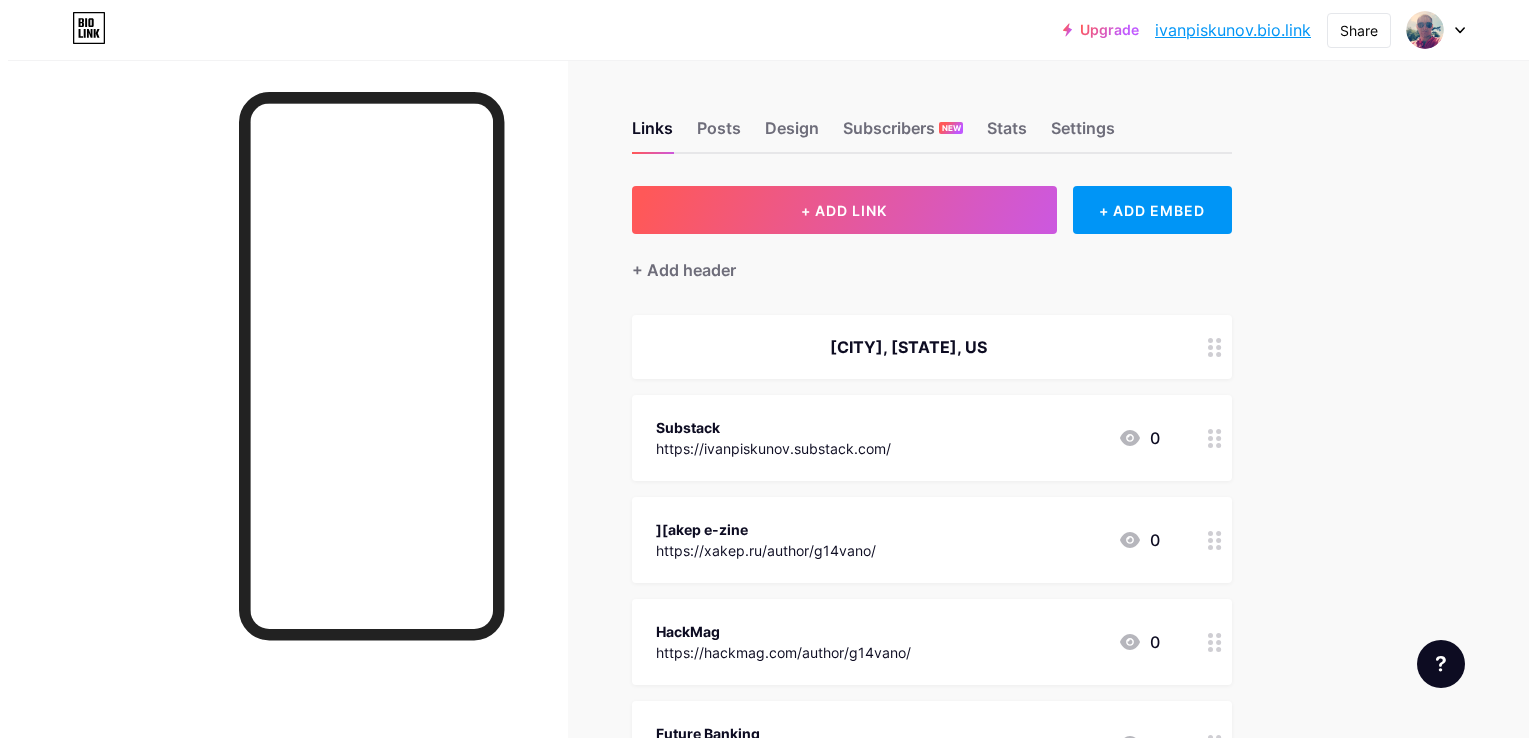 scroll, scrollTop: 0, scrollLeft: 0, axis: both 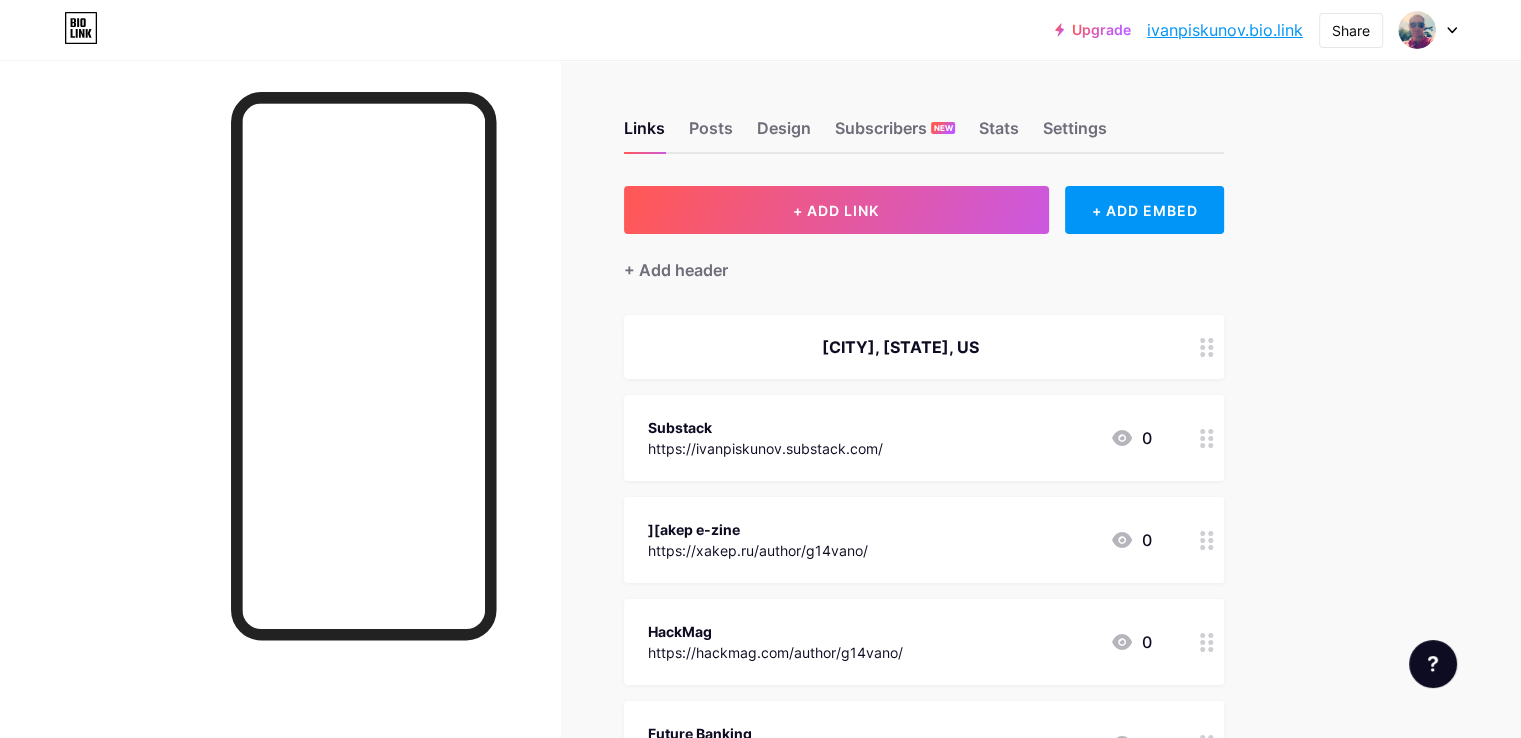 click on "Upgrade   ivanpiskunov.bi...   ivanpiskunov.bio.link   Share               Switch accounts     [FIRST] [LAST]   bio.link/ivanpiskunov       + Add a new page        Account settings   Logout" at bounding box center [760, 30] 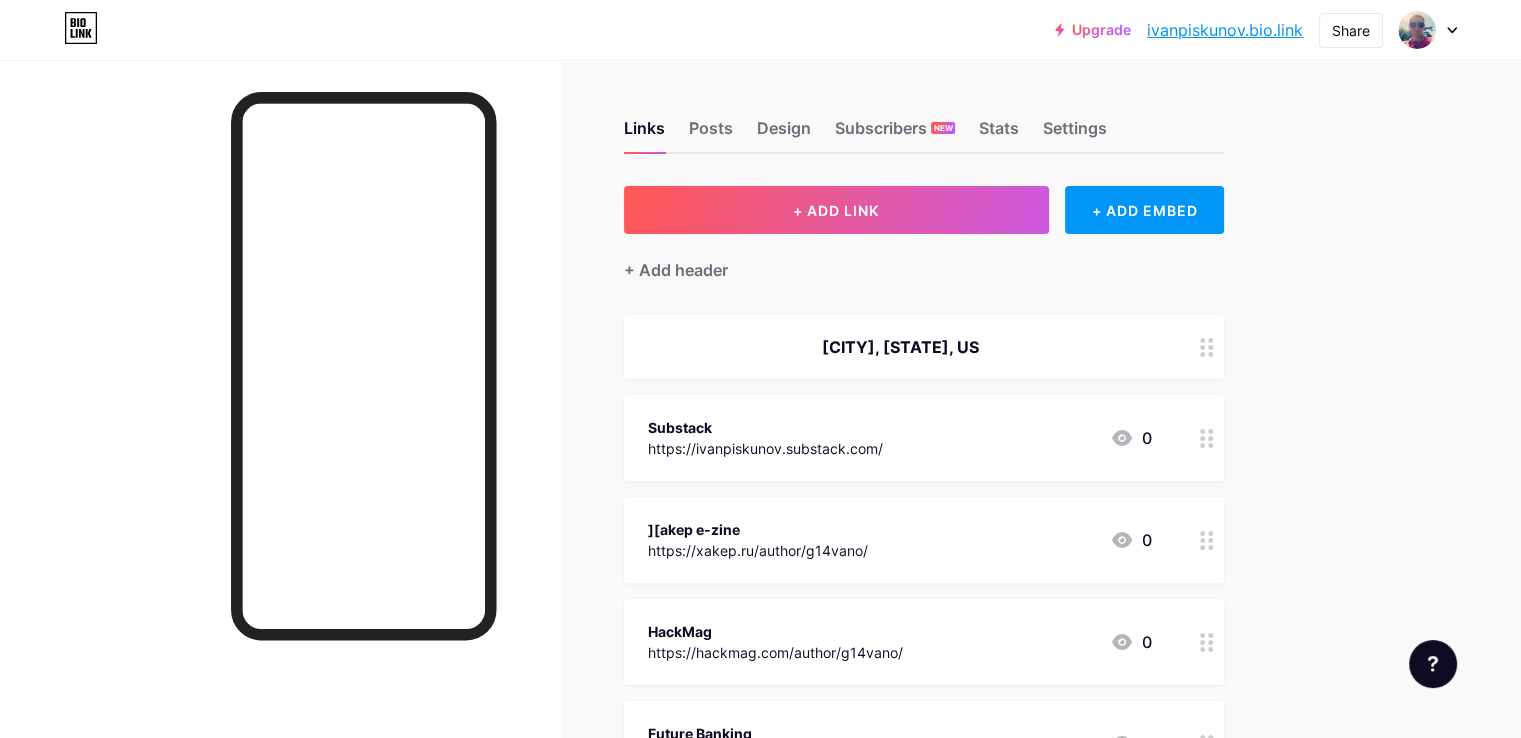 click 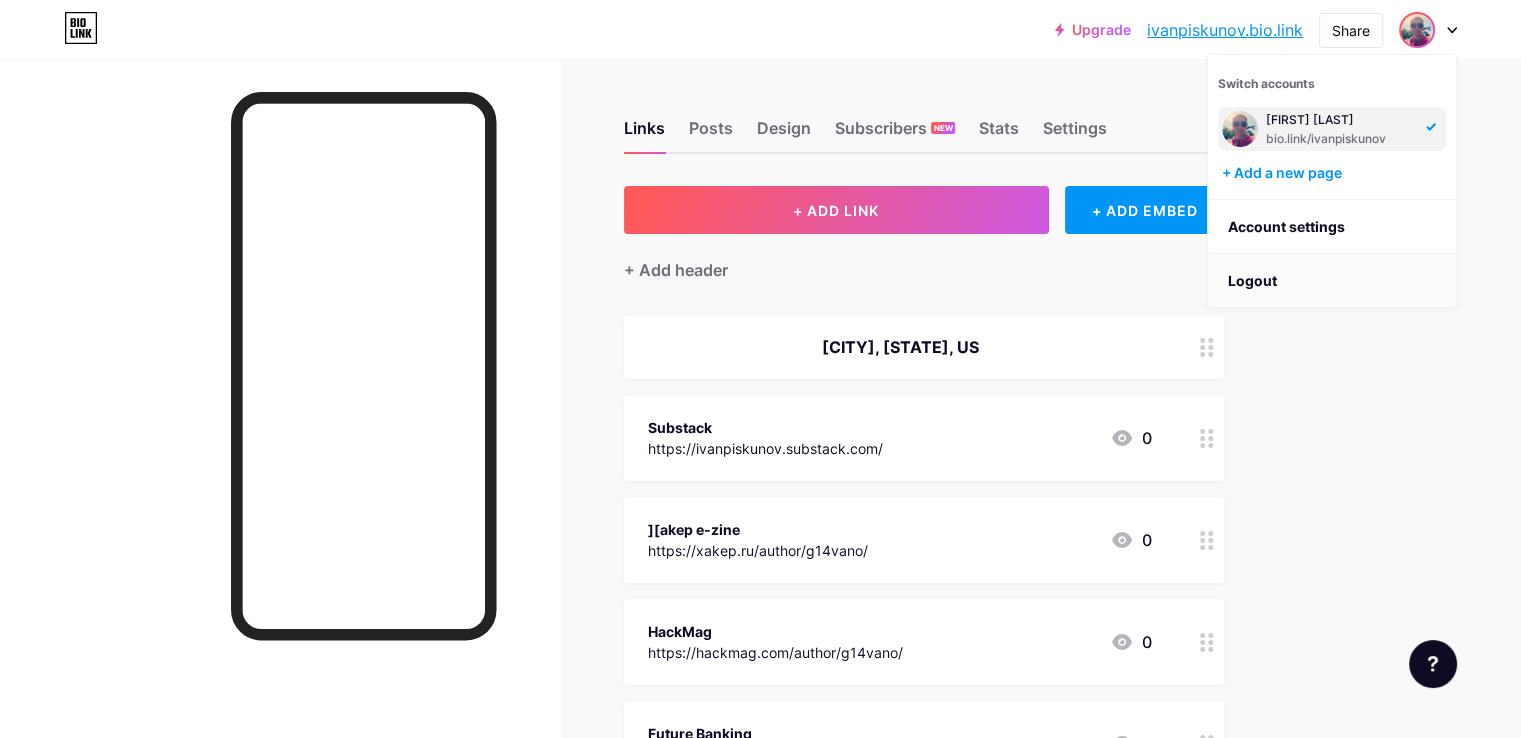 click on "Logout" at bounding box center (1332, 281) 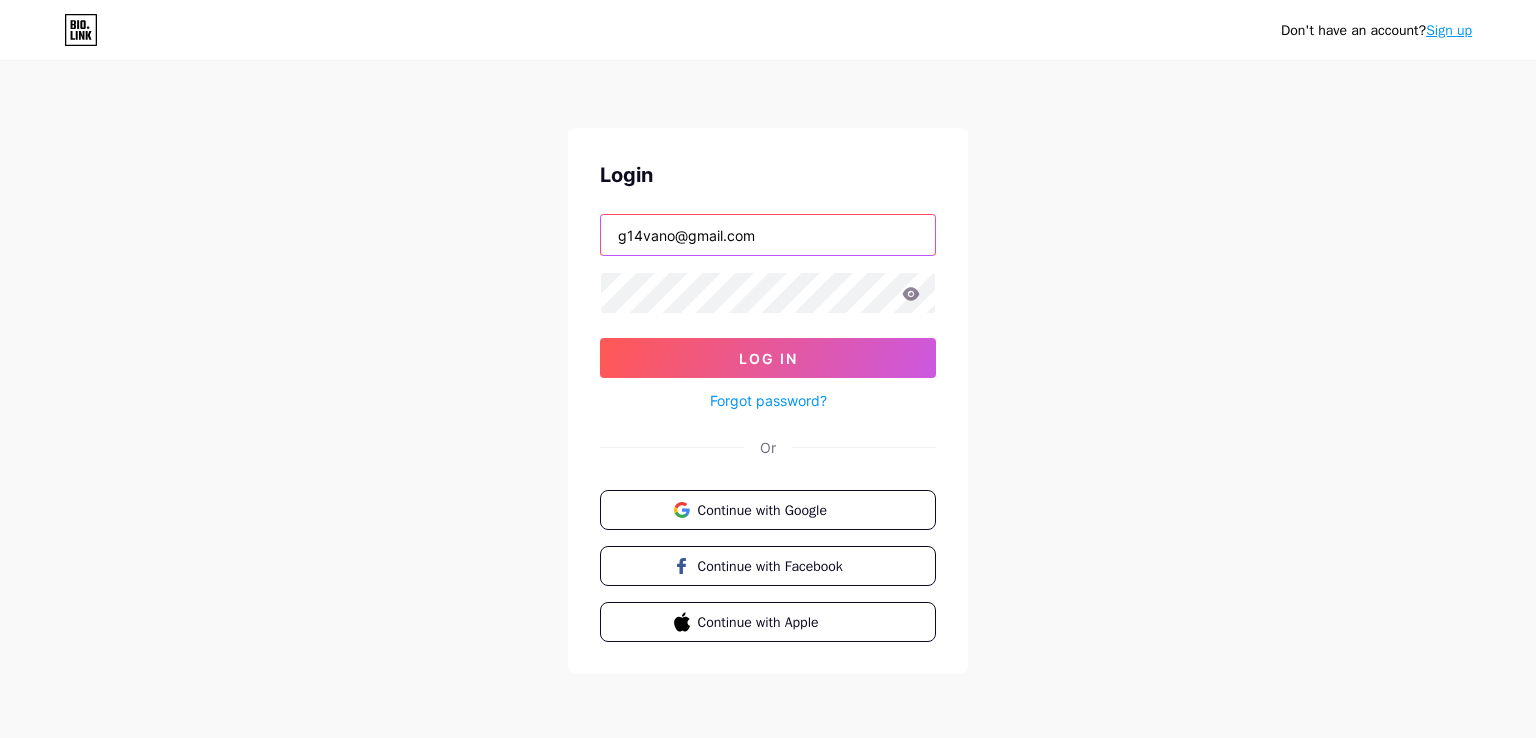 click on "g14vano@gmail.com" at bounding box center [768, 235] 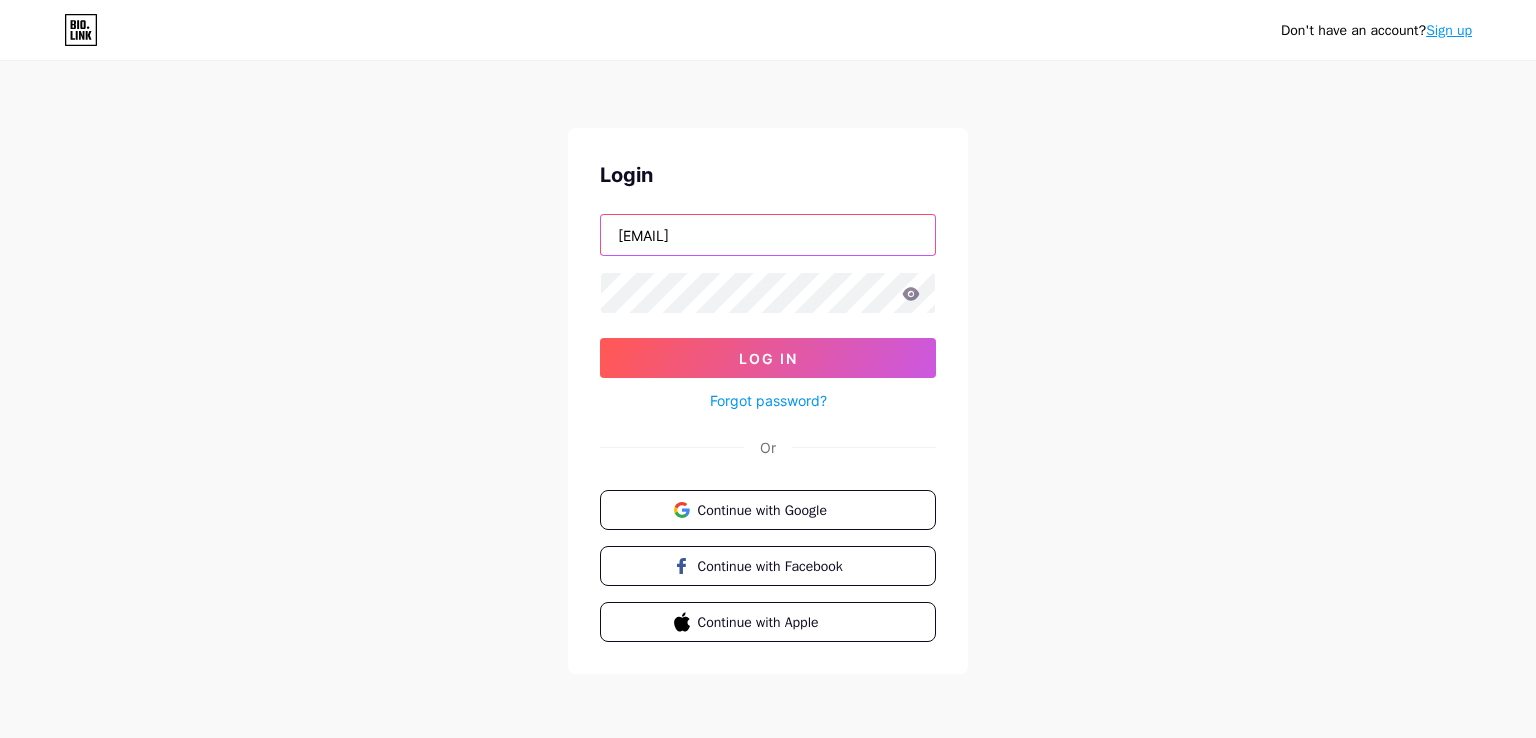 type on "[EMAIL]" 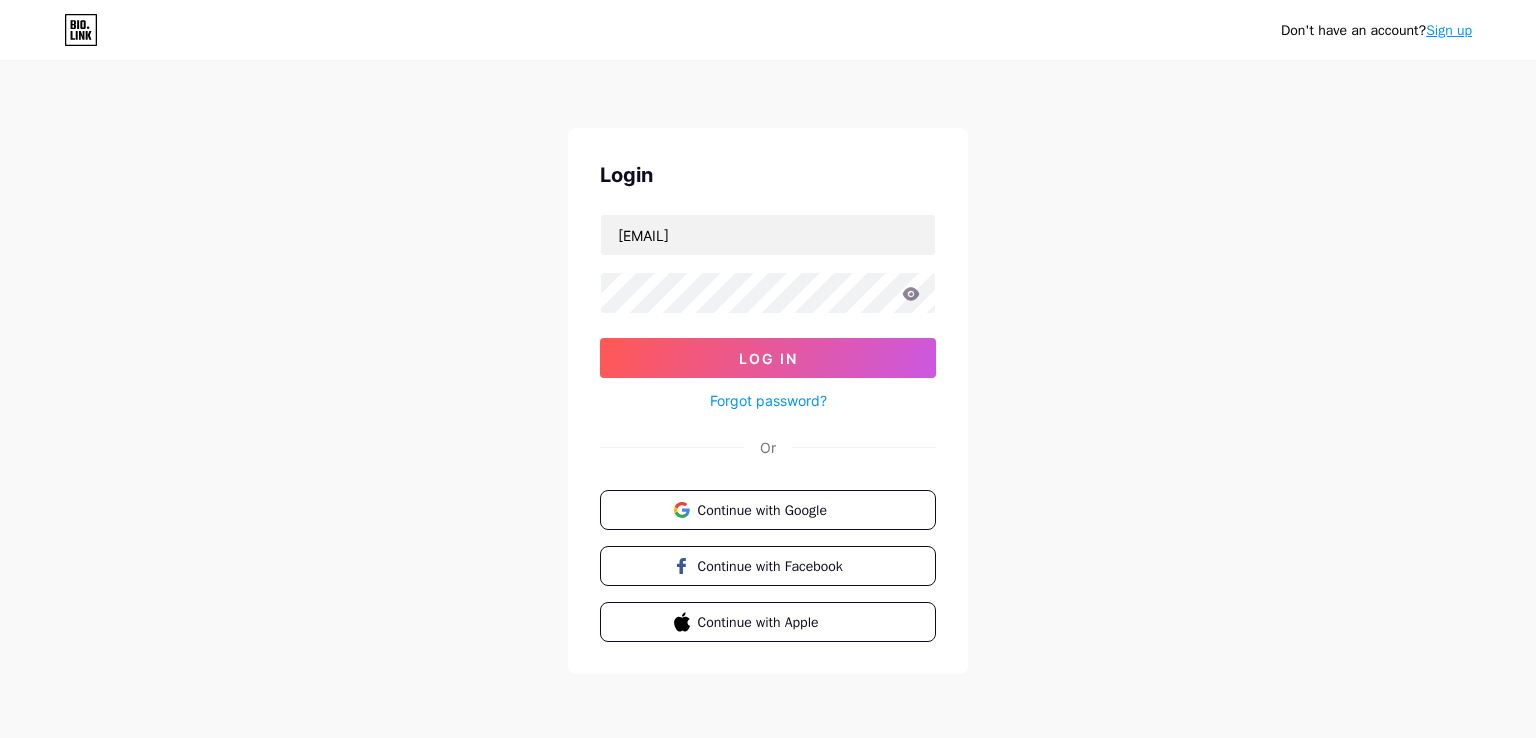 drag, startPoint x: 1073, startPoint y: 257, endPoint x: 937, endPoint y: 257, distance: 136 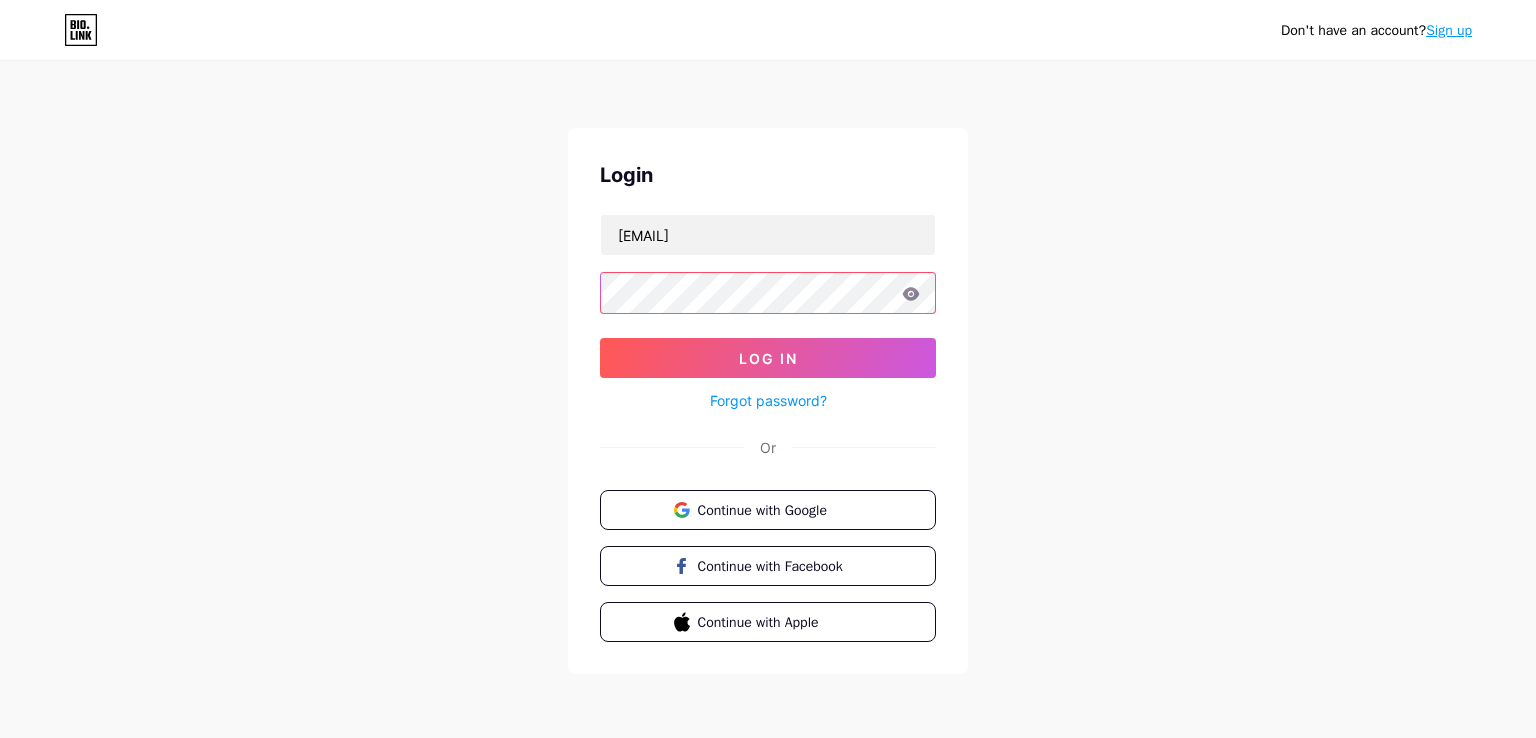click on "Don't have an account?  Sign up   Login     [EMAIL]               Log In
Forgot password?
Or       Continue with Google     Continue with Facebook
Continue with Apple" at bounding box center [768, 369] 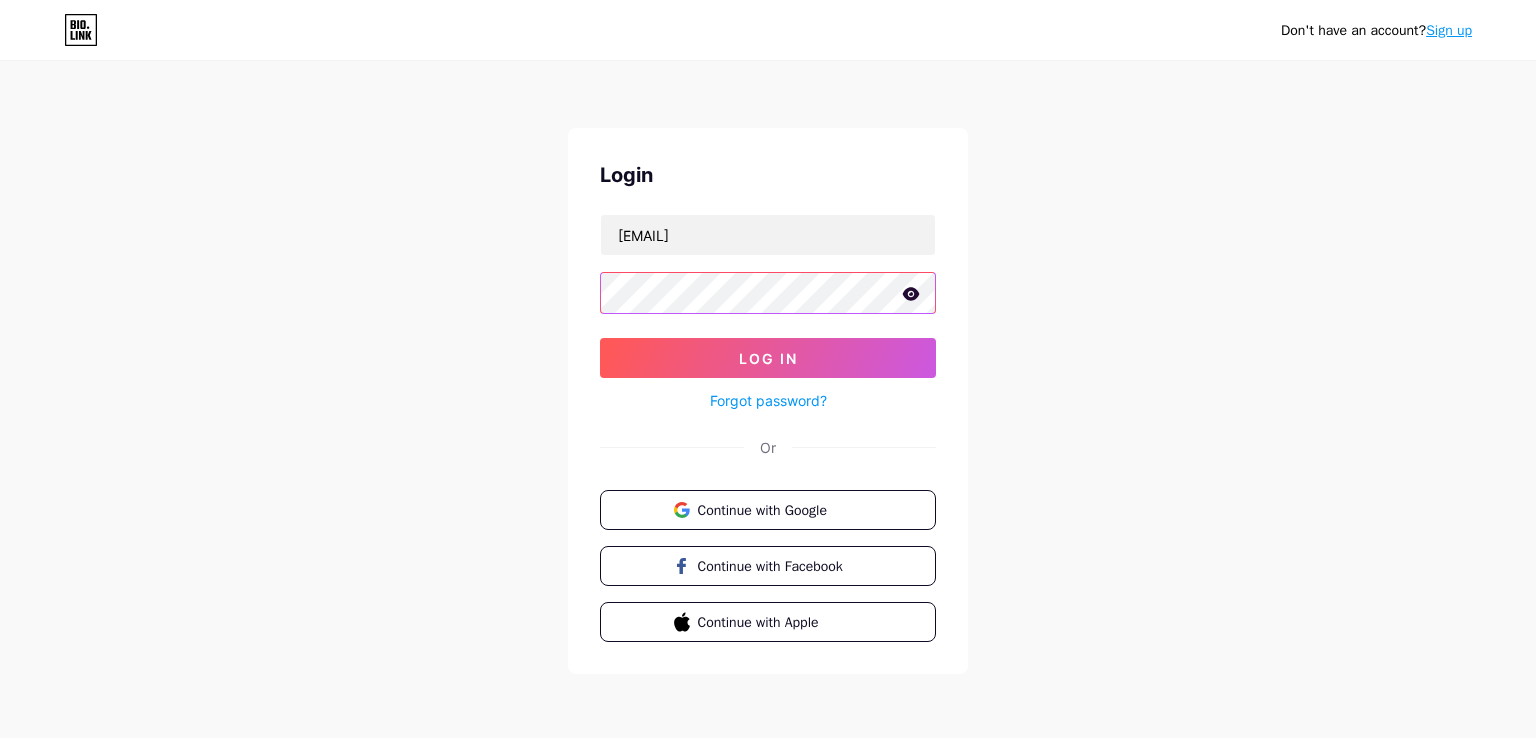 click on "Log In" at bounding box center (768, 358) 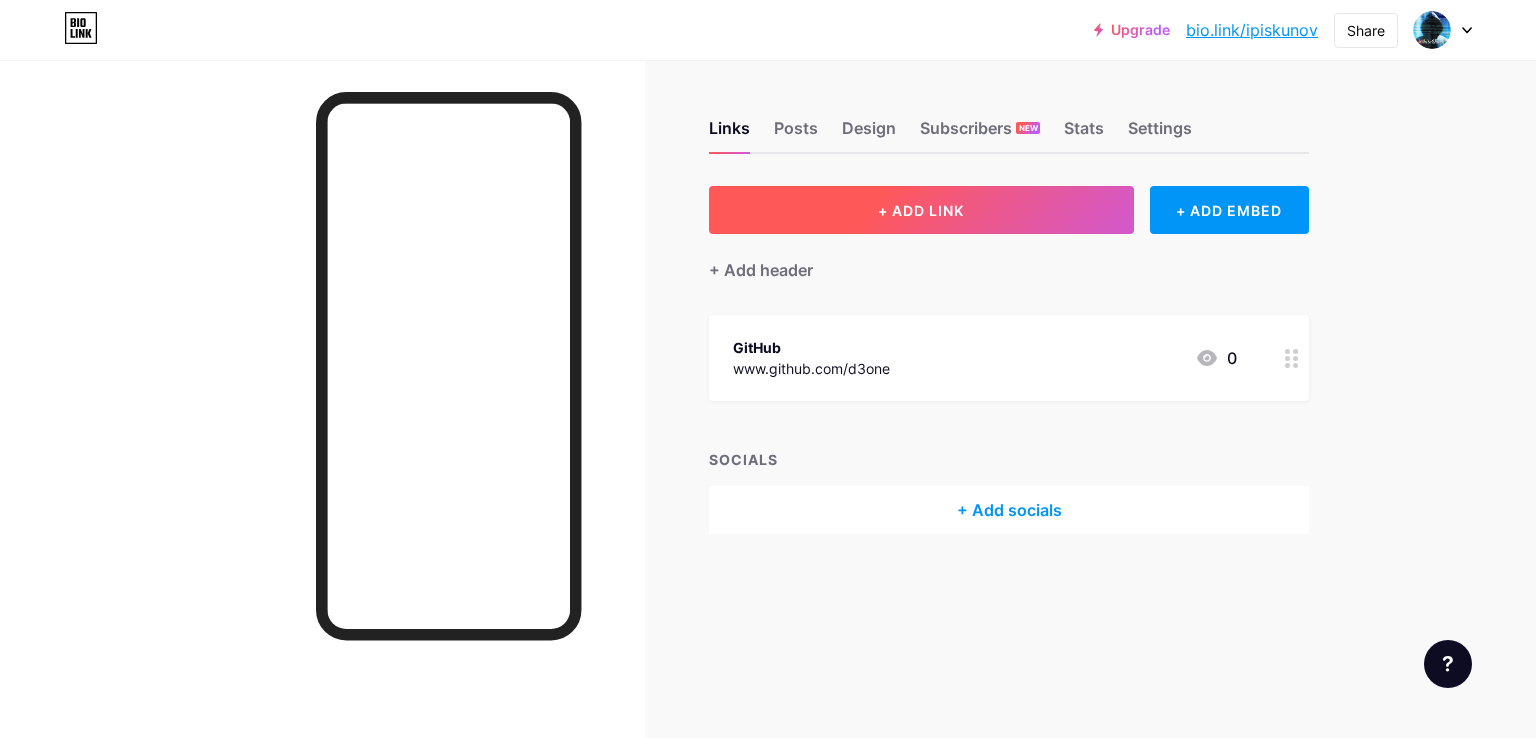 click on "+ ADD LINK" at bounding box center (921, 210) 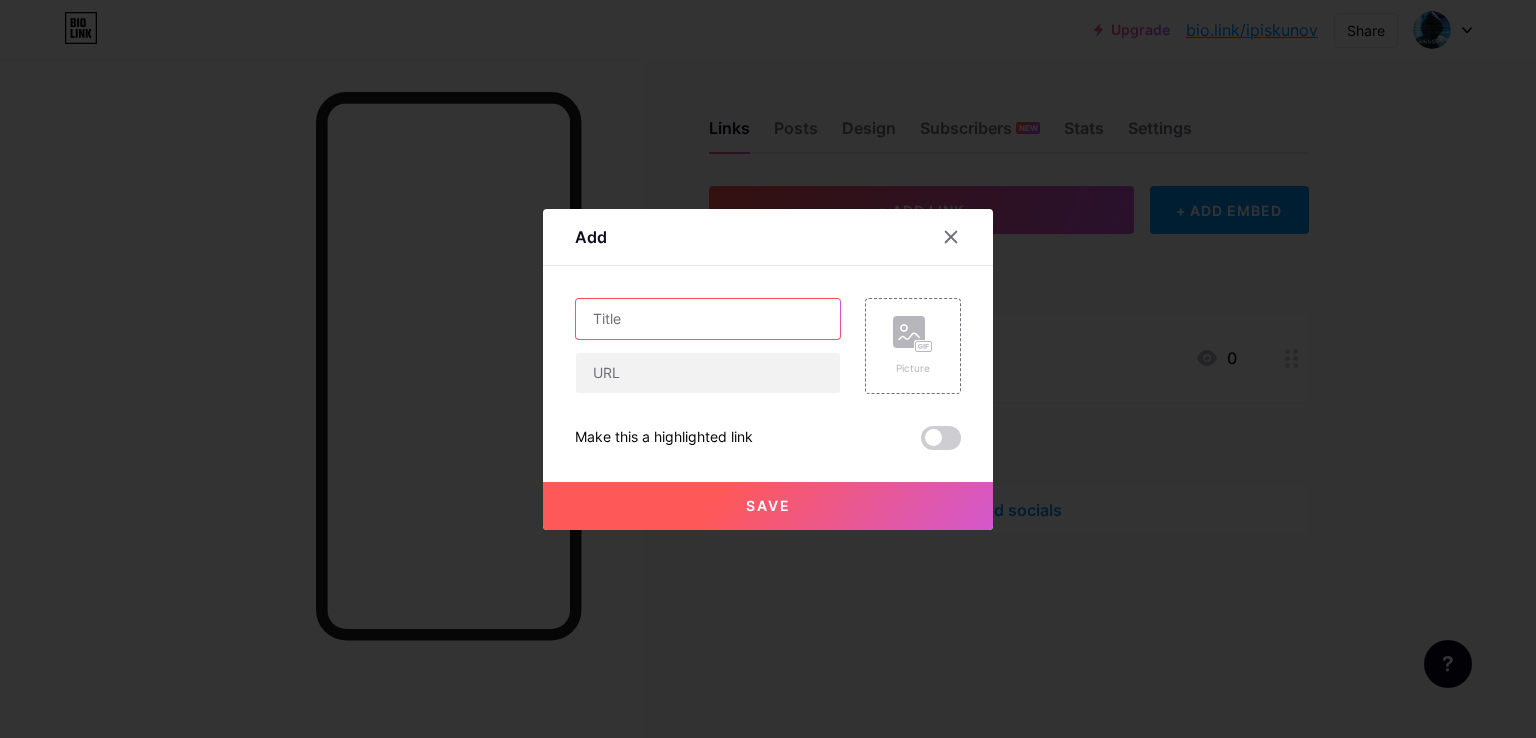 click at bounding box center [708, 319] 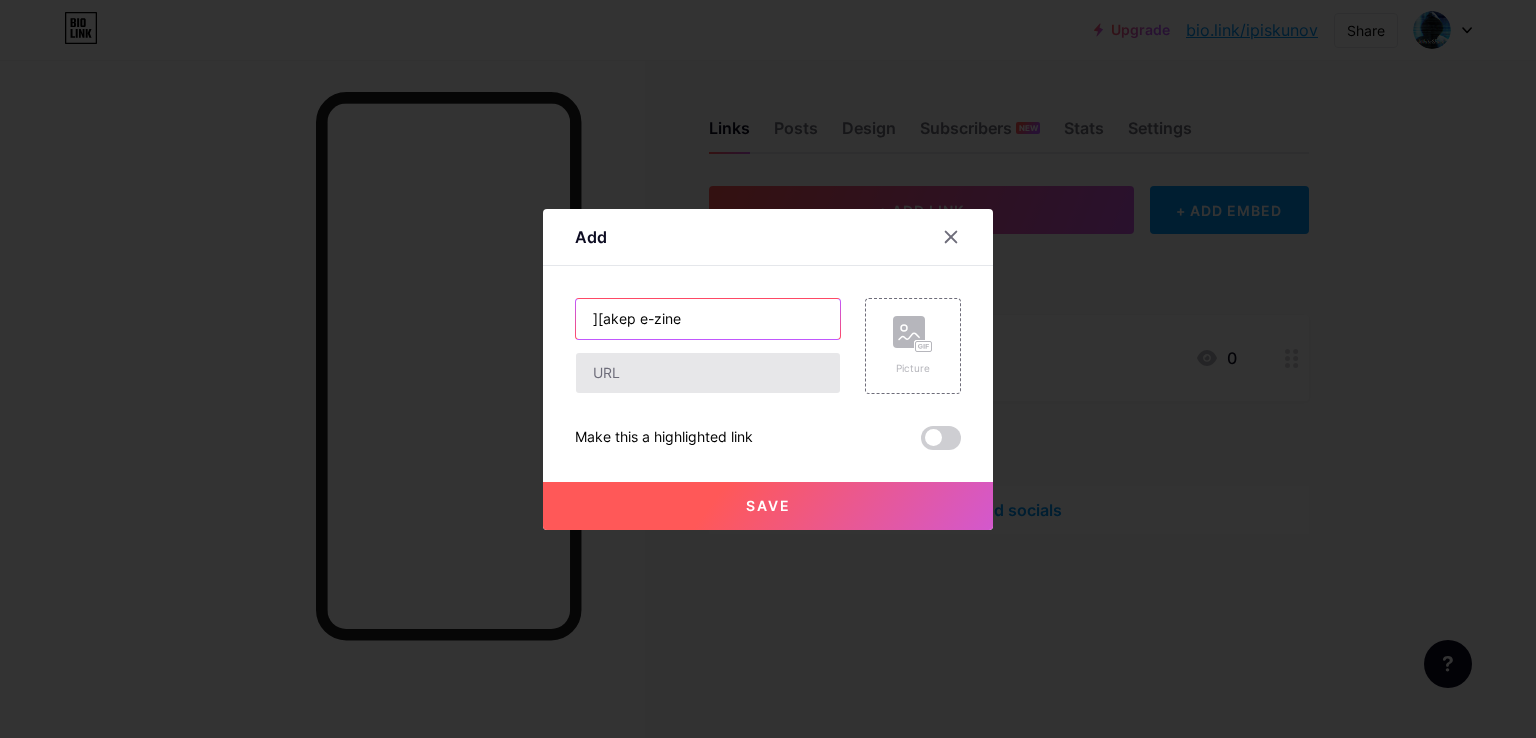 type on "][akep e-zine" 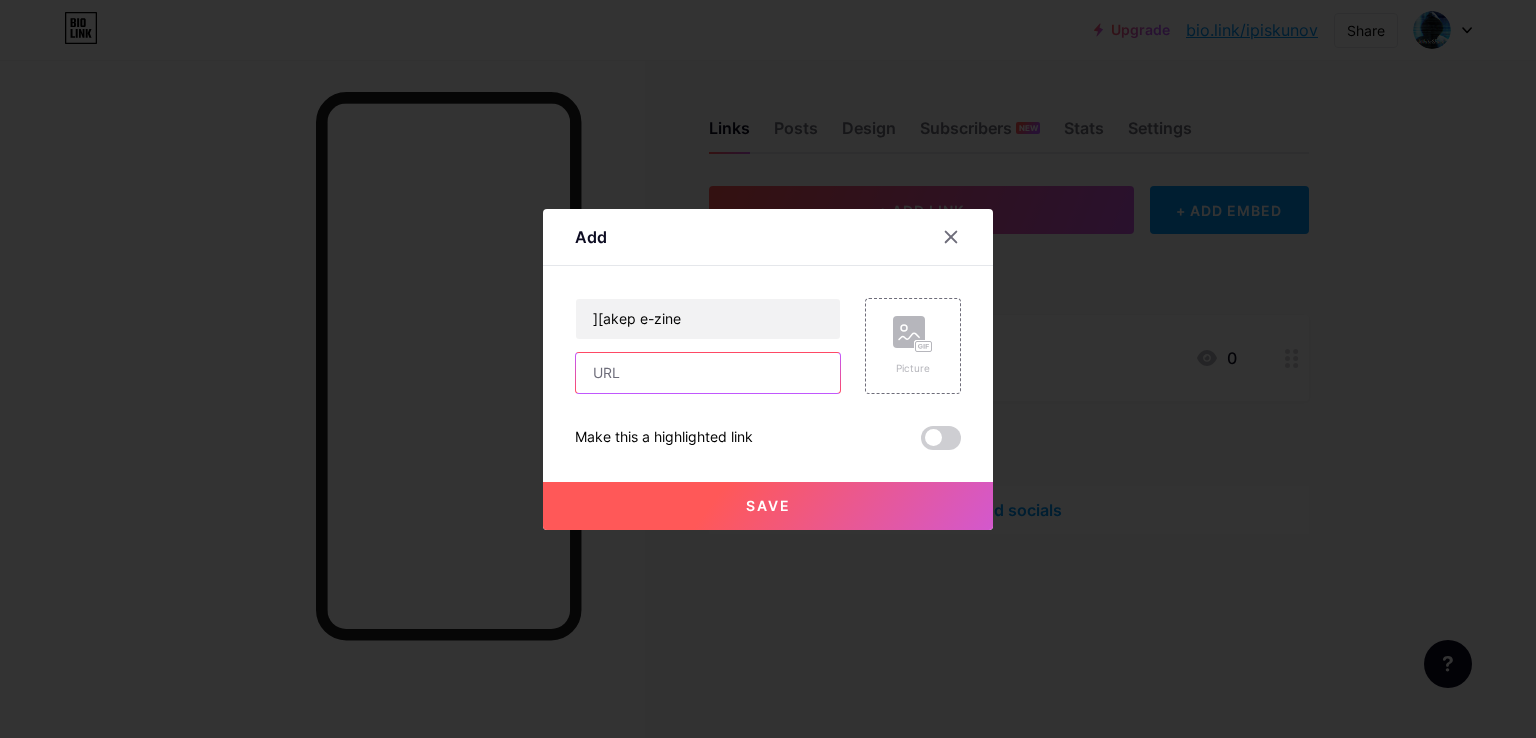 click at bounding box center [708, 373] 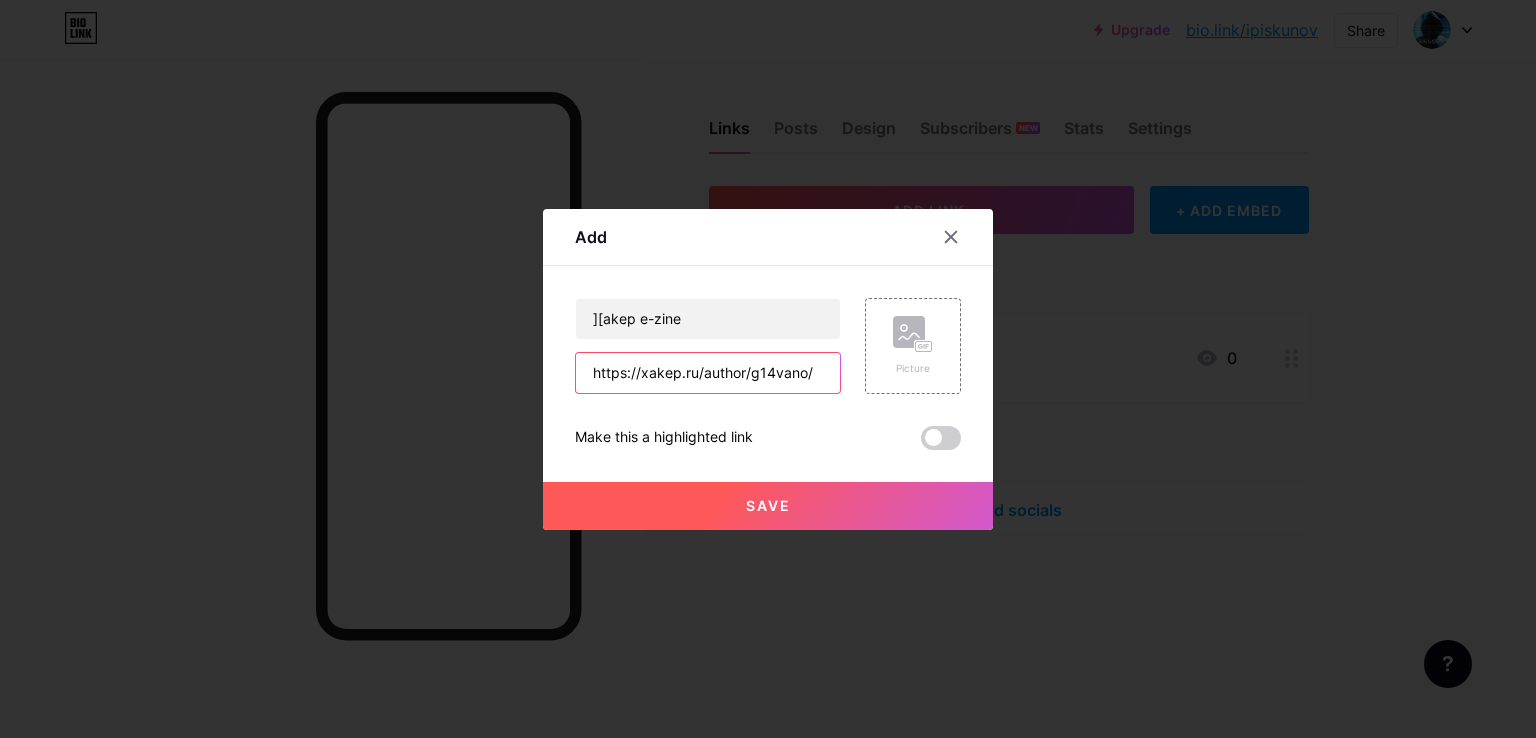 type on "https://xakep.ru/author/g14vano/" 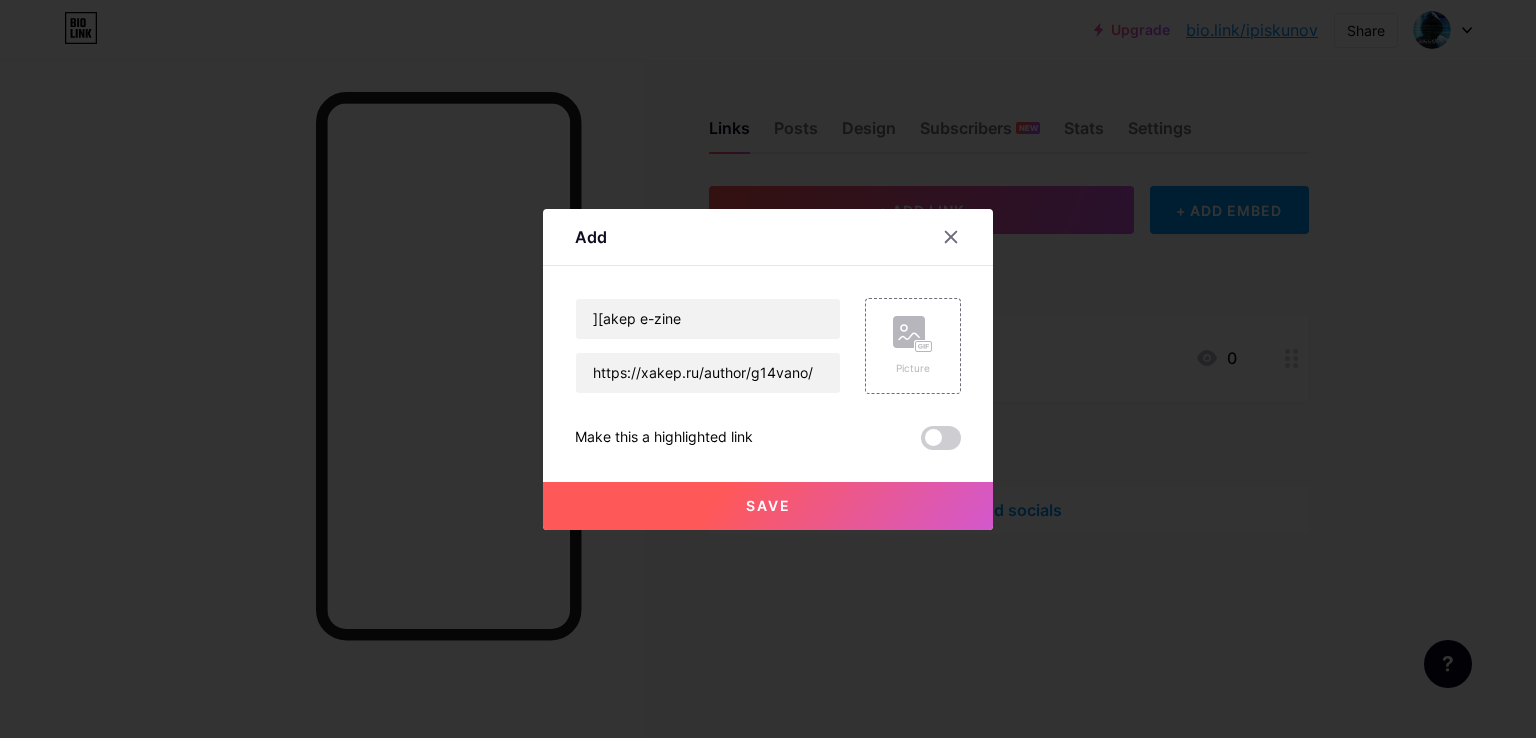 click on "Save" at bounding box center [768, 506] 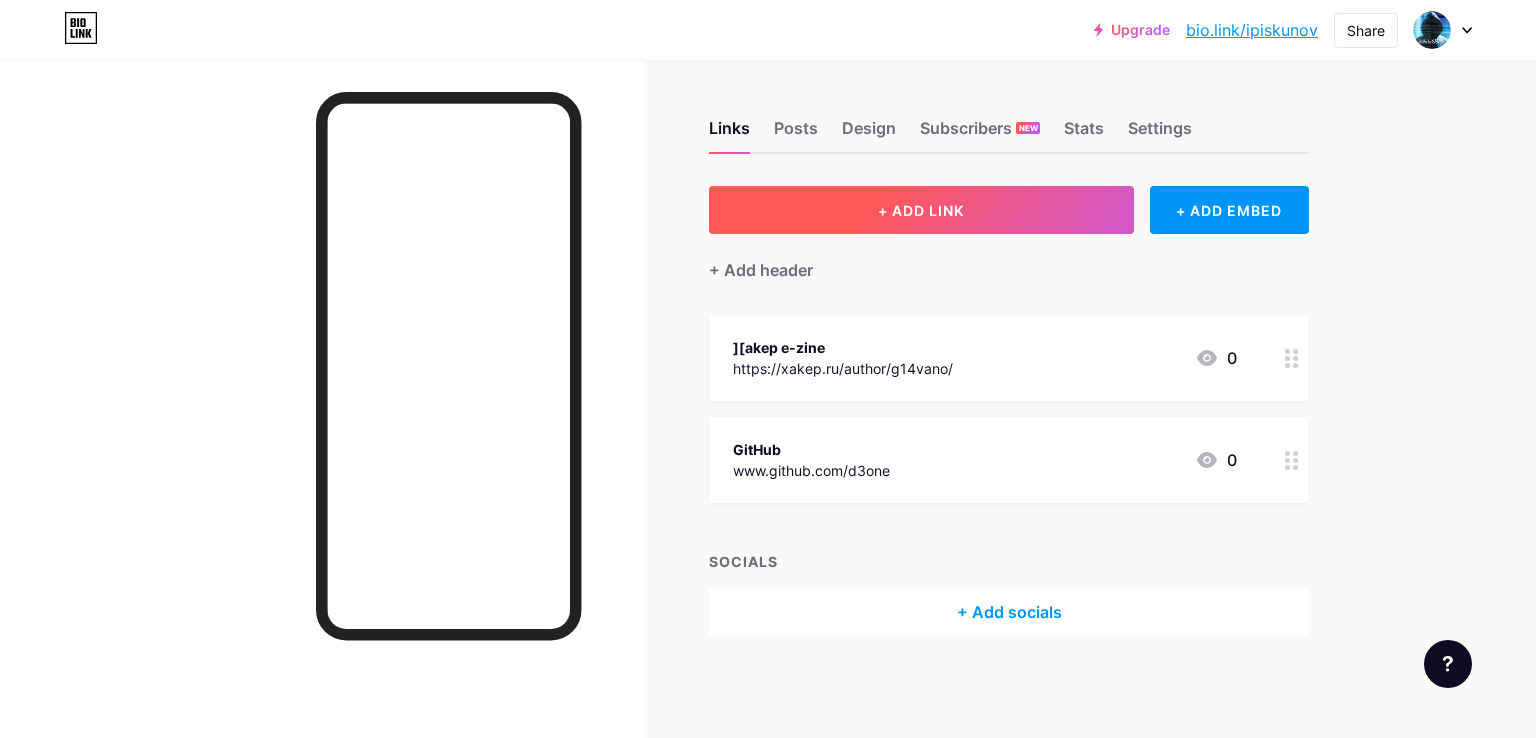 click on "+ ADD LINK" at bounding box center [921, 210] 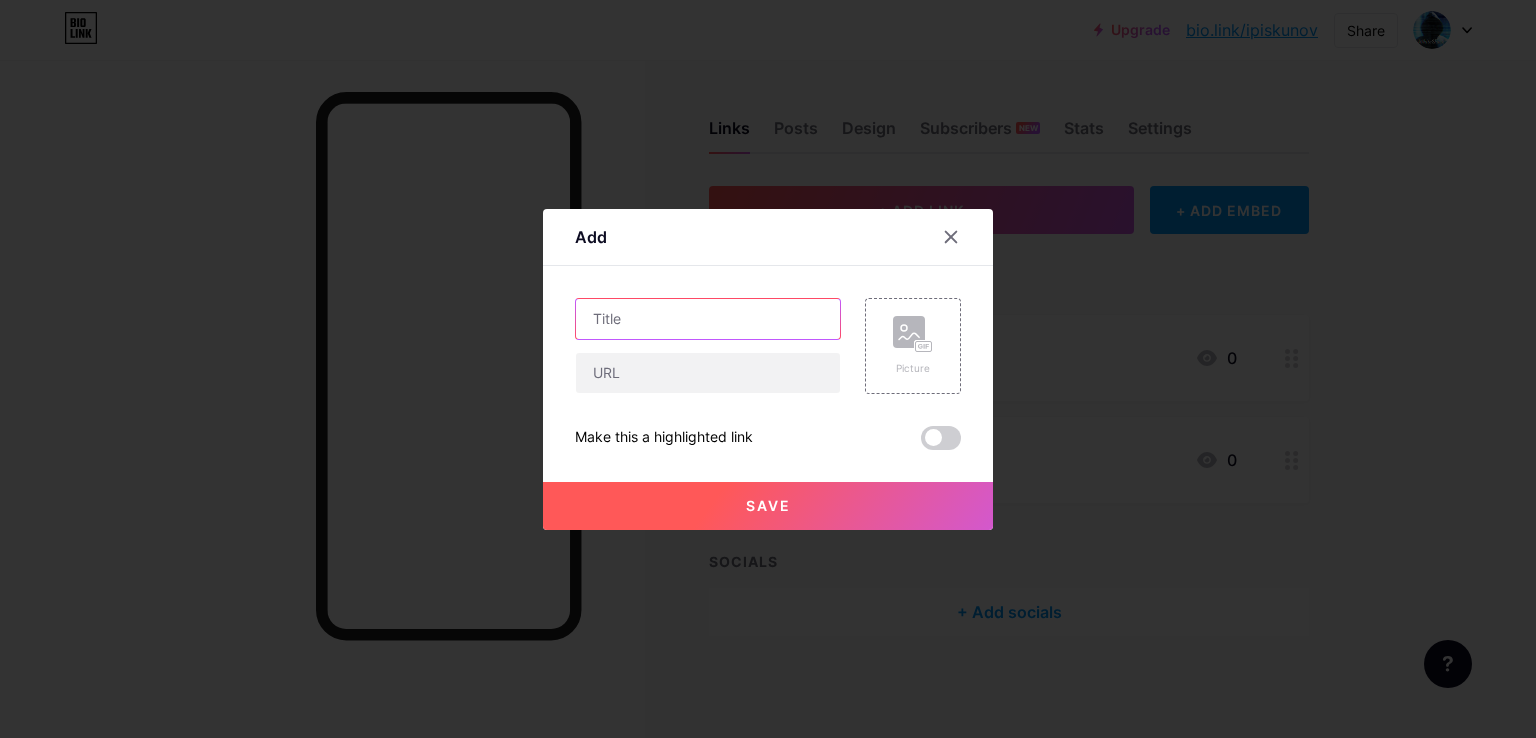 click at bounding box center [708, 319] 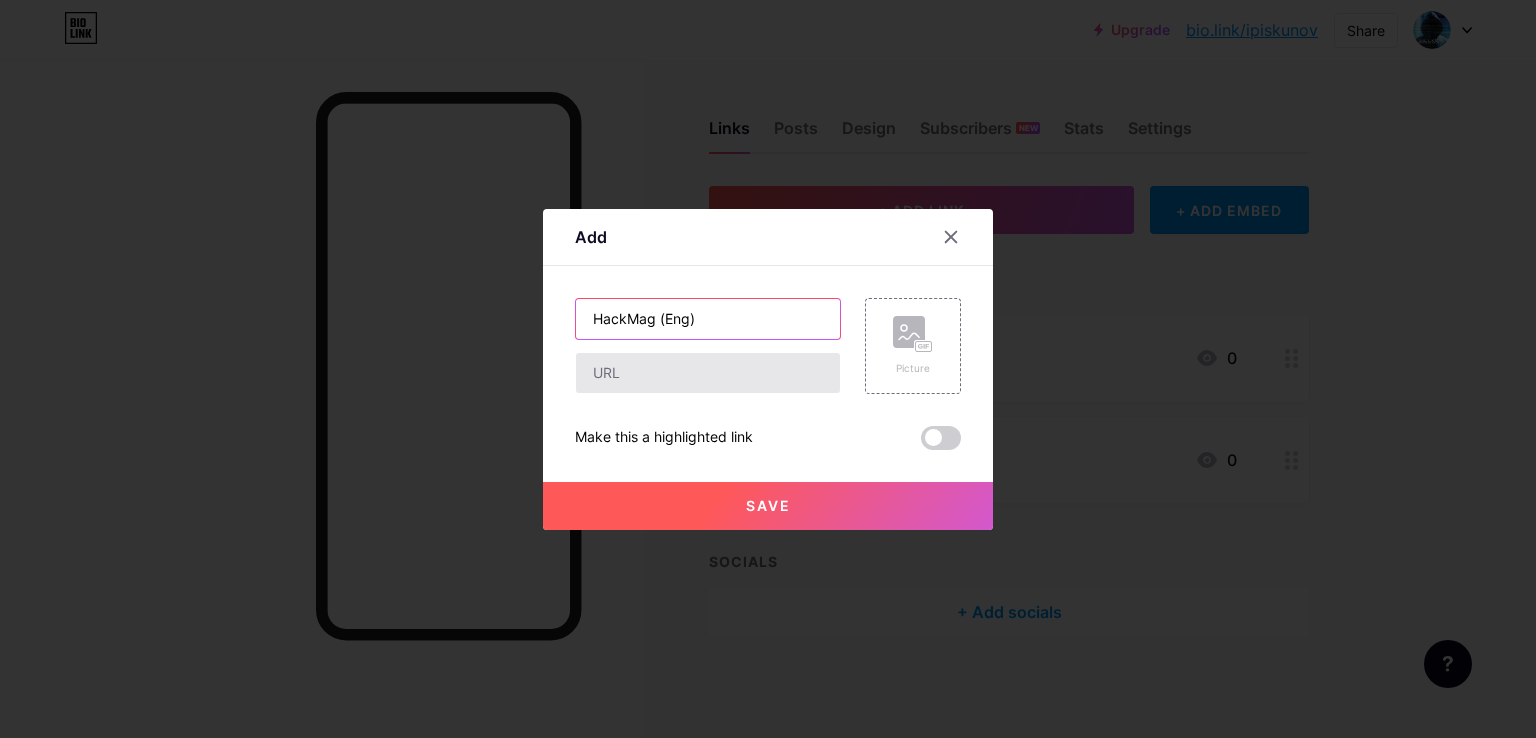 type on "HackMag (Eng)" 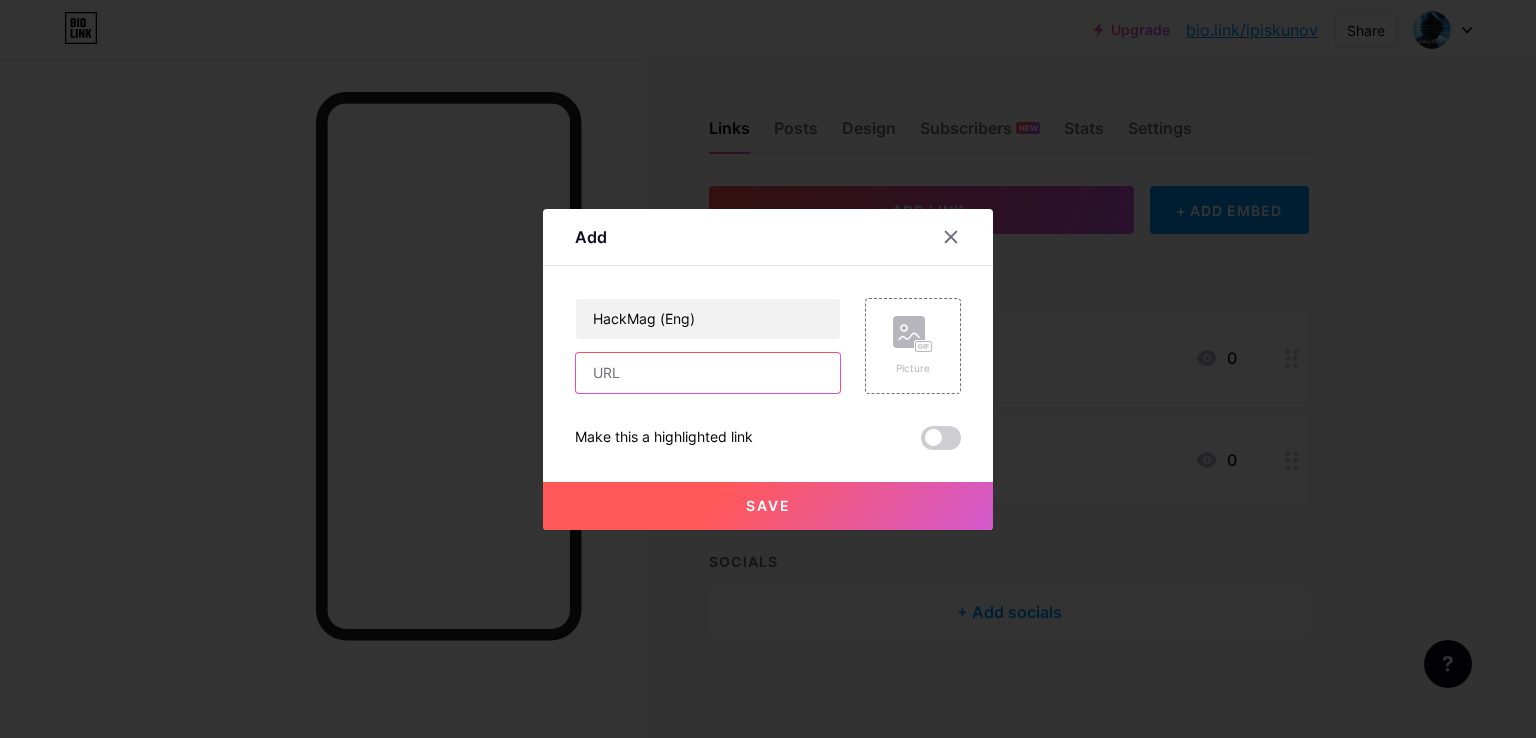 click at bounding box center [708, 373] 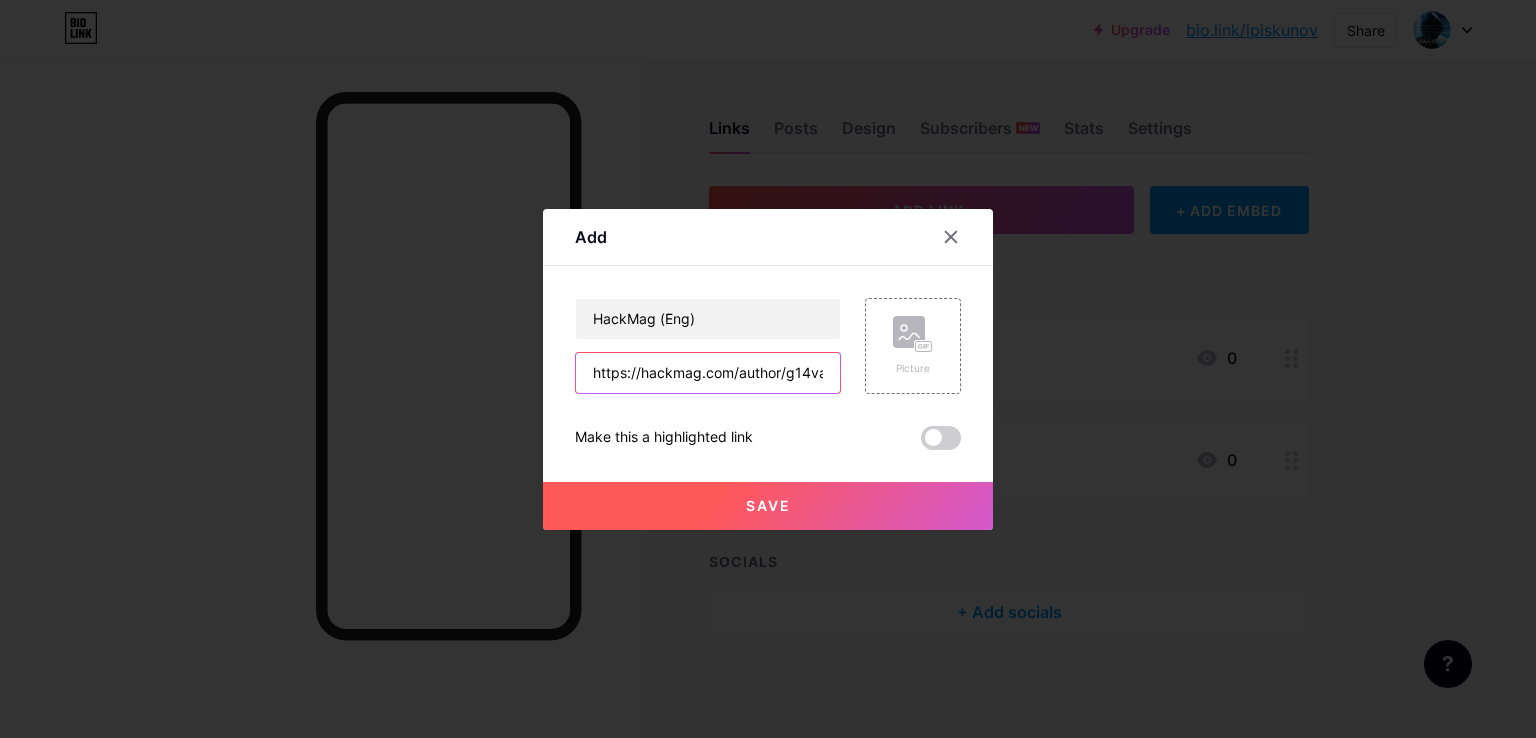 scroll, scrollTop: 0, scrollLeft: 23, axis: horizontal 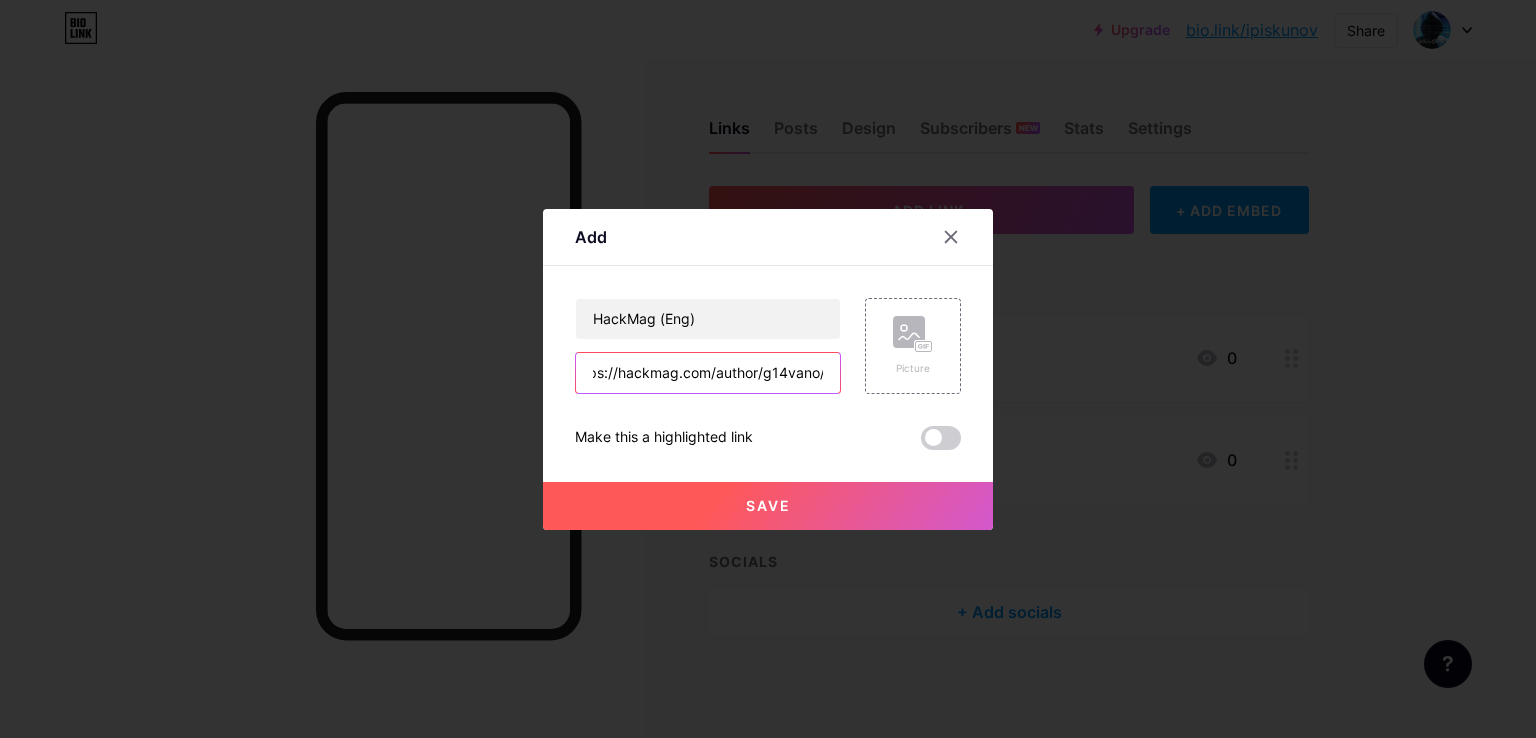 type on "https://hackmag.com/author/g14vano/" 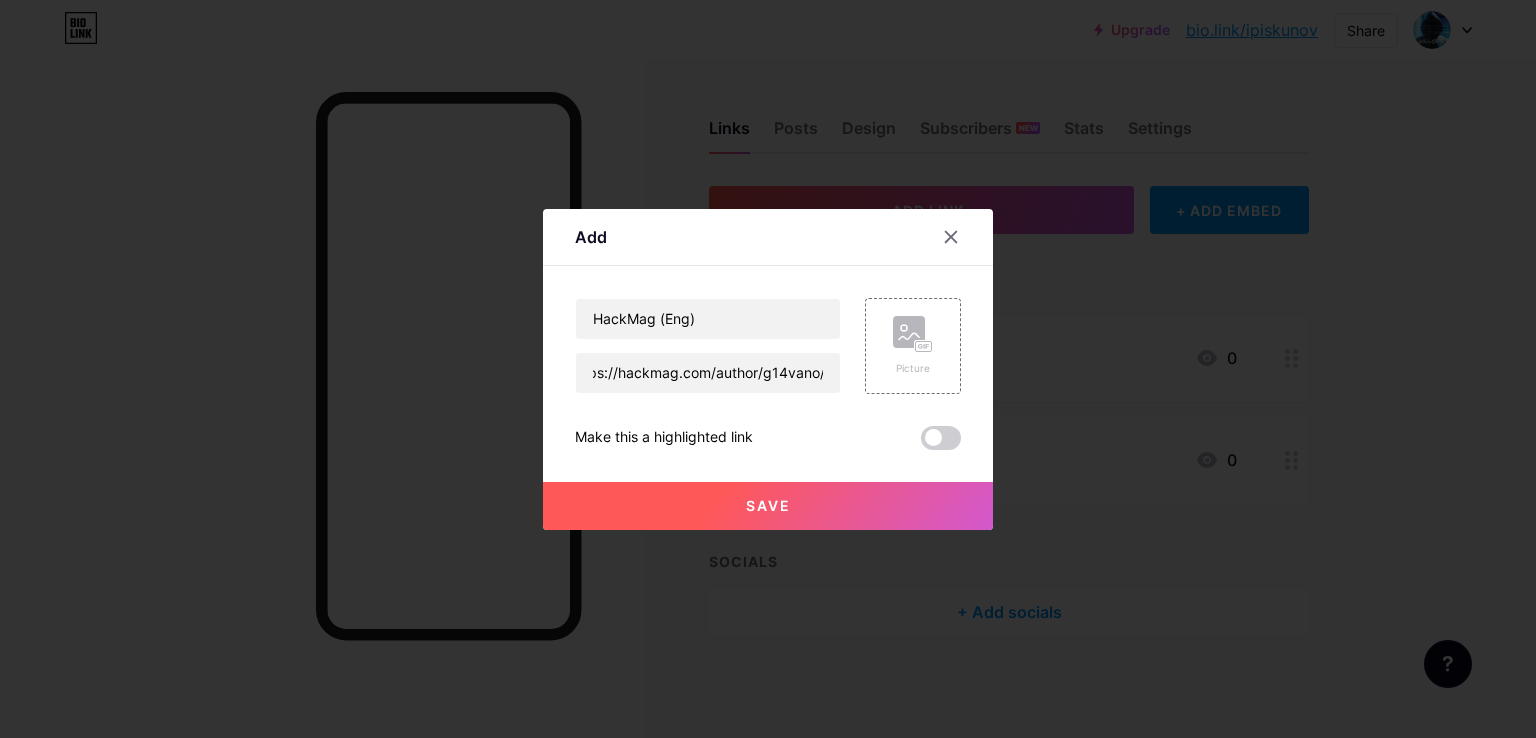 scroll, scrollTop: 0, scrollLeft: 0, axis: both 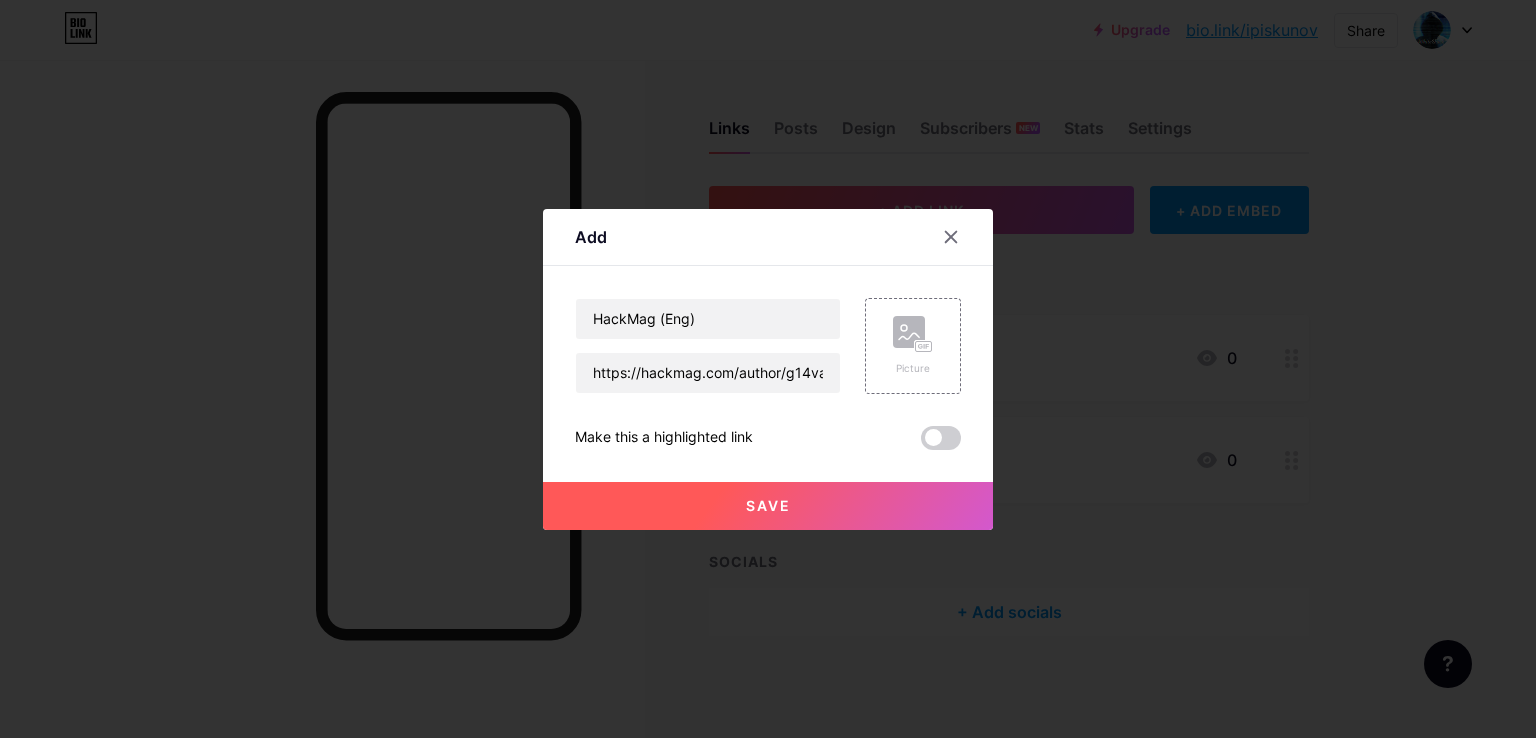 click on "Save" at bounding box center [768, 506] 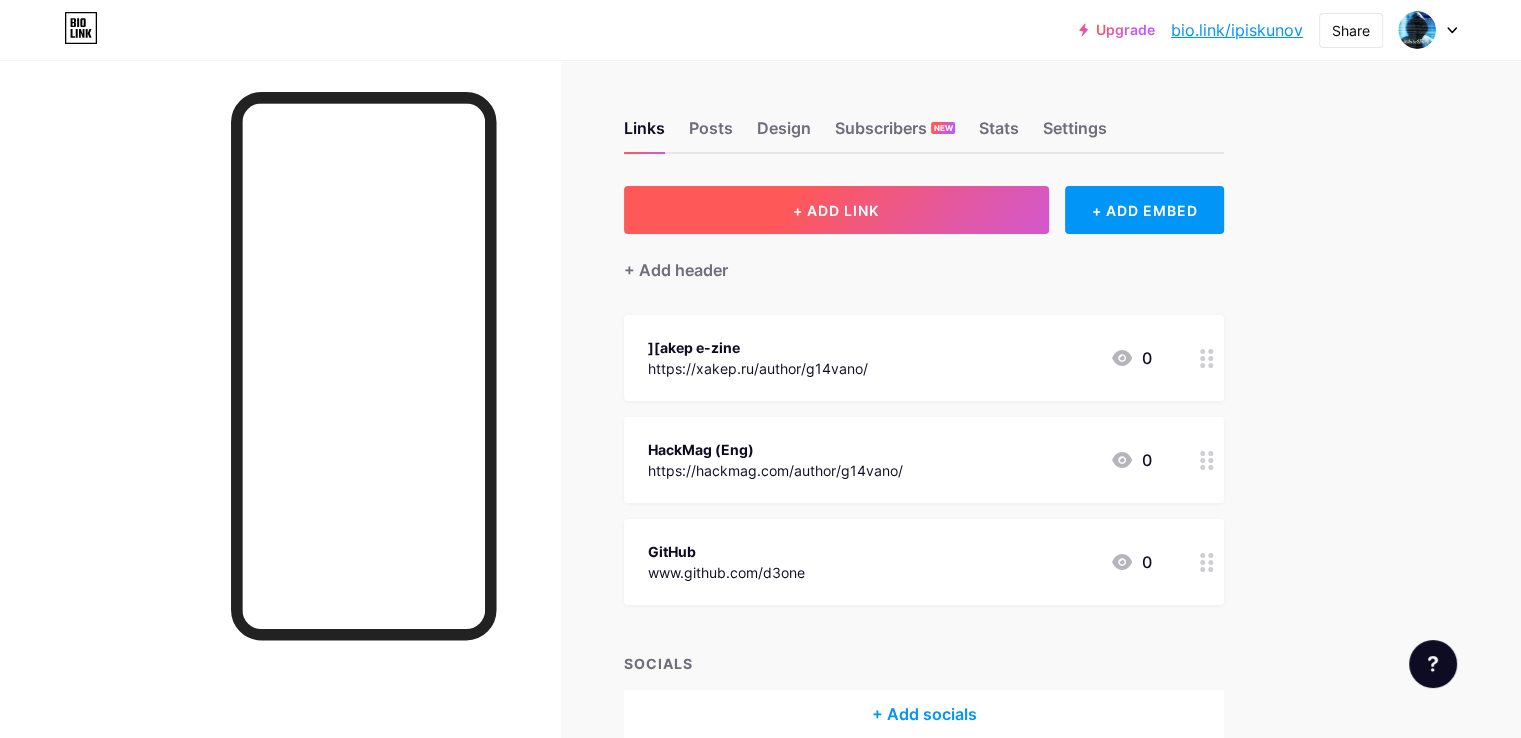 click on "+ ADD LINK" at bounding box center (836, 210) 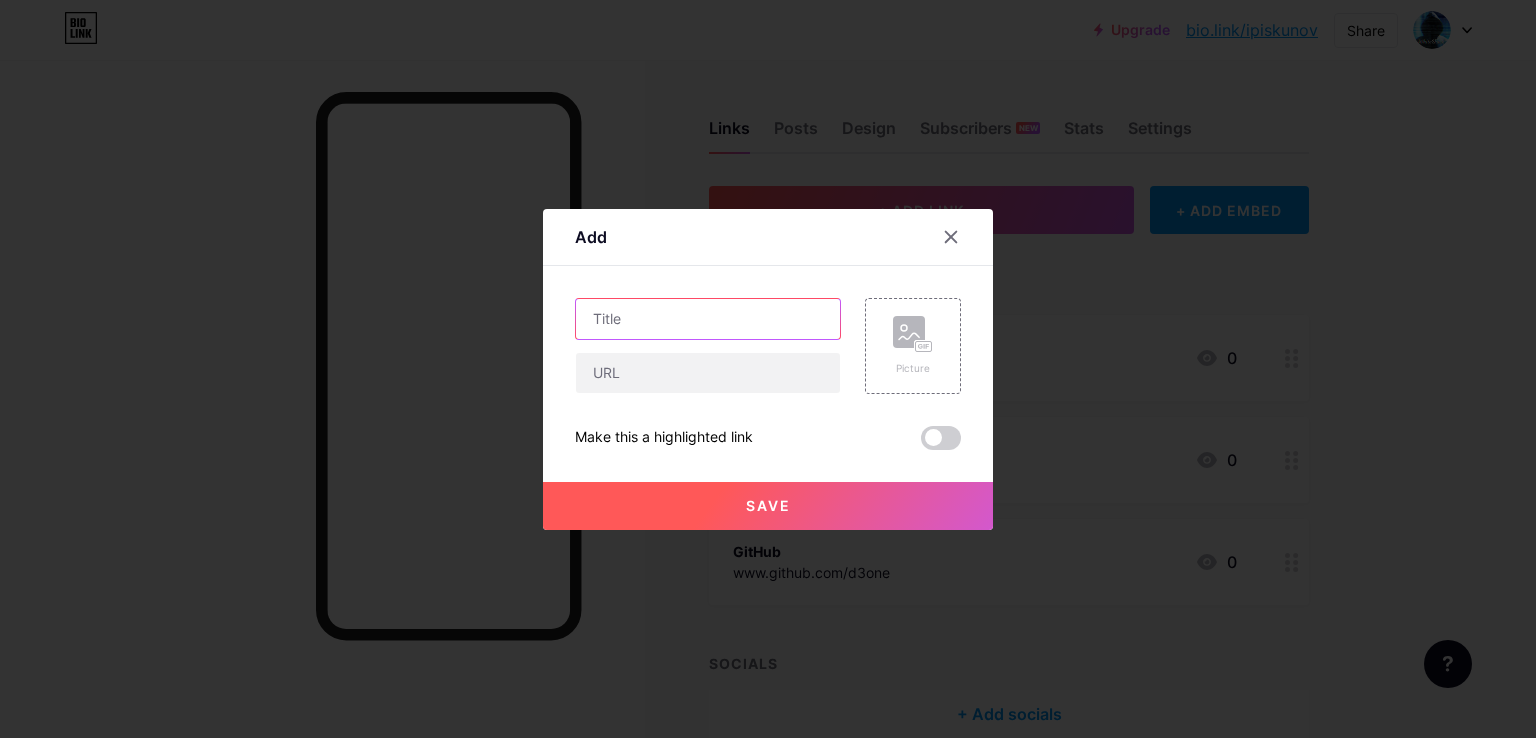 click at bounding box center [708, 319] 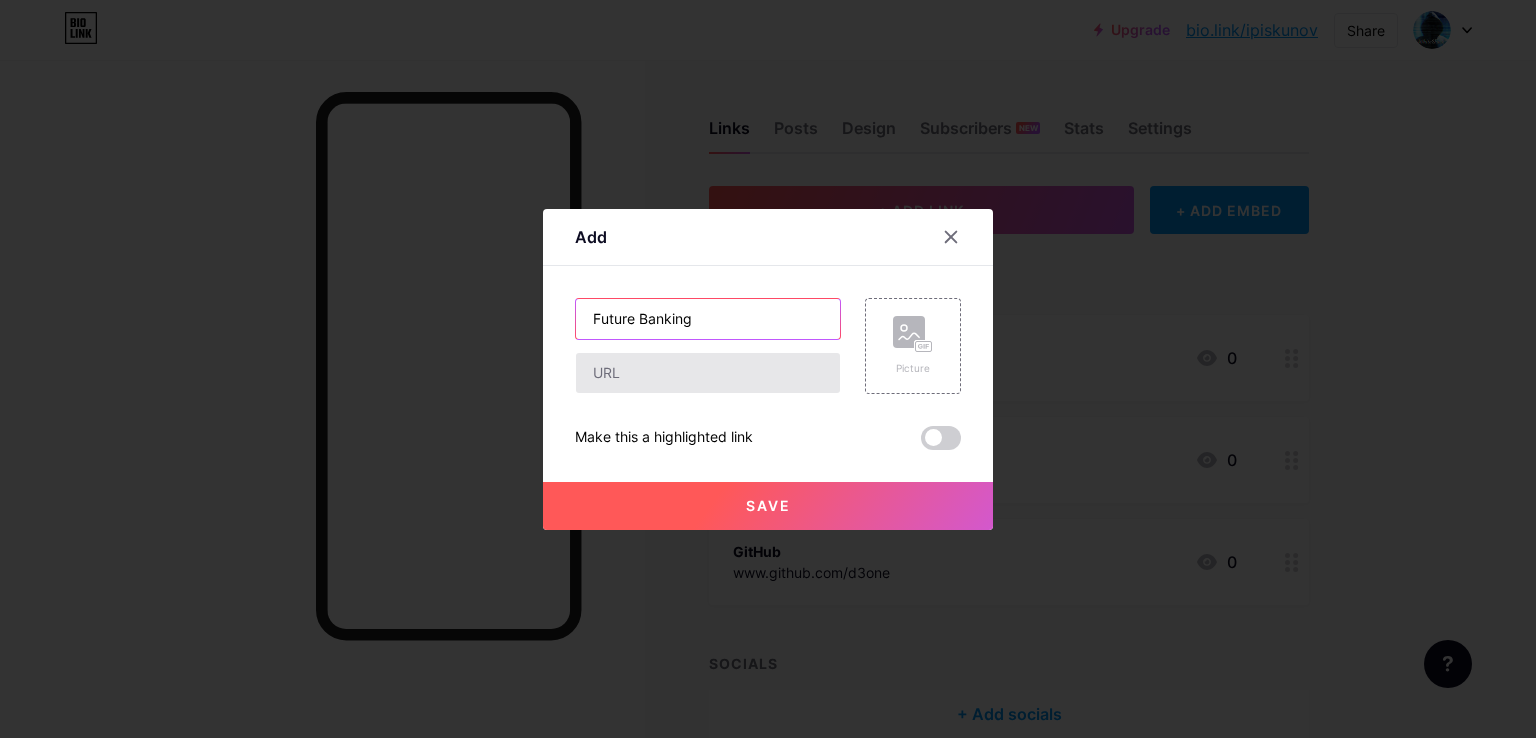 type on "Future Banking" 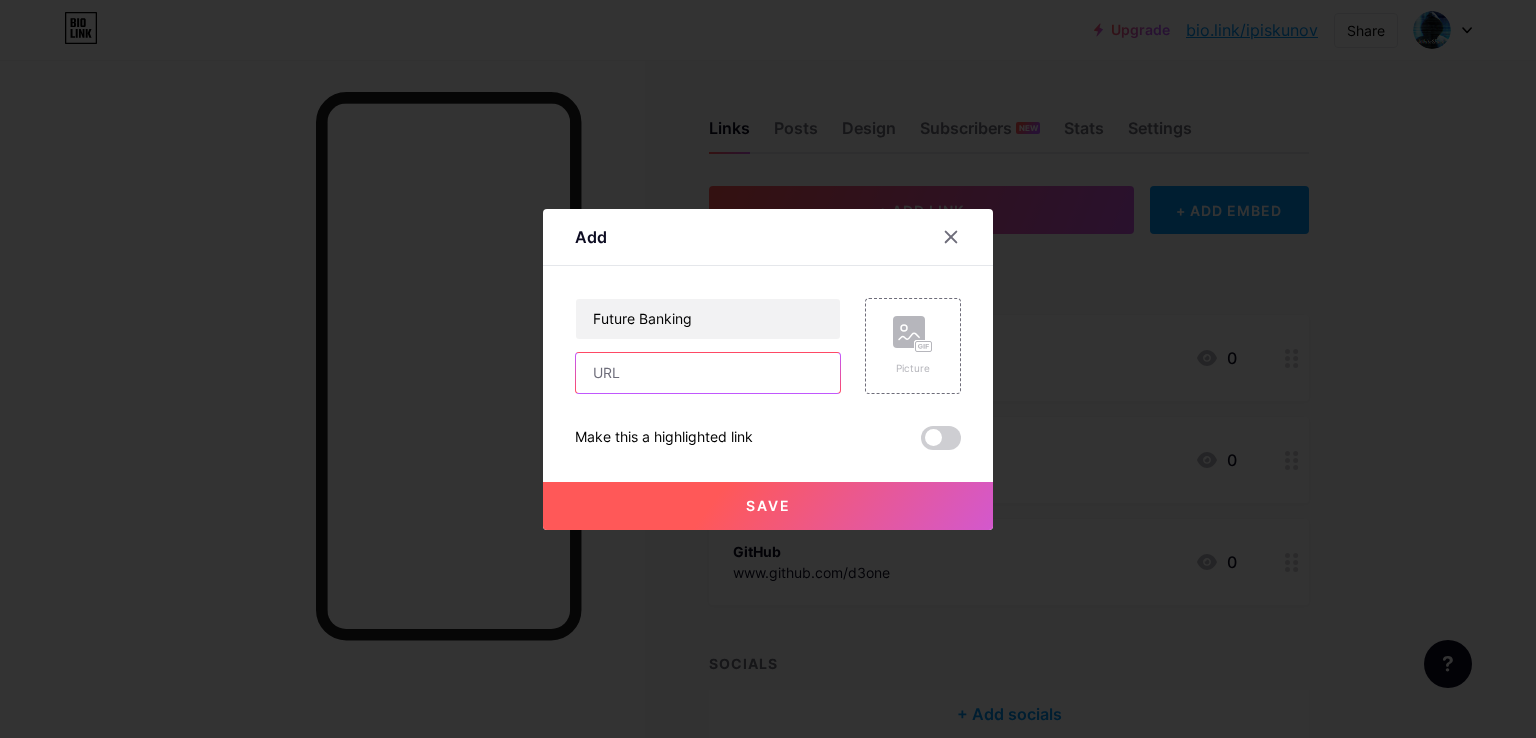 click at bounding box center [708, 373] 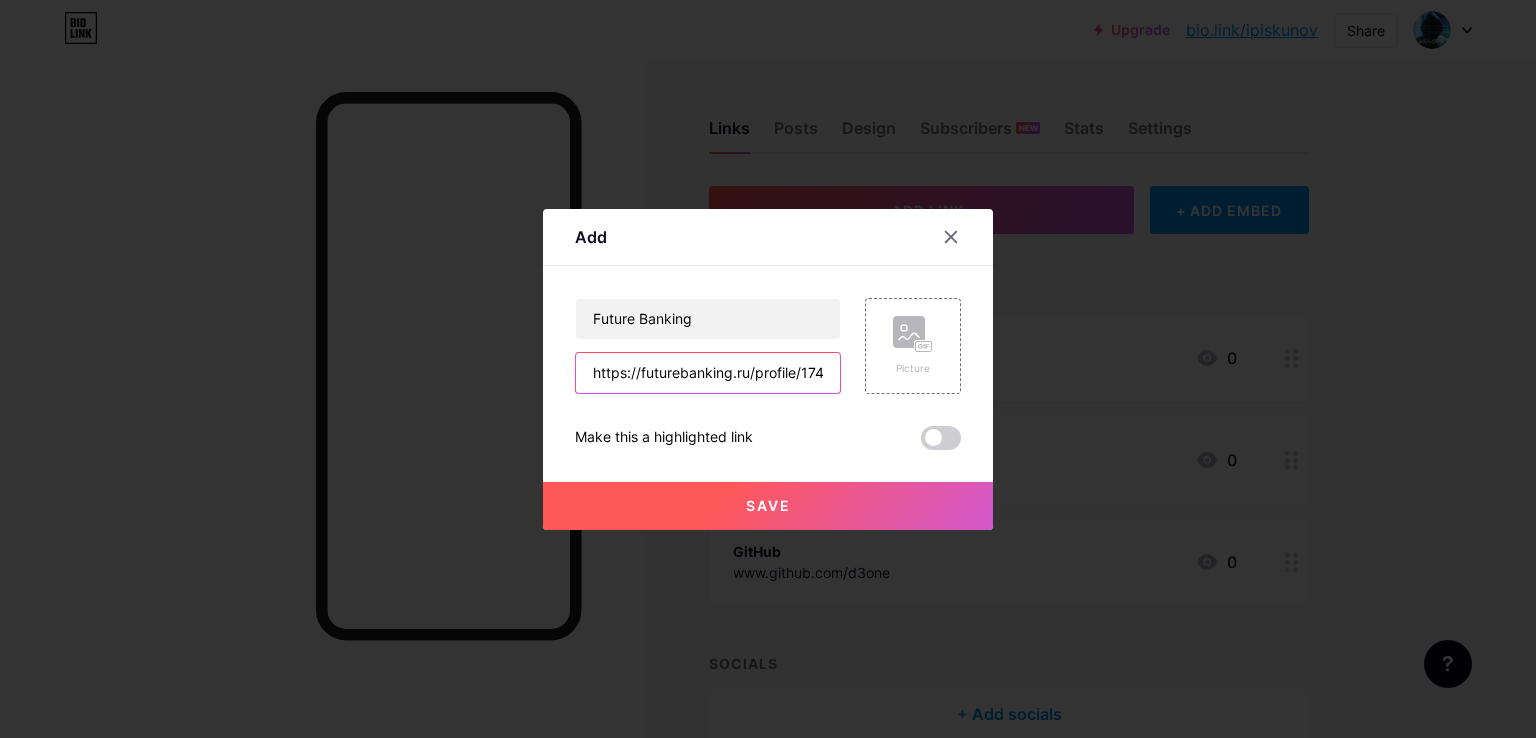 scroll, scrollTop: 0, scrollLeft: 16, axis: horizontal 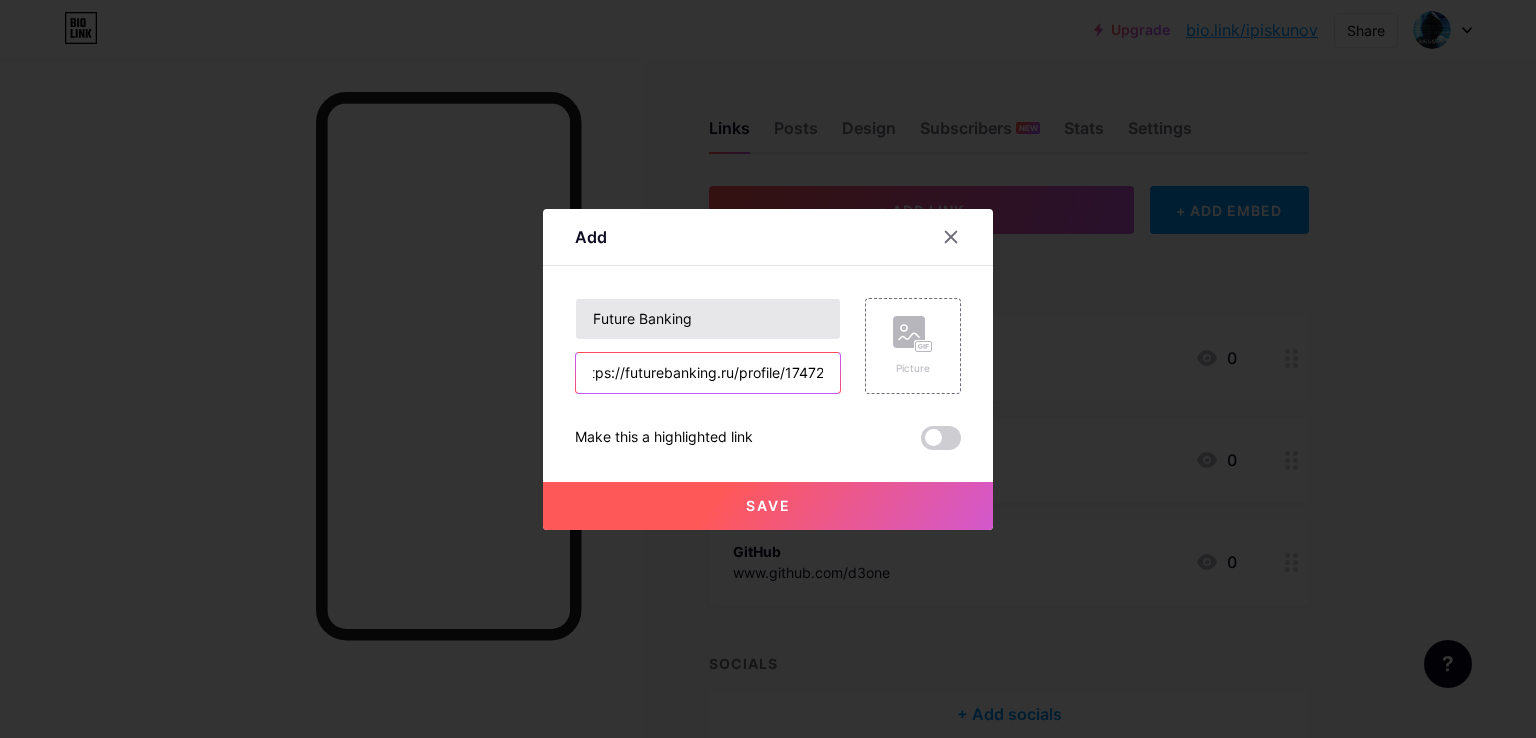 type on "https://futurebanking.ru/profile/17472" 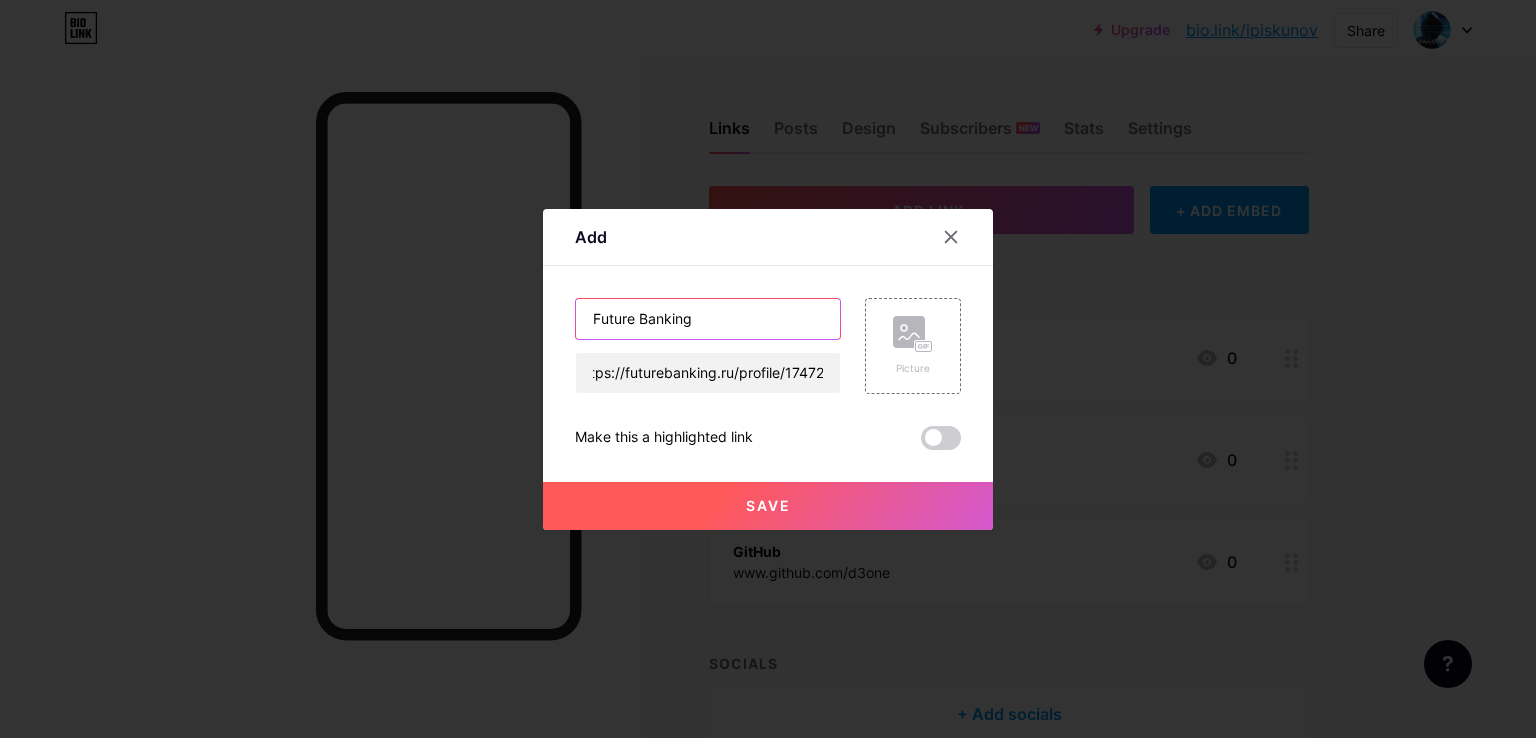 scroll, scrollTop: 0, scrollLeft: 0, axis: both 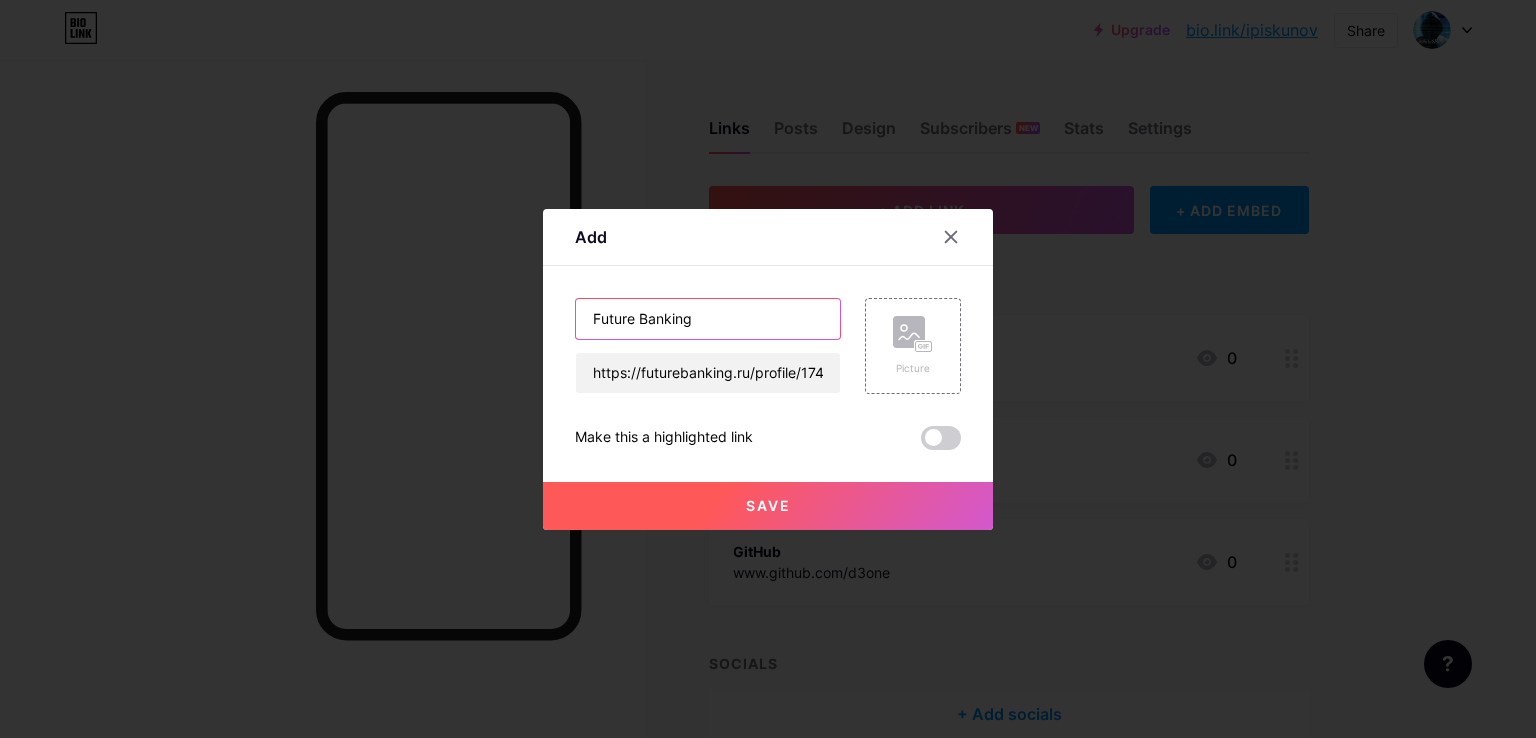 click on "Future Banking" at bounding box center (708, 319) 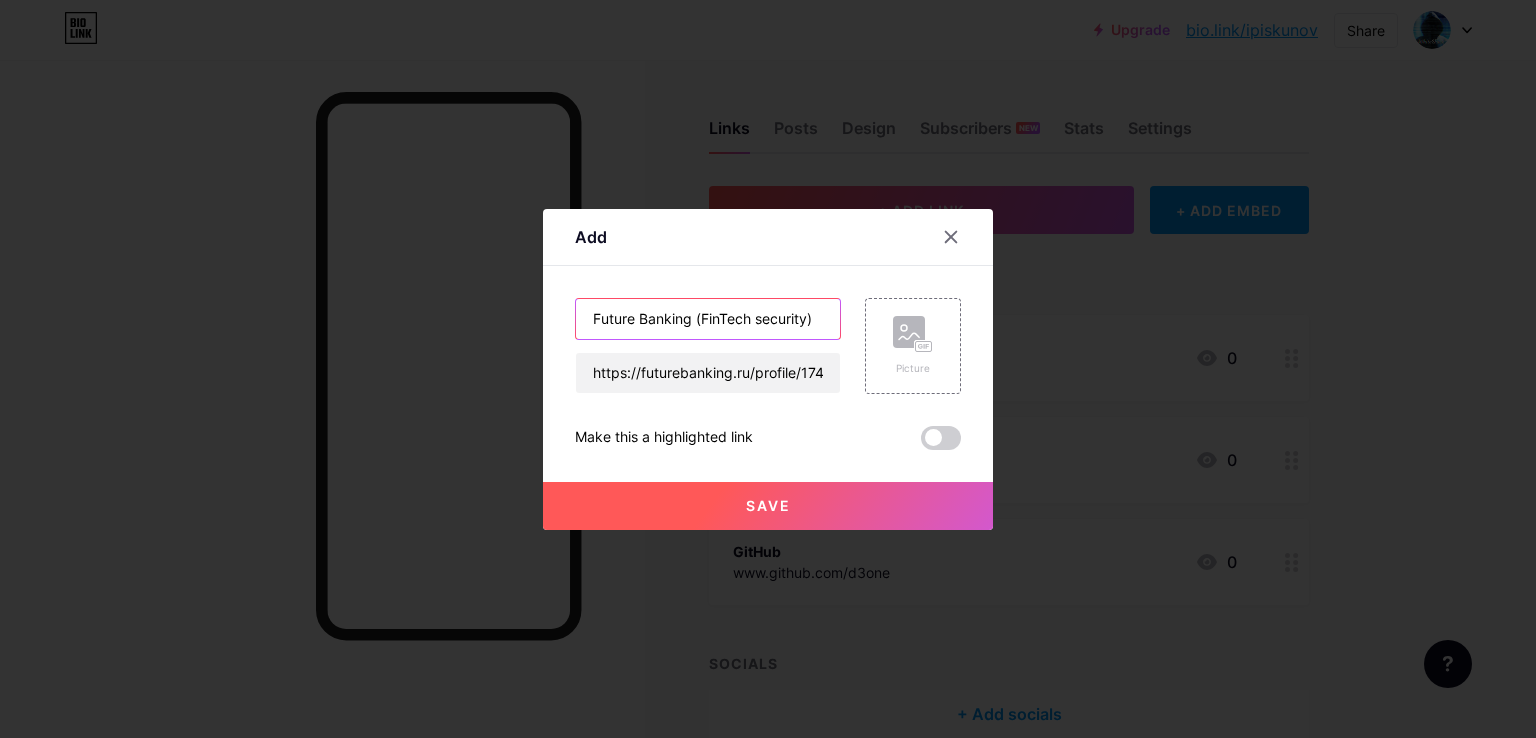 type on "Future Banking (FinTech security)" 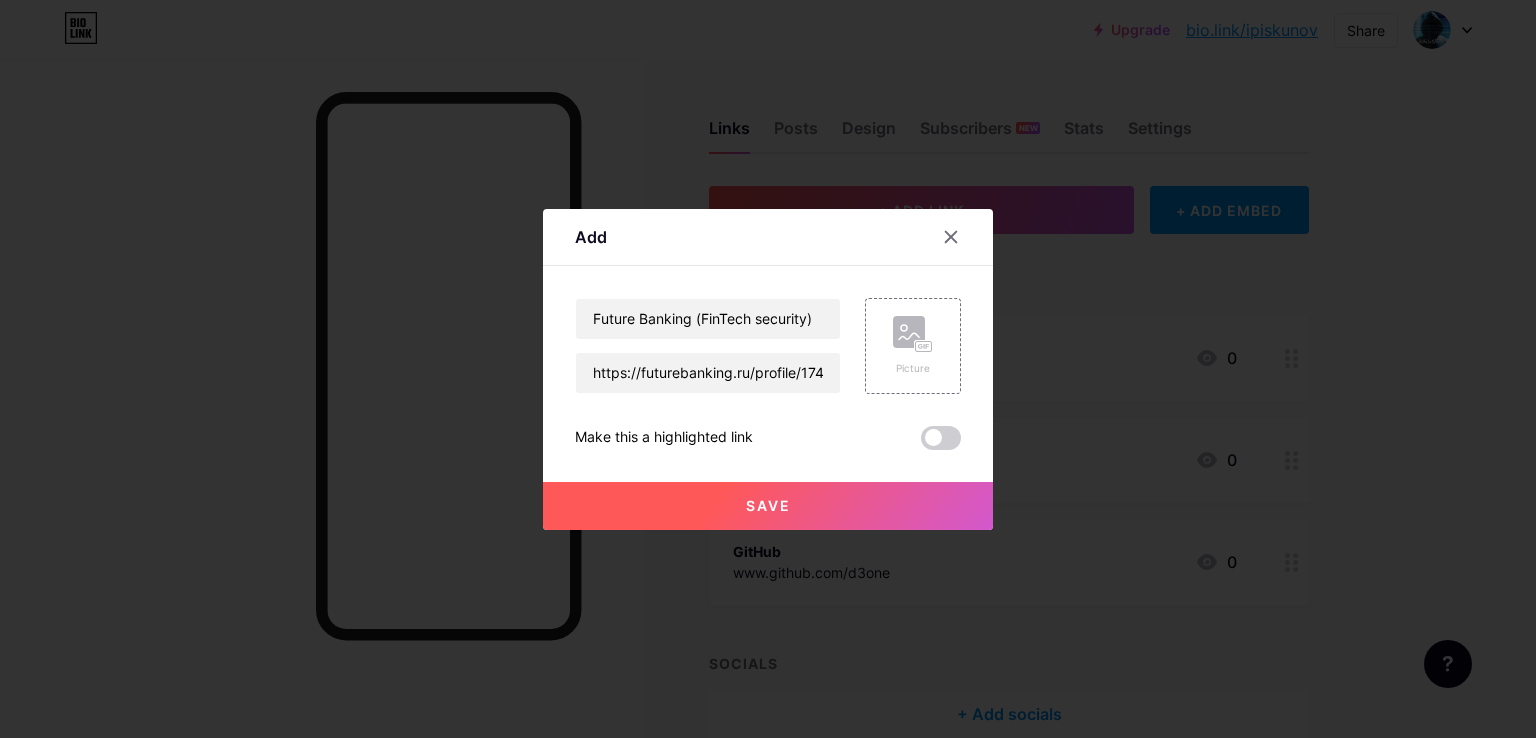 click on "Save" at bounding box center [768, 506] 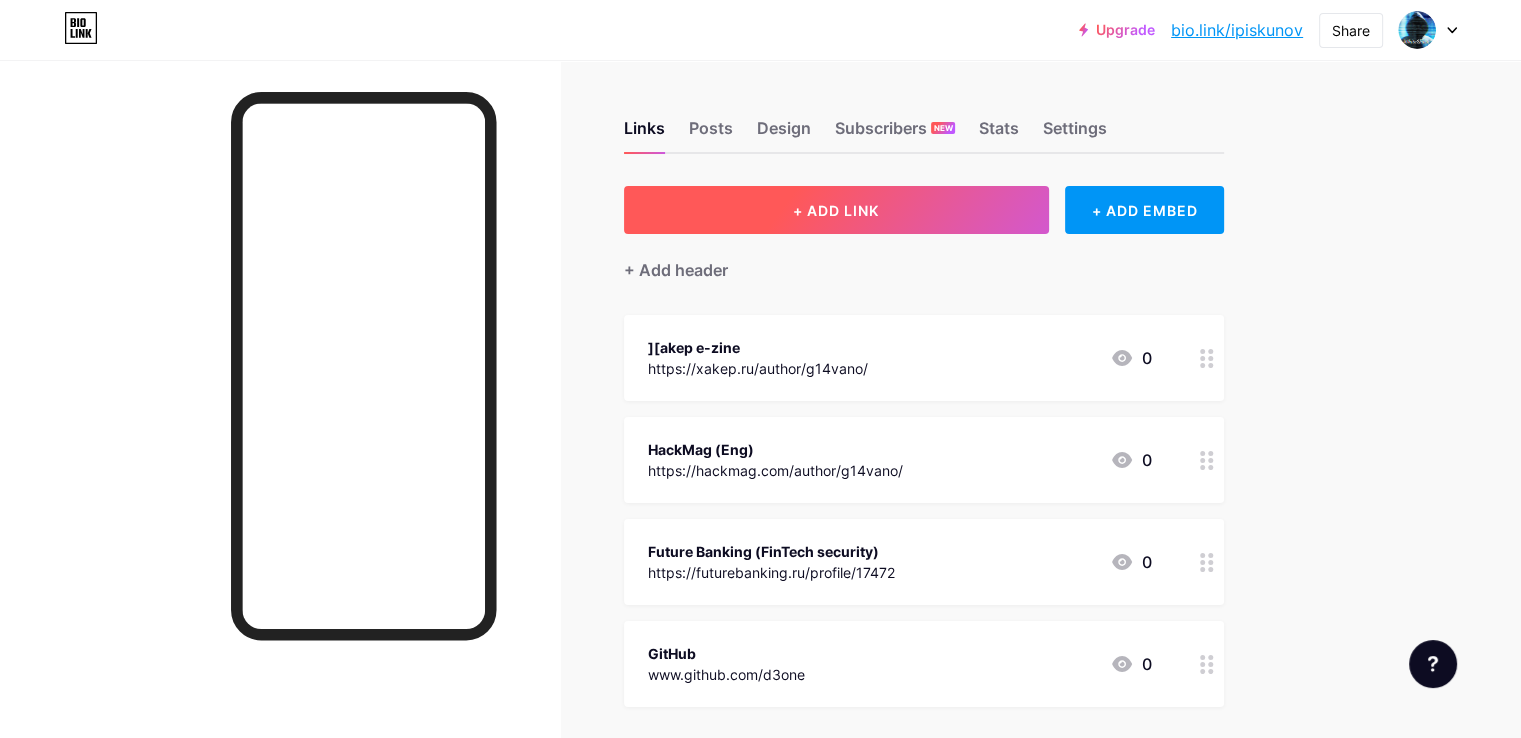 click on "+ ADD LINK" at bounding box center [836, 210] 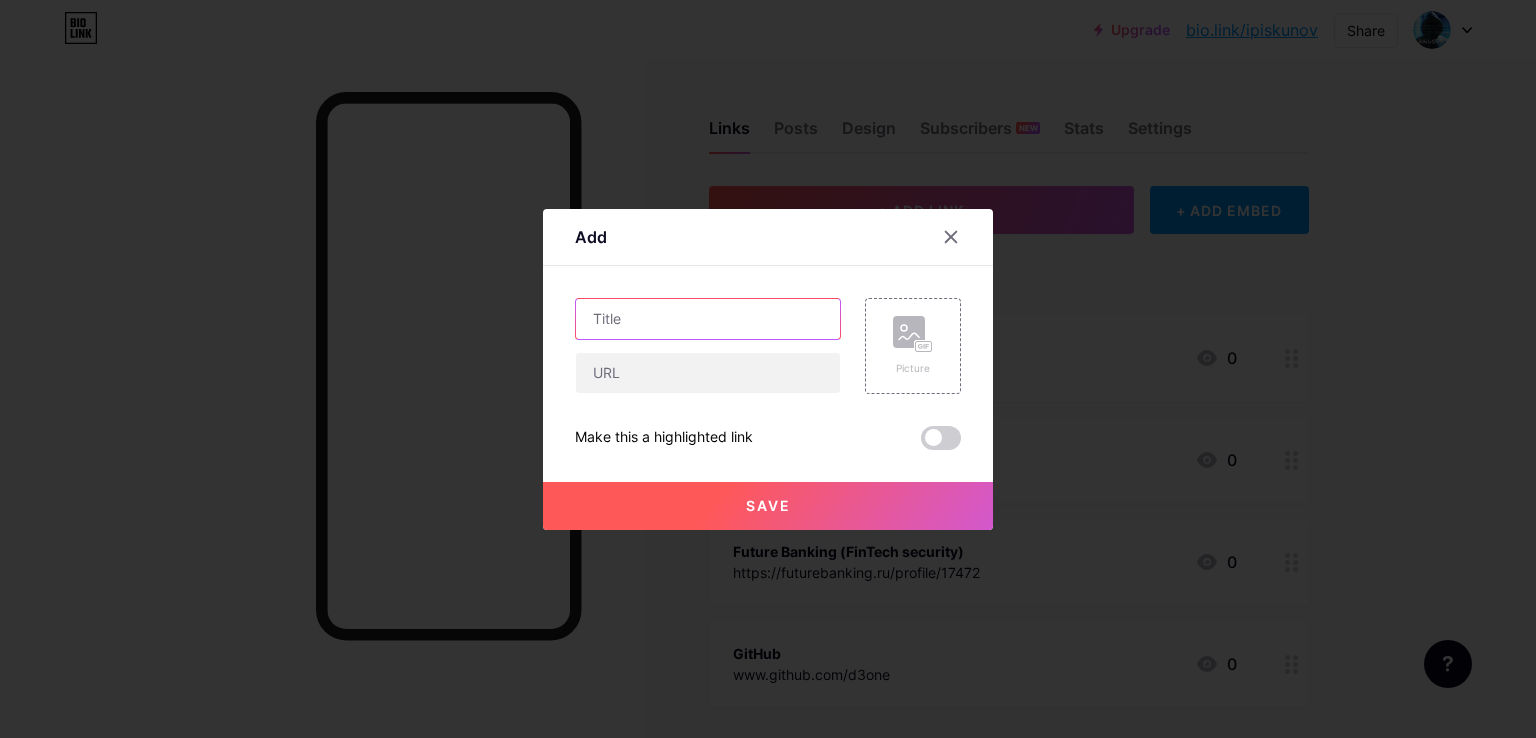 click at bounding box center [708, 319] 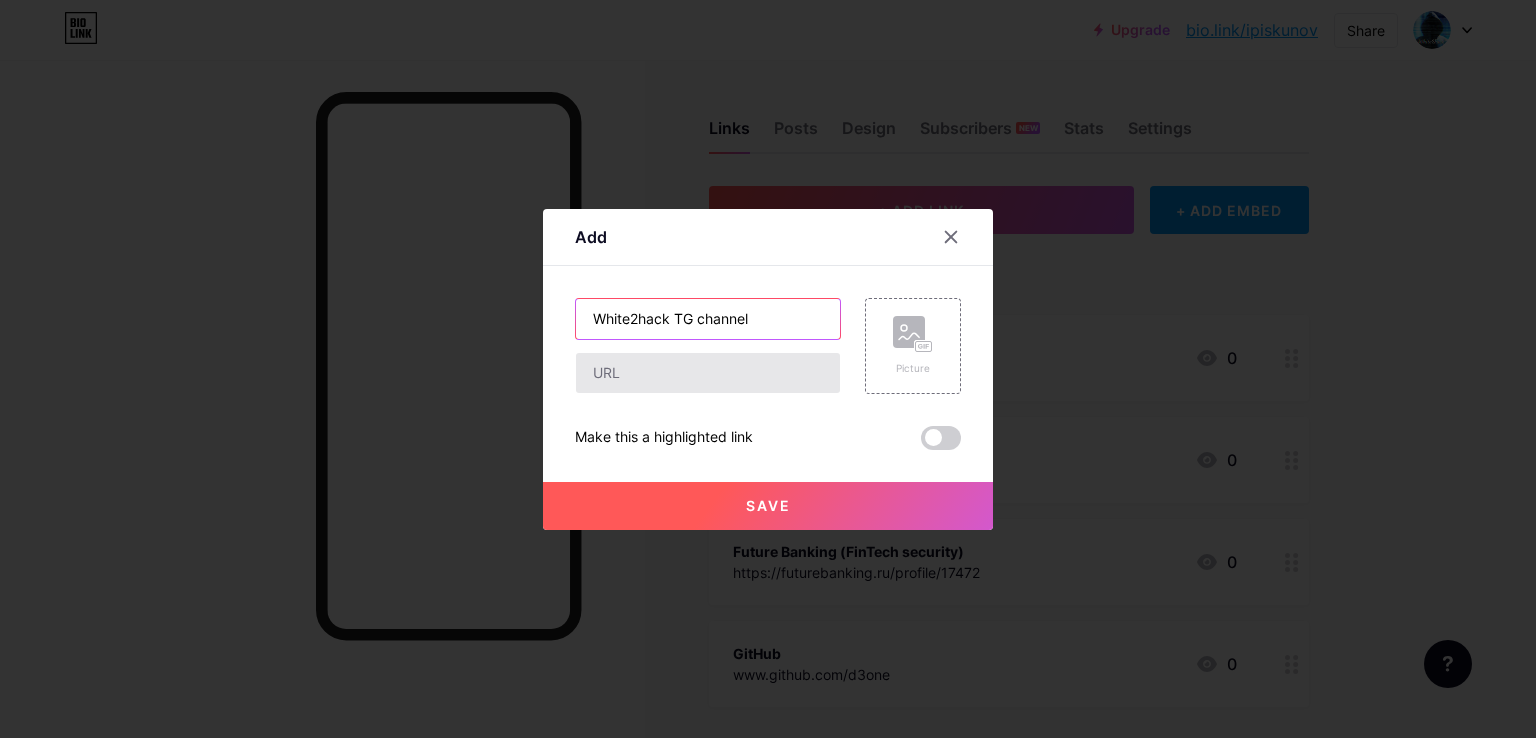 type on "White2hack TG channel" 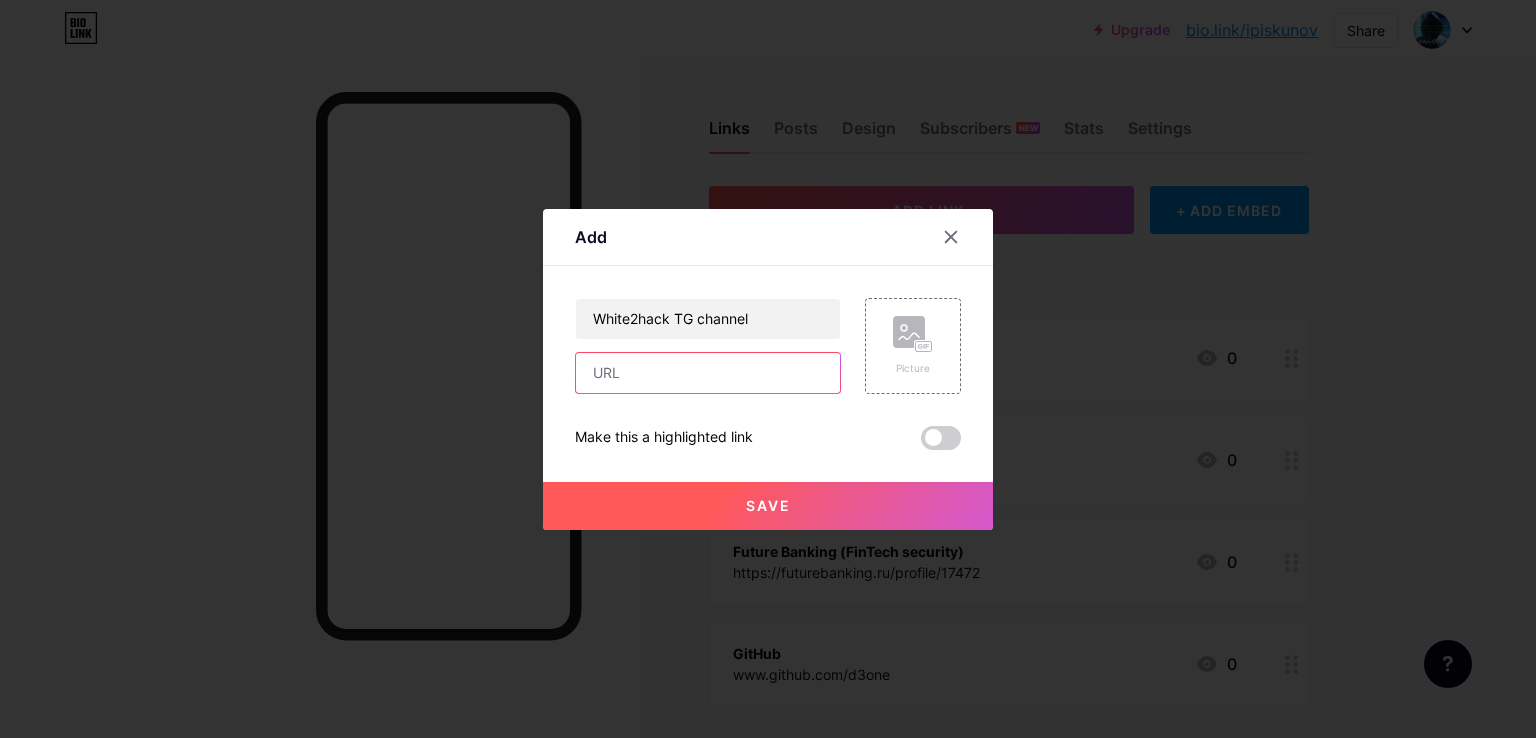 click at bounding box center [708, 373] 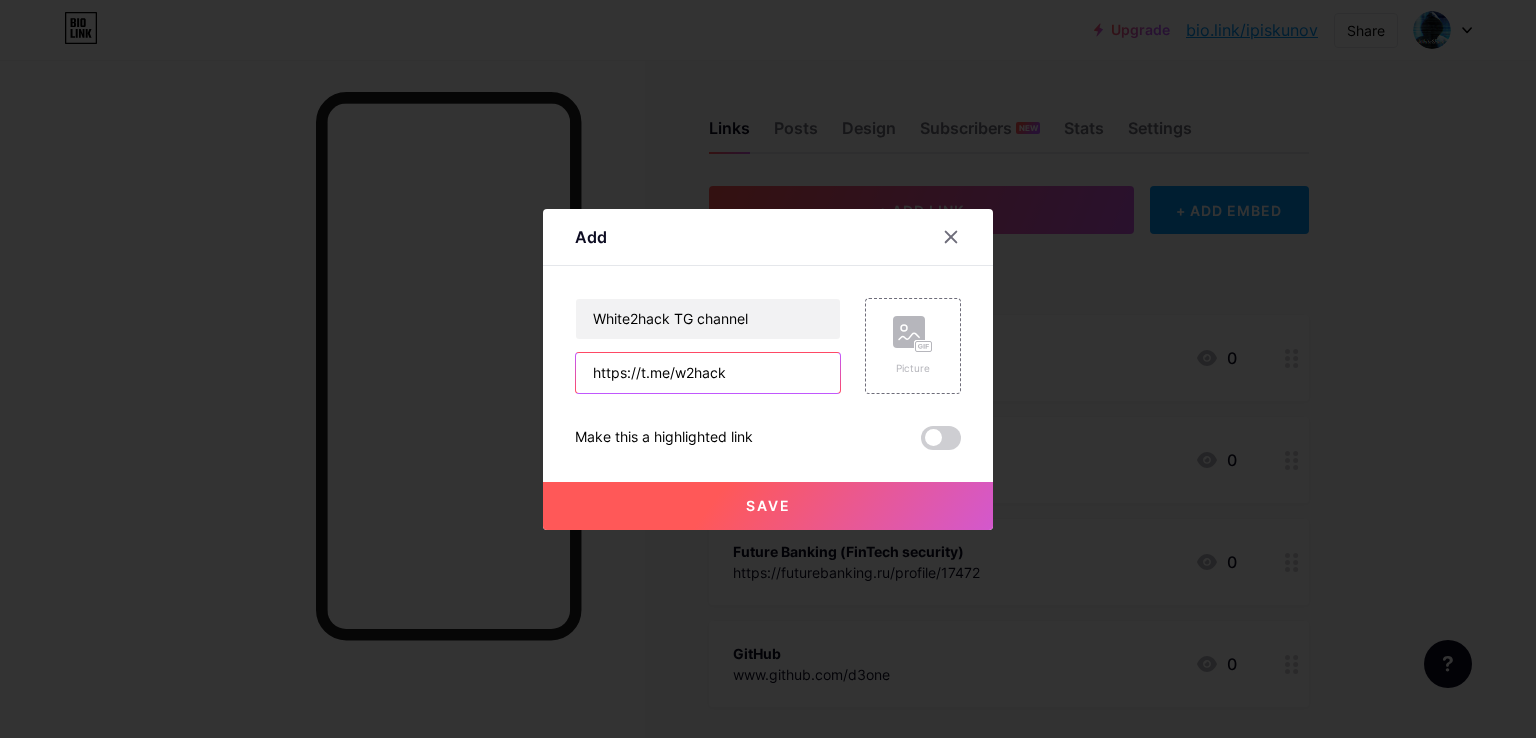 type on "https://t.me/w2hack" 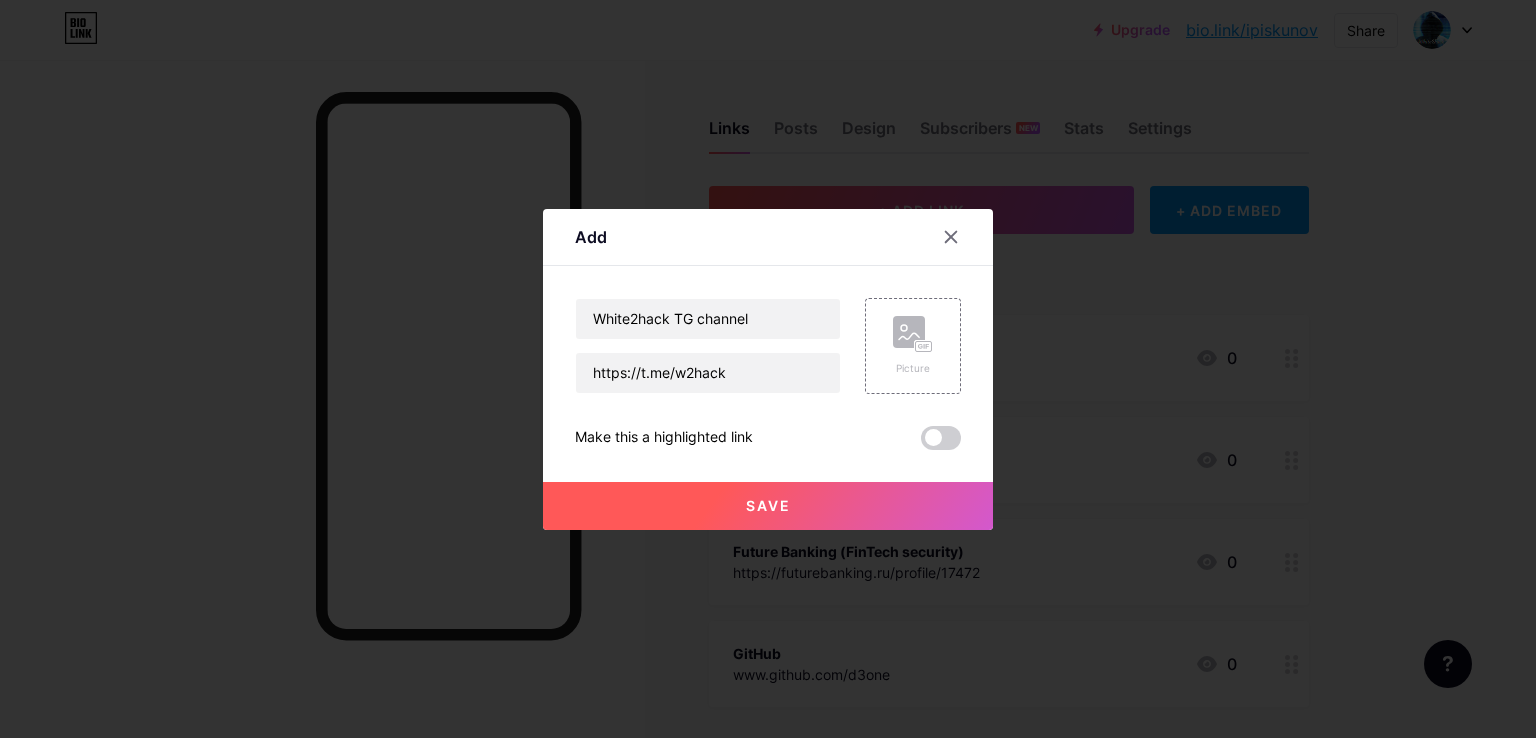 click on "Save" at bounding box center (768, 506) 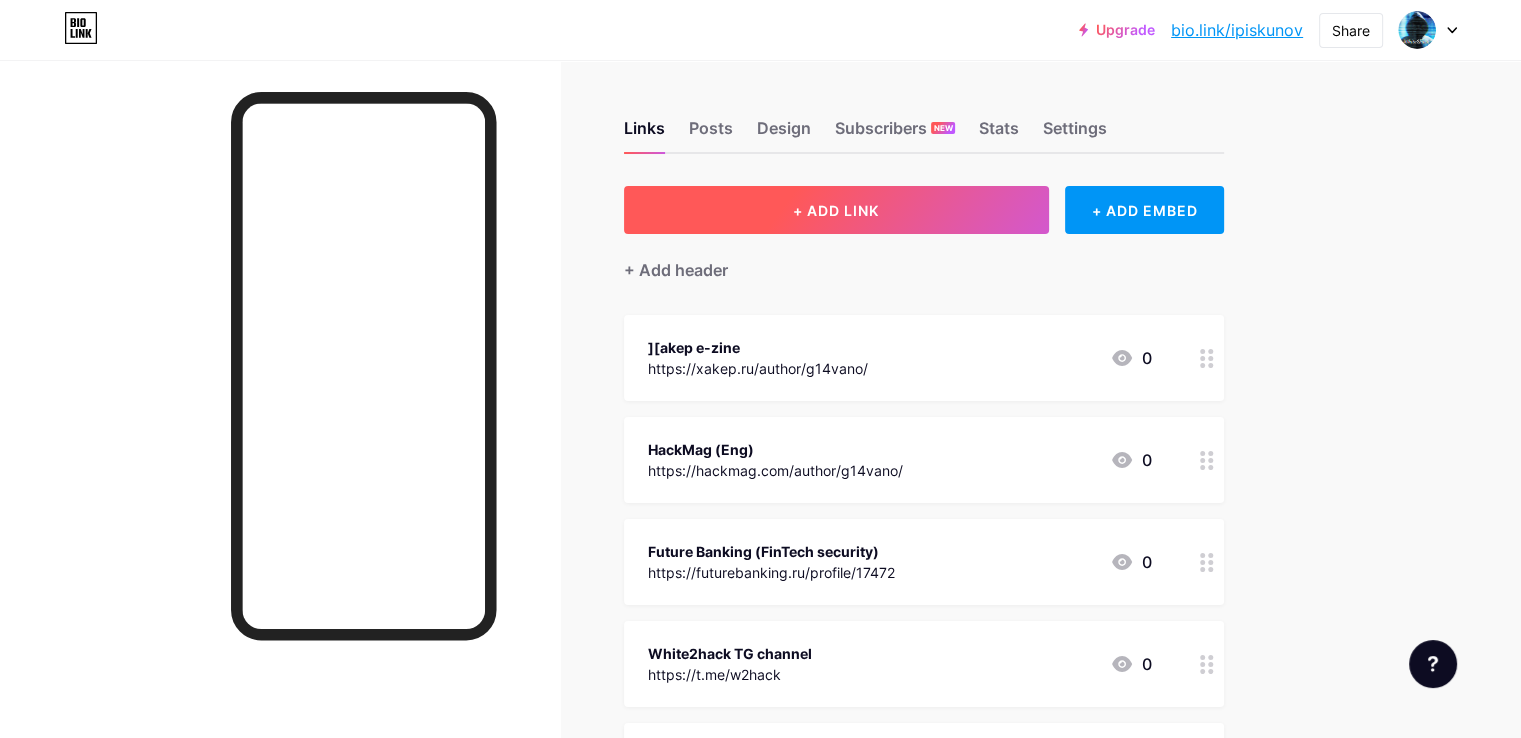 click on "+ ADD LINK" at bounding box center (836, 210) 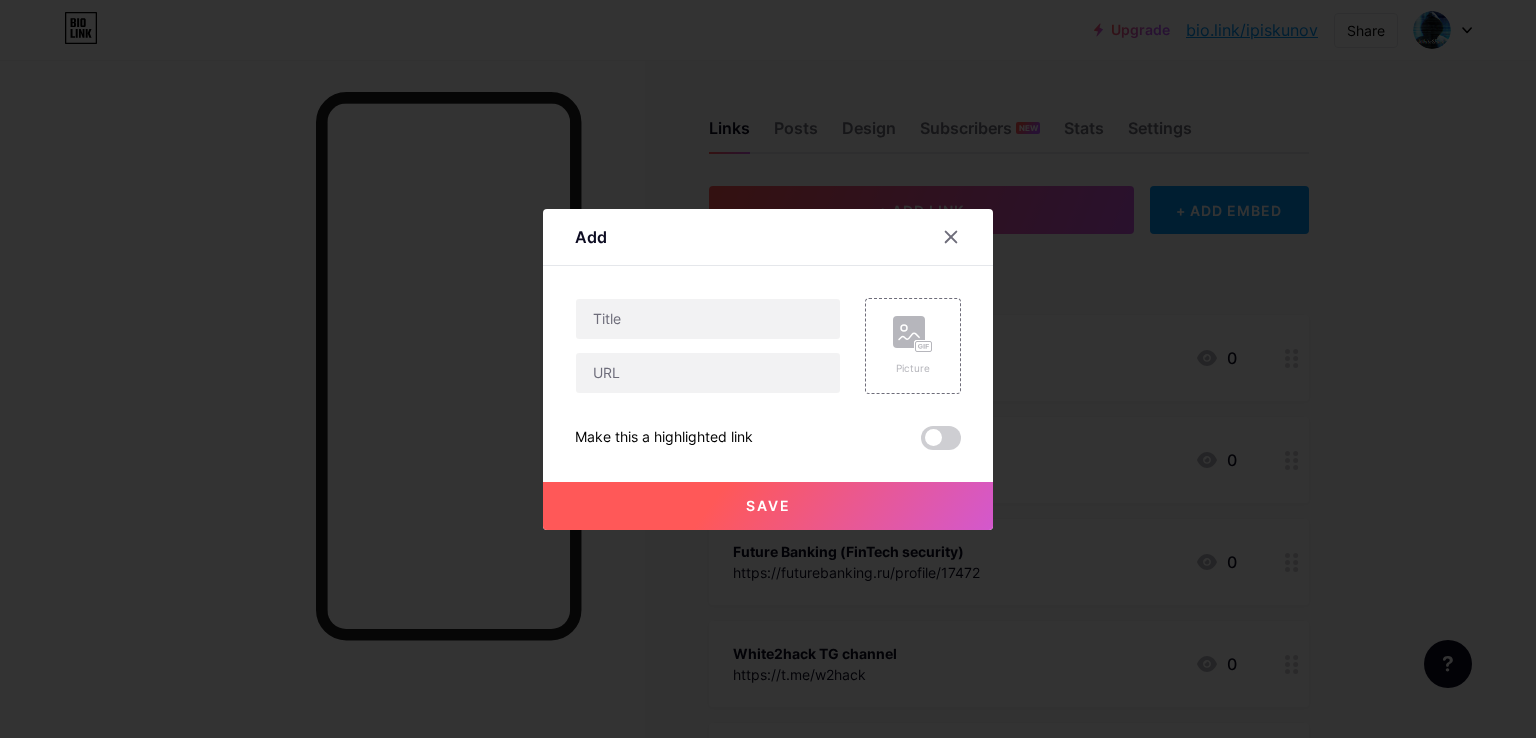 click on "Content
YouTube
Play YouTube video without leaving your page.
ADD
Vimeo
Play Vimeo video without leaving your page.
ADD
Tiktok
Grow your TikTok following
ADD
Tweet
Embed a tweet.
ADD
Reddit
Showcase your Reddit profile
ADD
Spotify
Embed Spotify to play the preview of a track.
ADD
Twitch
Play Twitch video without leaving your page.
ADD
SoundCloud
ADD" at bounding box center (768, 358) 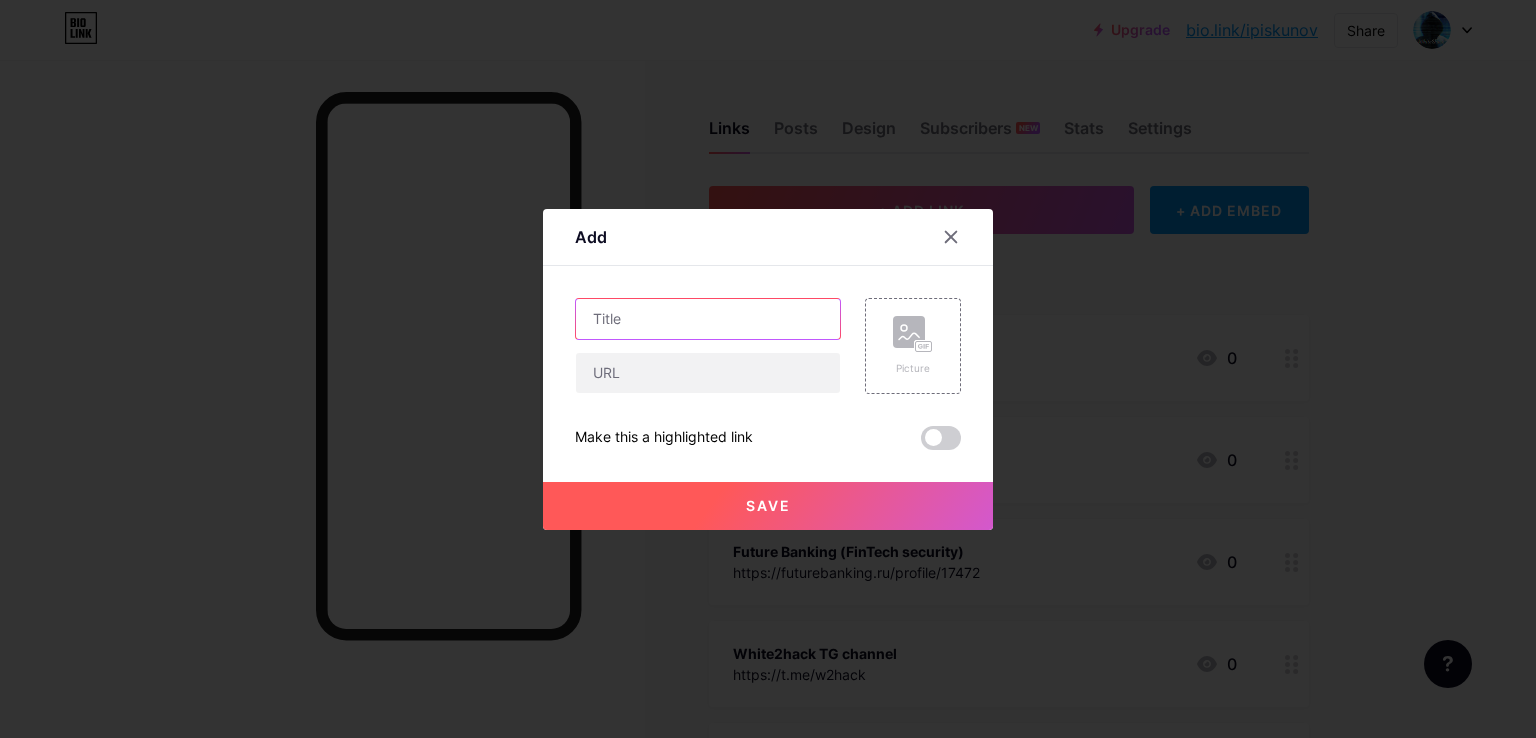 click at bounding box center (708, 319) 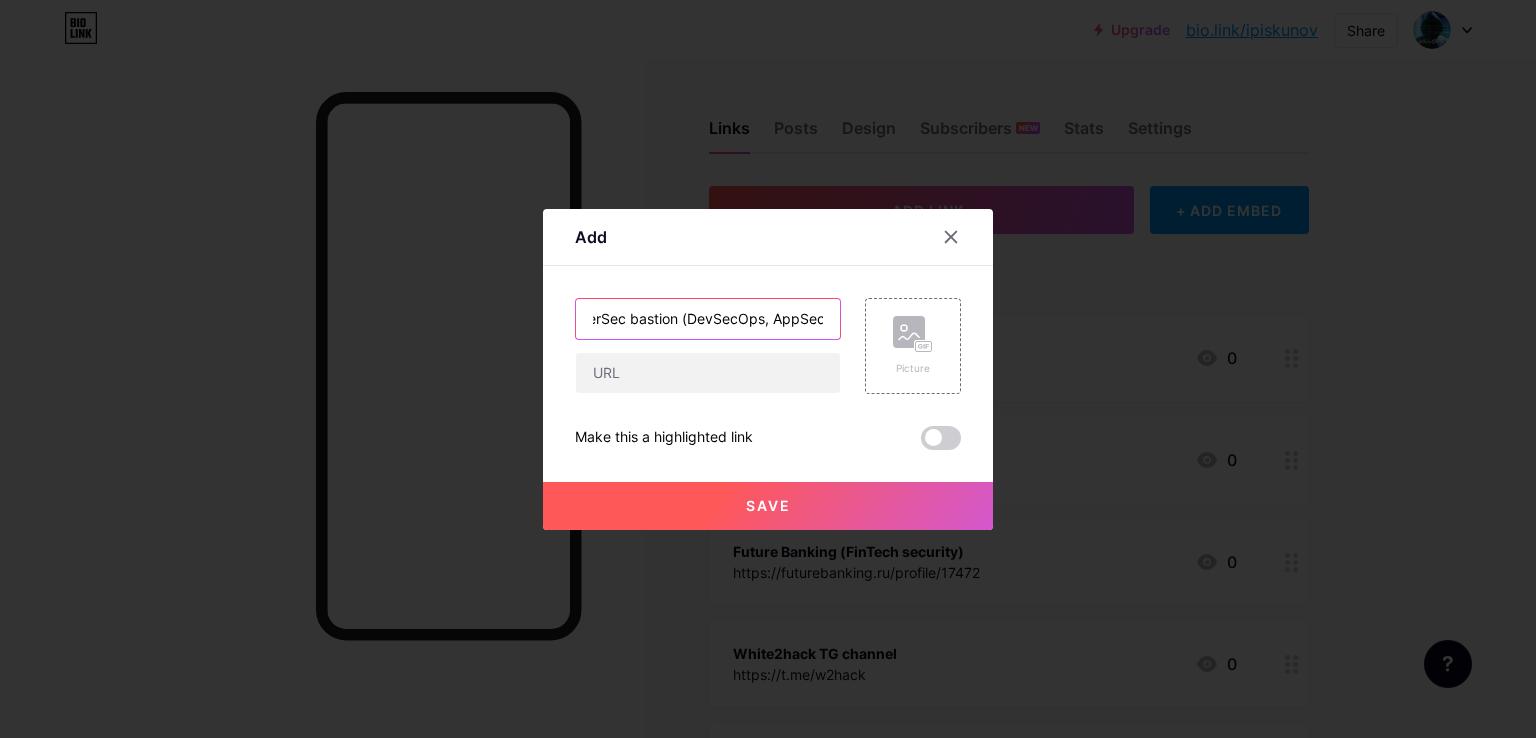 scroll, scrollTop: 0, scrollLeft: 38, axis: horizontal 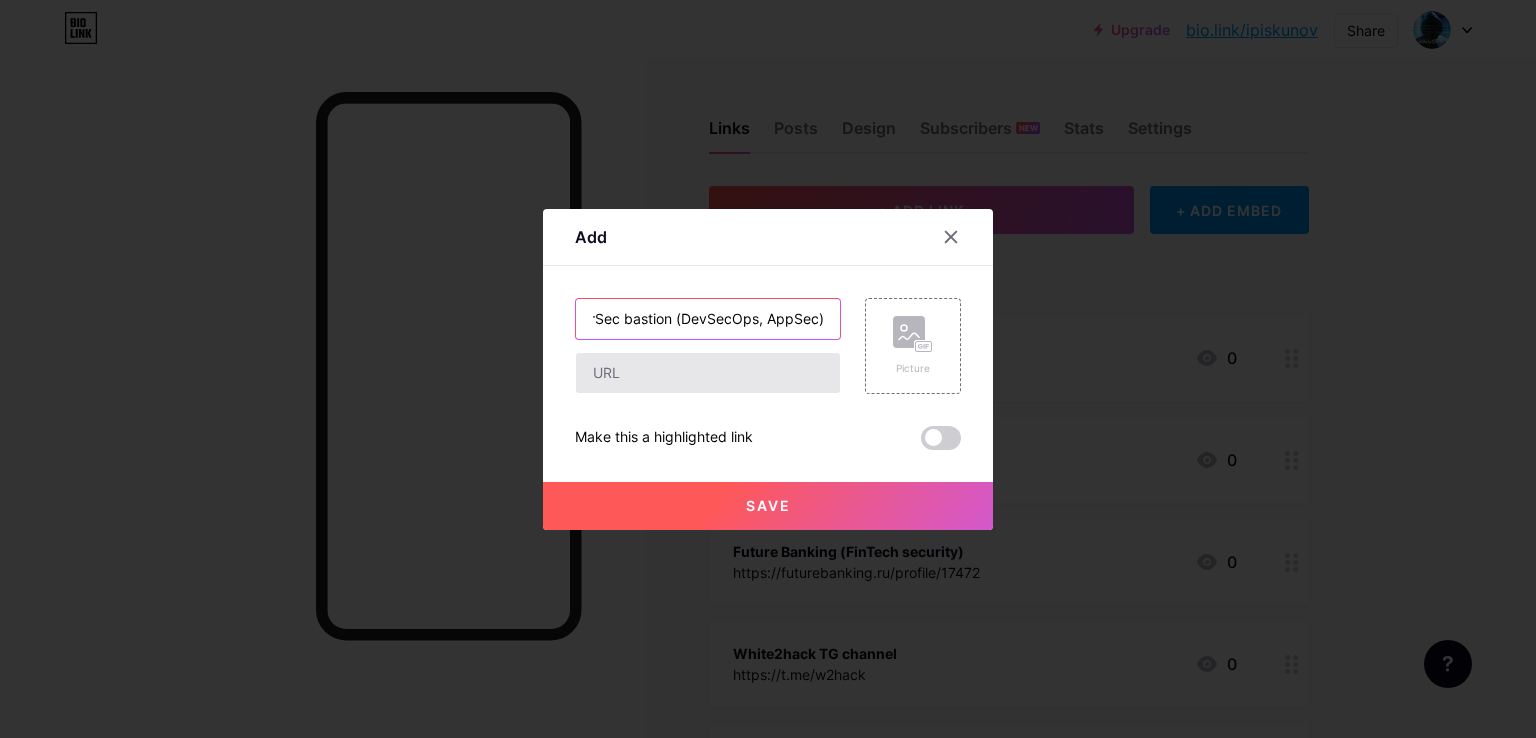 type on "CyberSec bastion (DevSecOps, AppSec))" 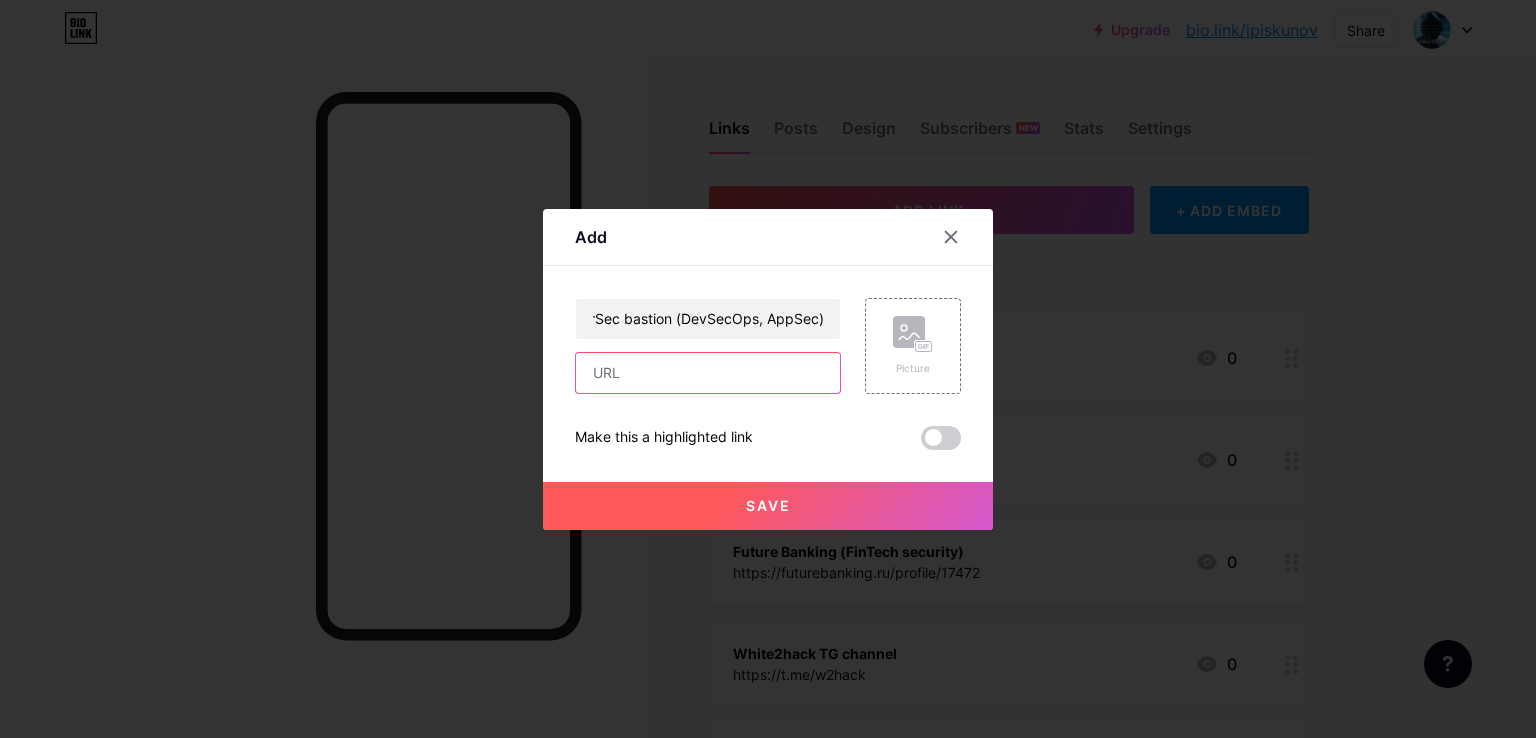 click at bounding box center [708, 373] 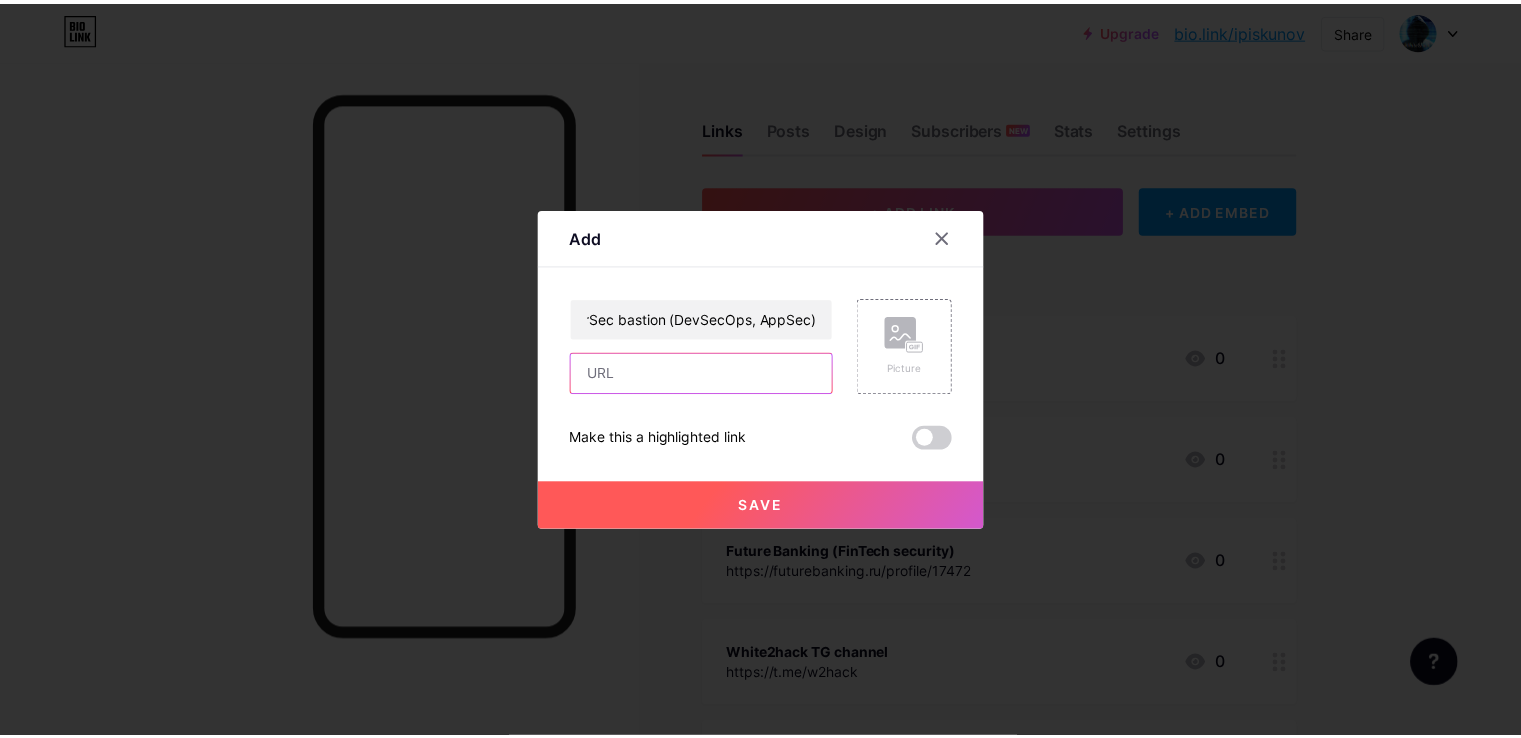 scroll, scrollTop: 0, scrollLeft: 0, axis: both 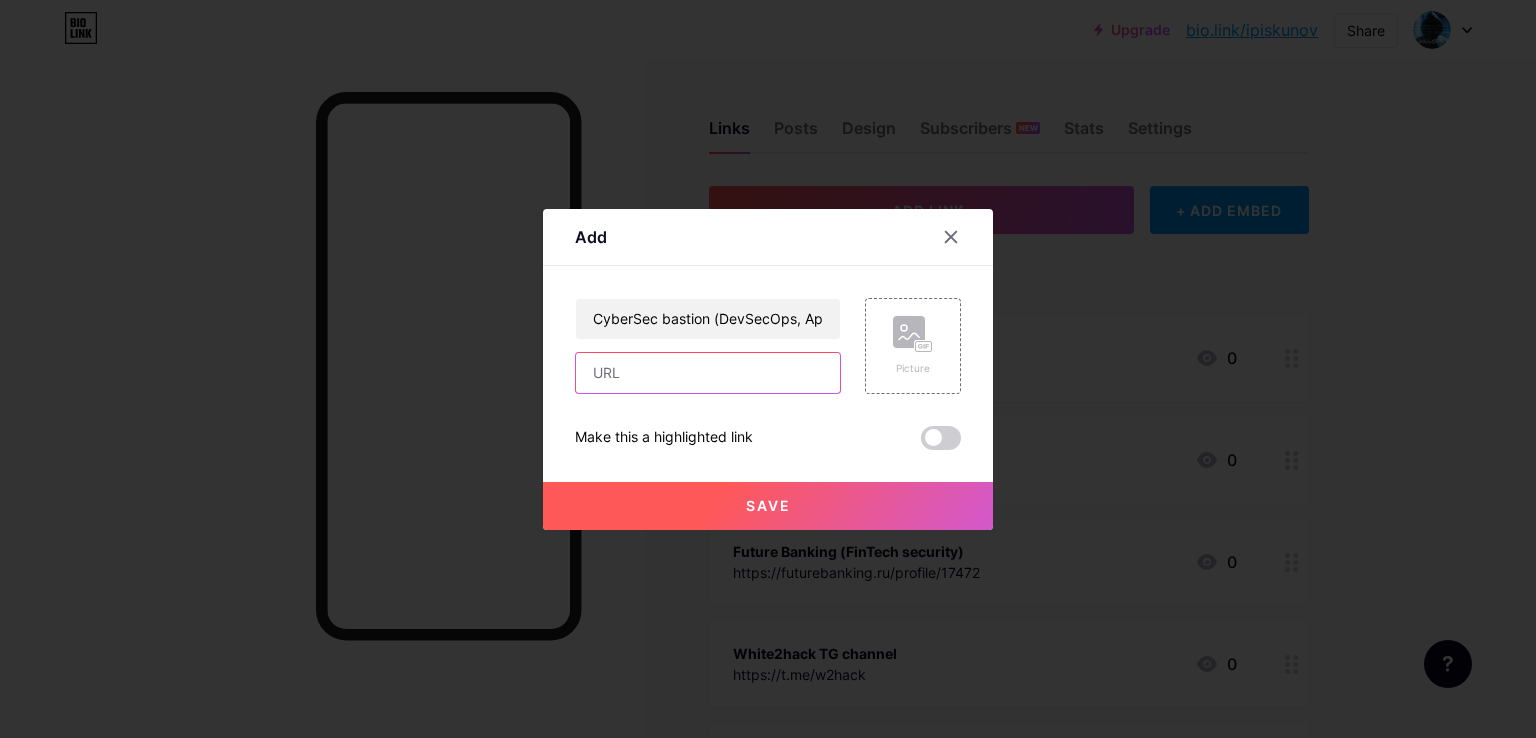 paste on "https://t.me/+lM-z1s7354Y1NmEy" 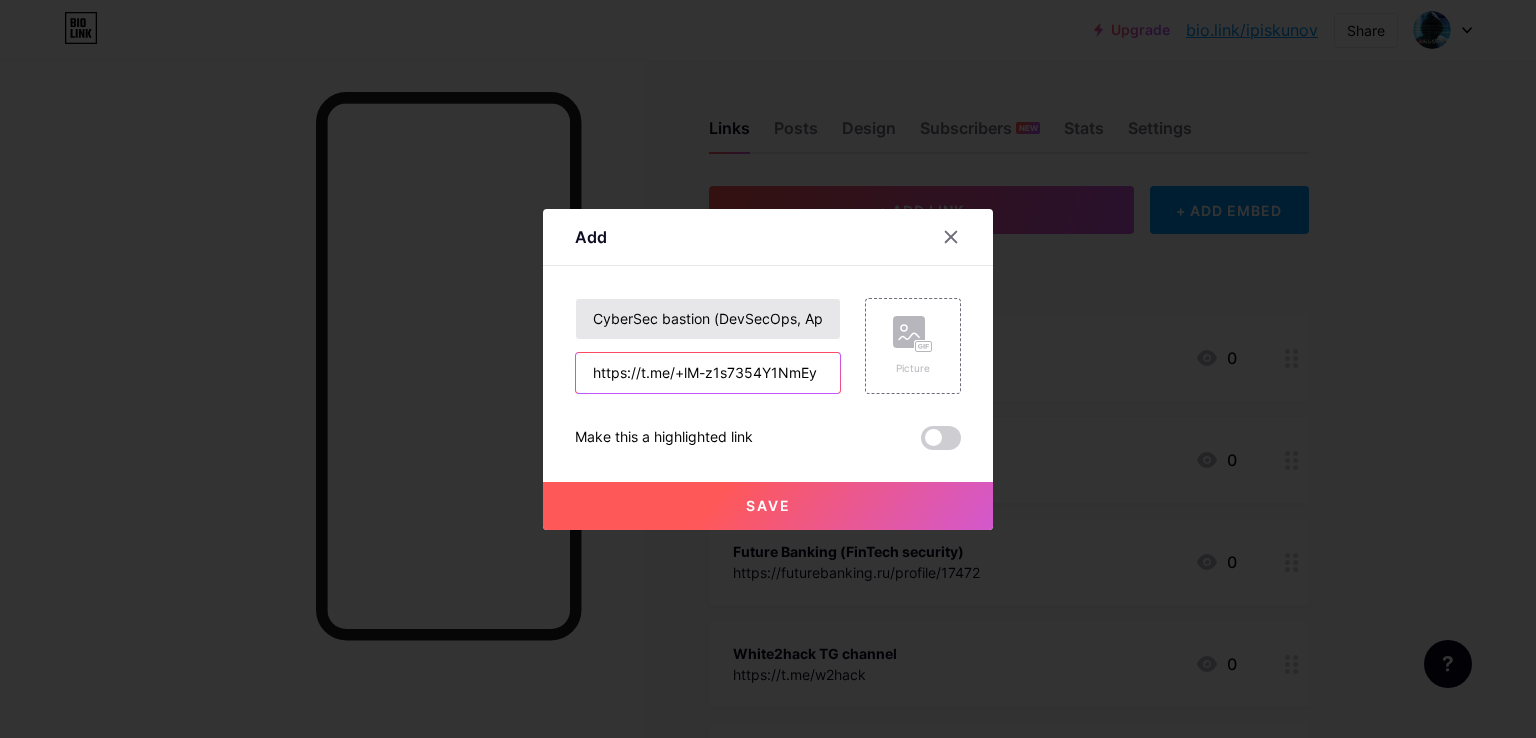 type on "https://t.me/+lM-z1s7354Y1NmEy" 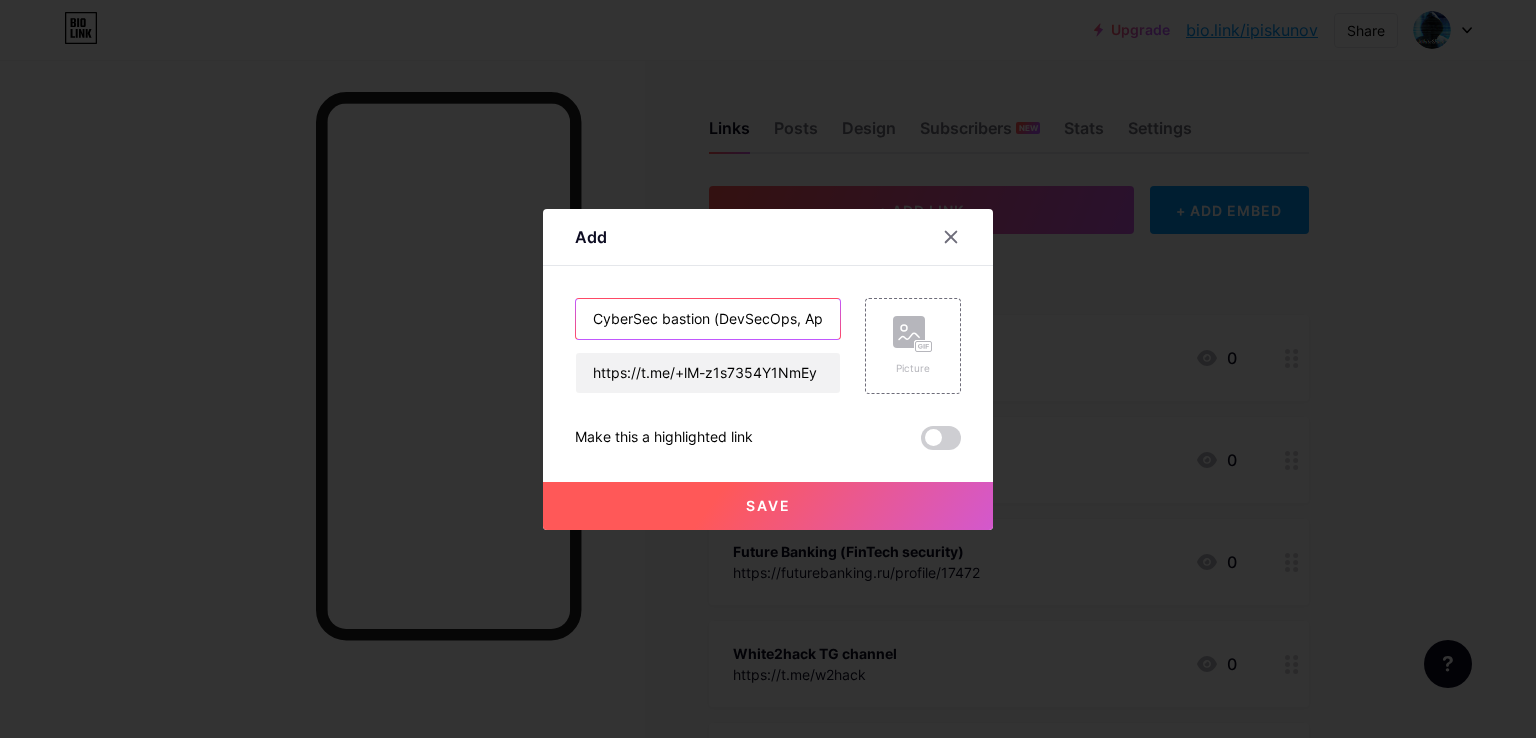 click on "CyberSec bastion (DevSecOps, AppSec))" at bounding box center (708, 319) 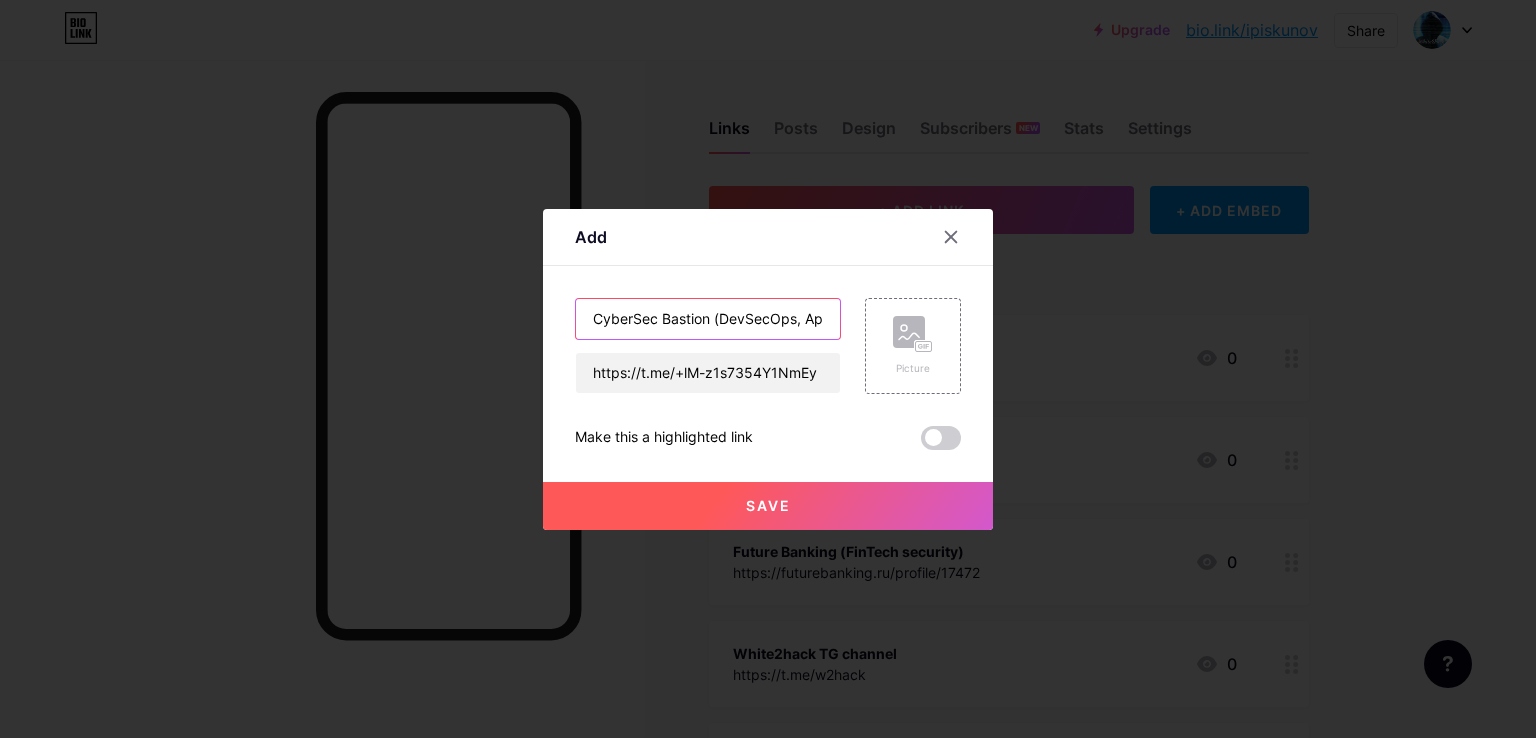 click on "CyberSec Bastion (DevSecOps, AppSec))" at bounding box center (708, 319) 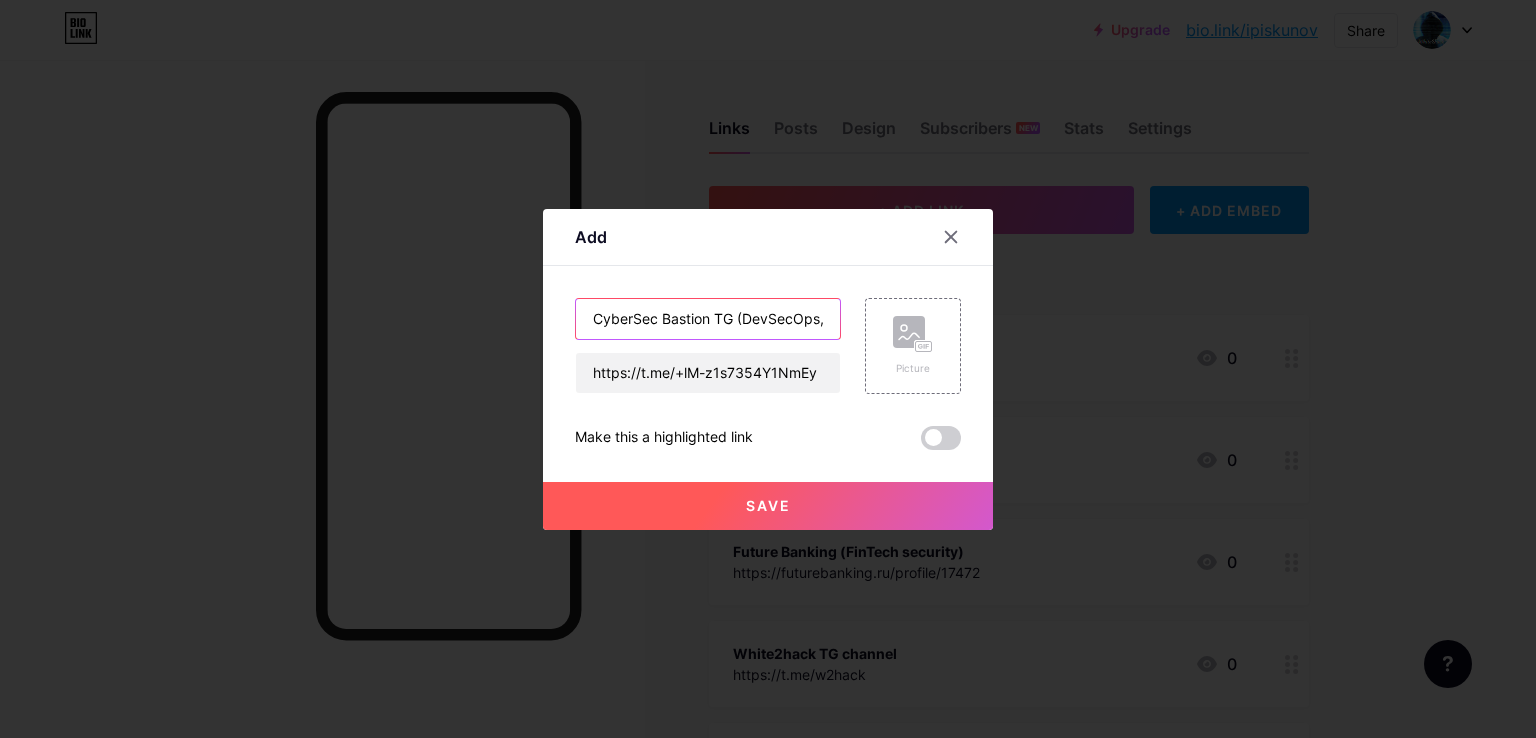 type on "CyberSec Bastion TG (DevSecOps, AppSec))" 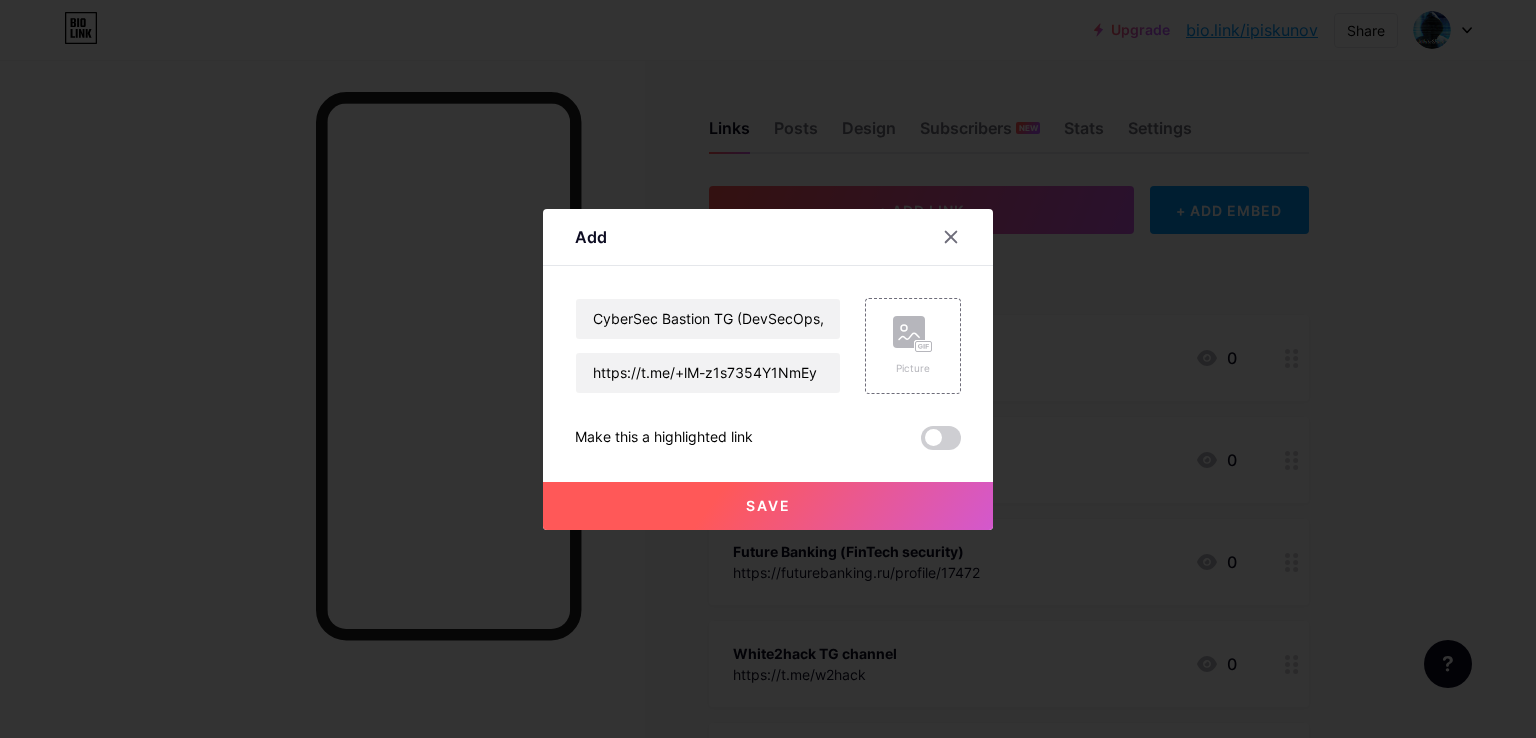 click on "Save" at bounding box center (768, 505) 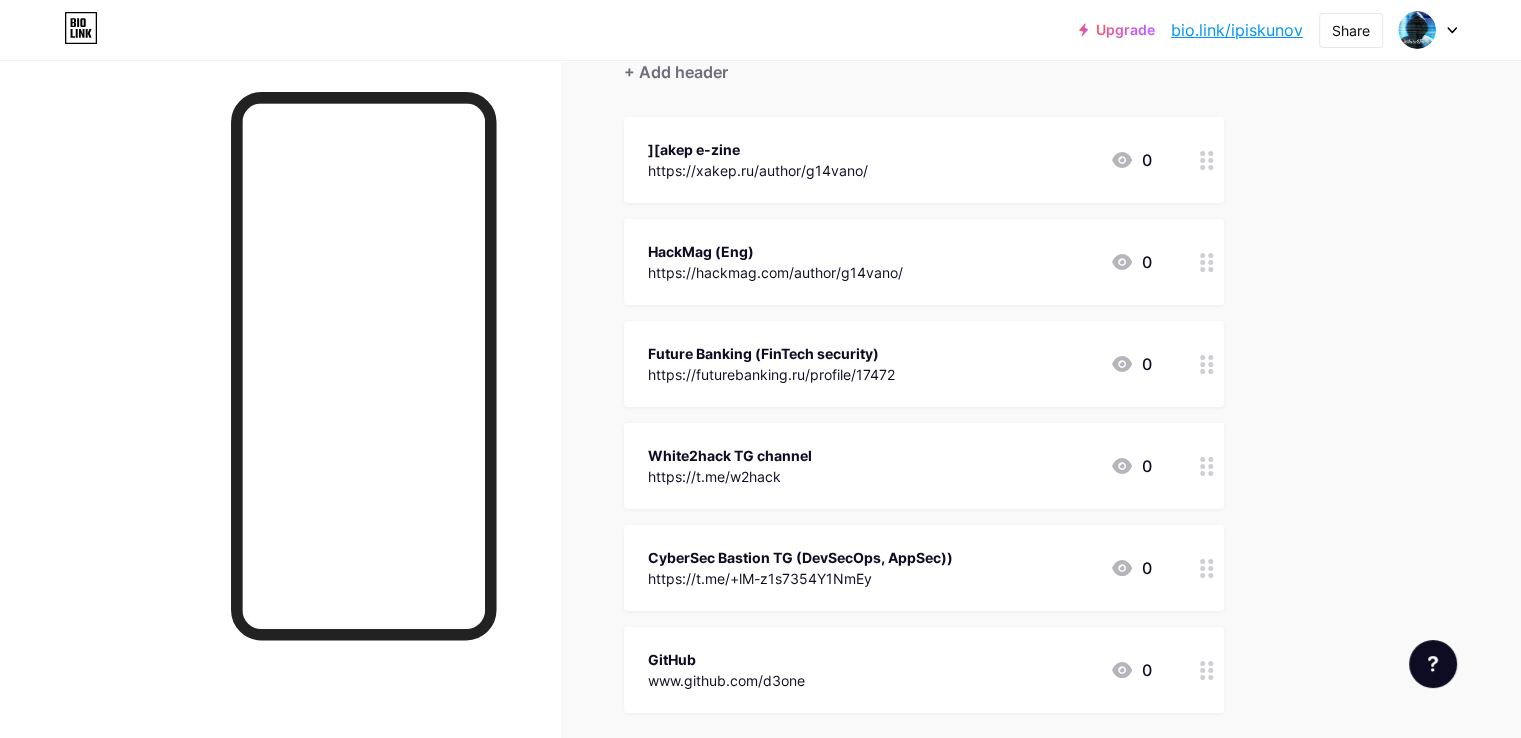 scroll, scrollTop: 200, scrollLeft: 0, axis: vertical 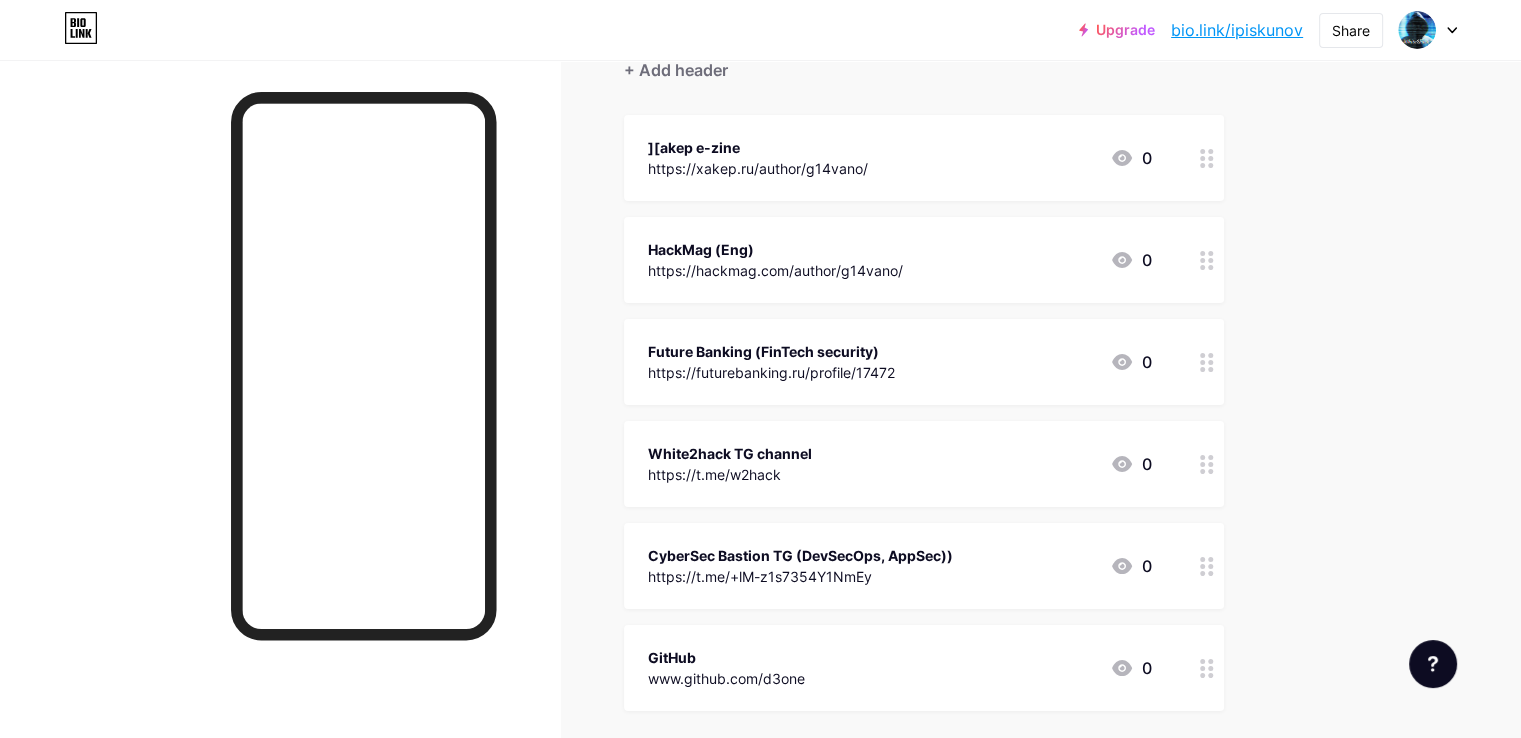 drag, startPoint x: 901, startPoint y: 469, endPoint x: 901, endPoint y: 163, distance: 306 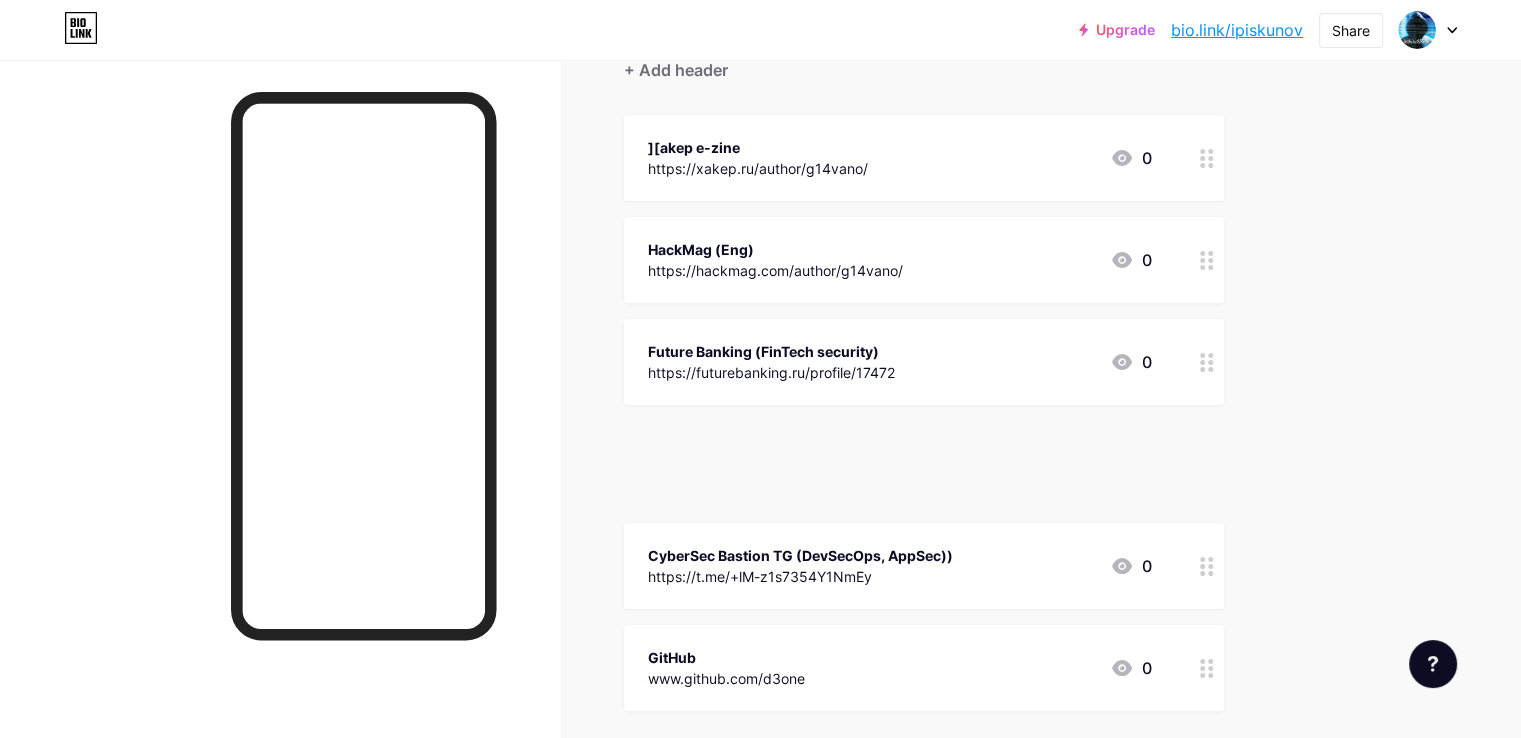 type 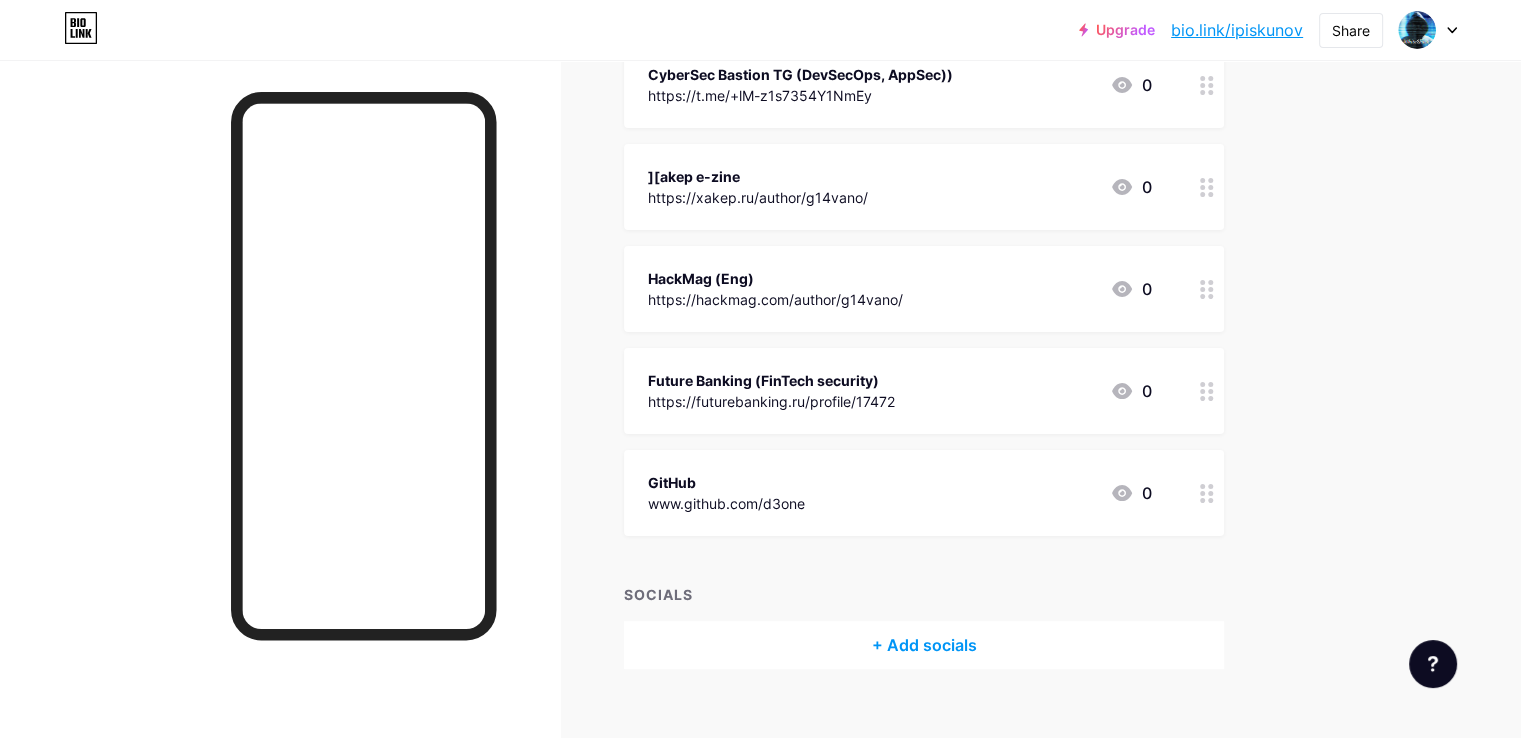 scroll, scrollTop: 0, scrollLeft: 0, axis: both 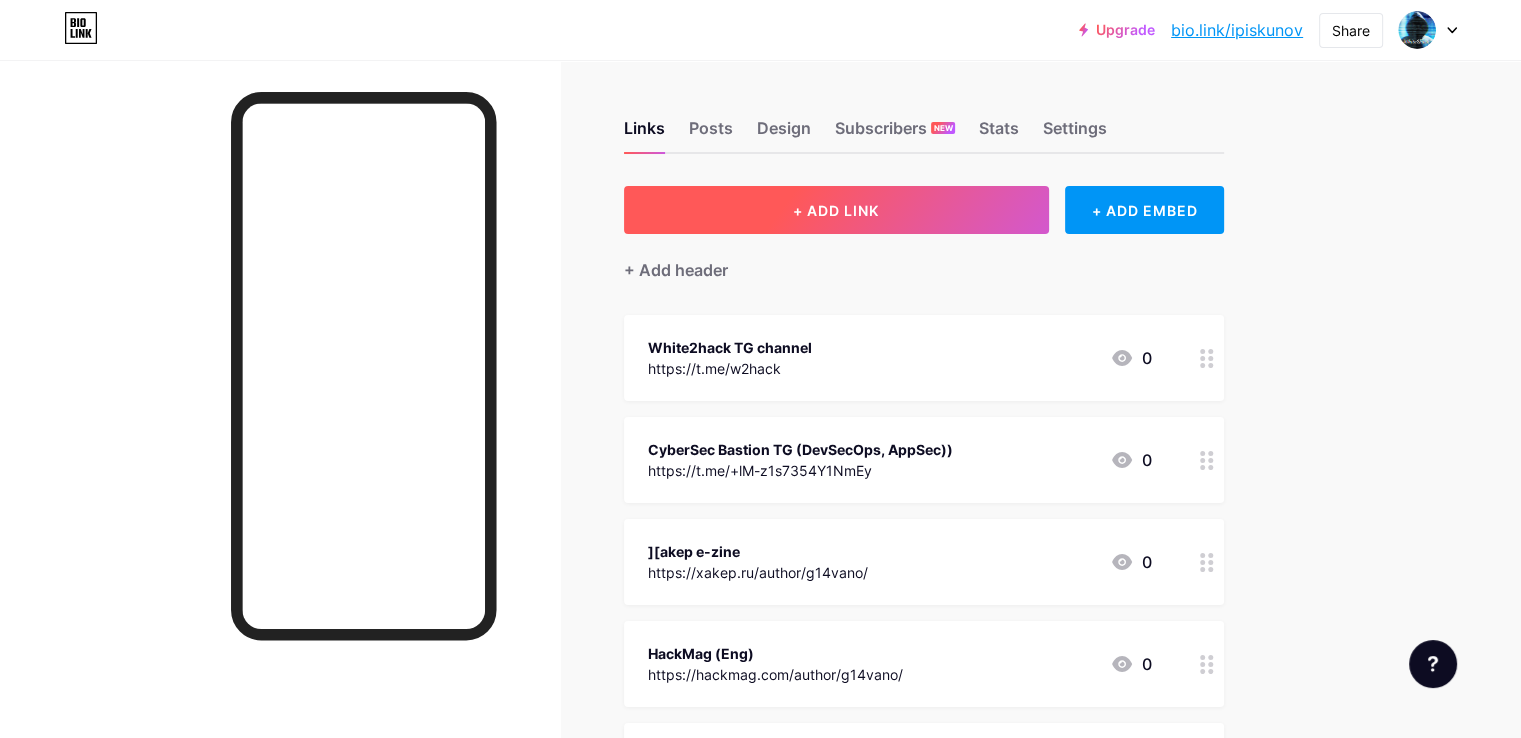 click on "+ ADD LINK" at bounding box center [836, 210] 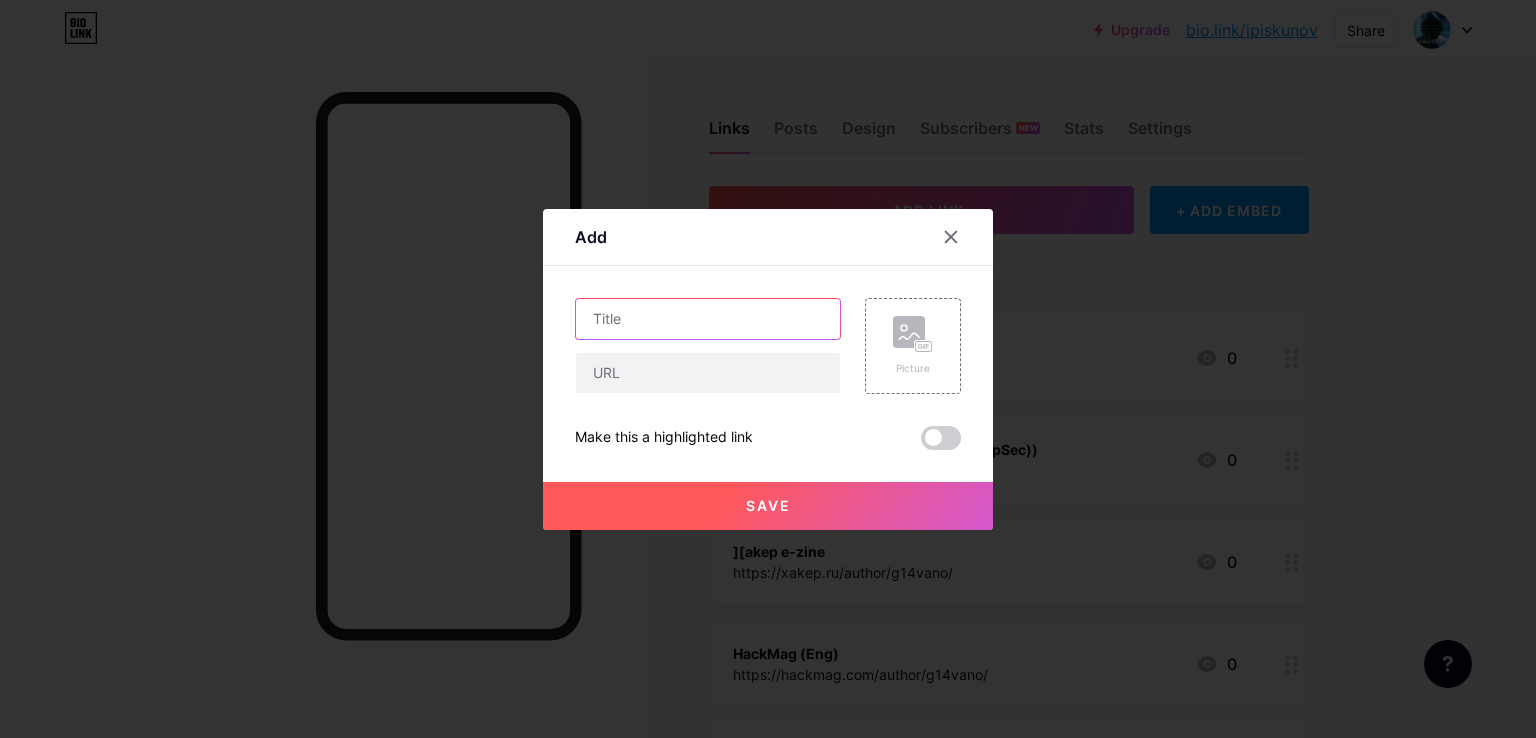 click at bounding box center [708, 319] 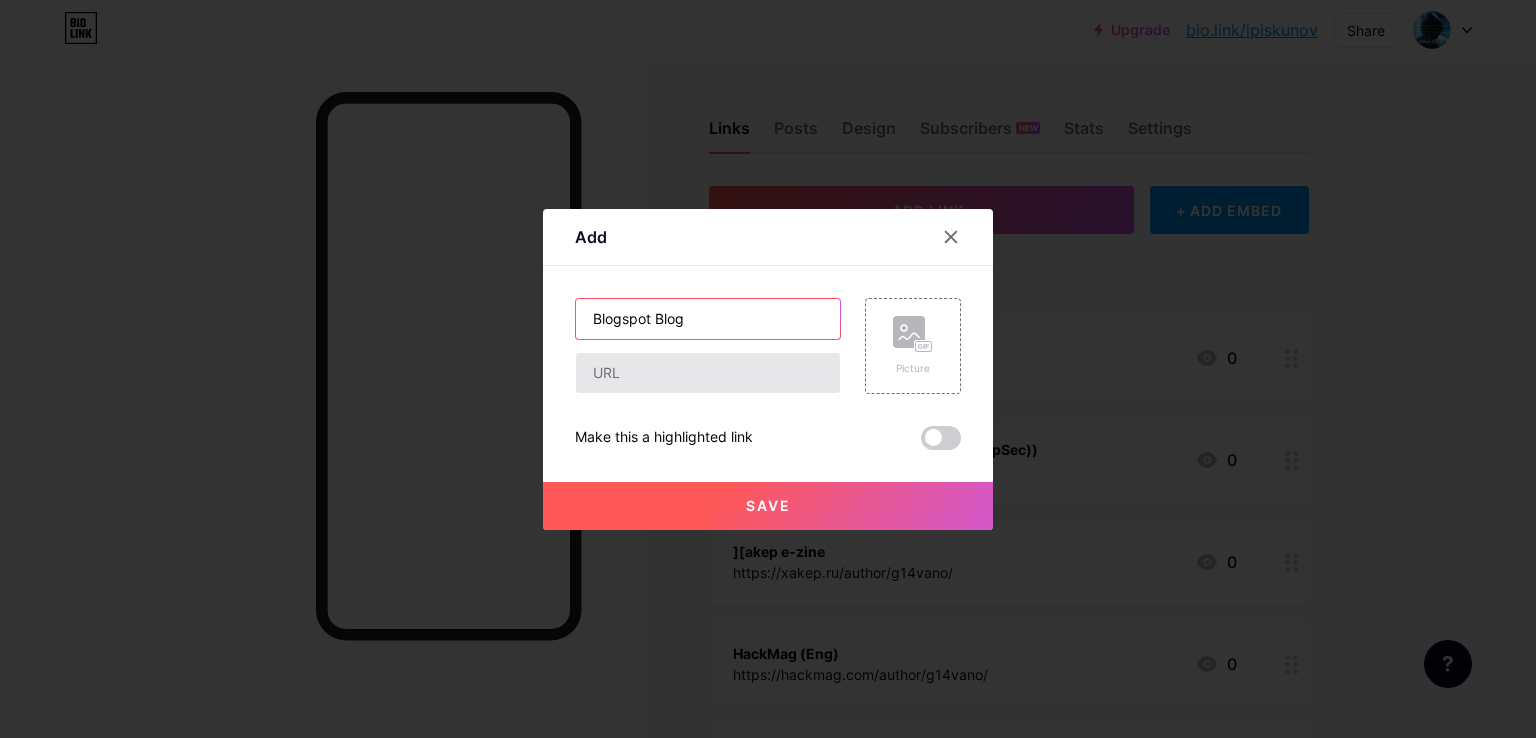 type on "Blogspot Blog" 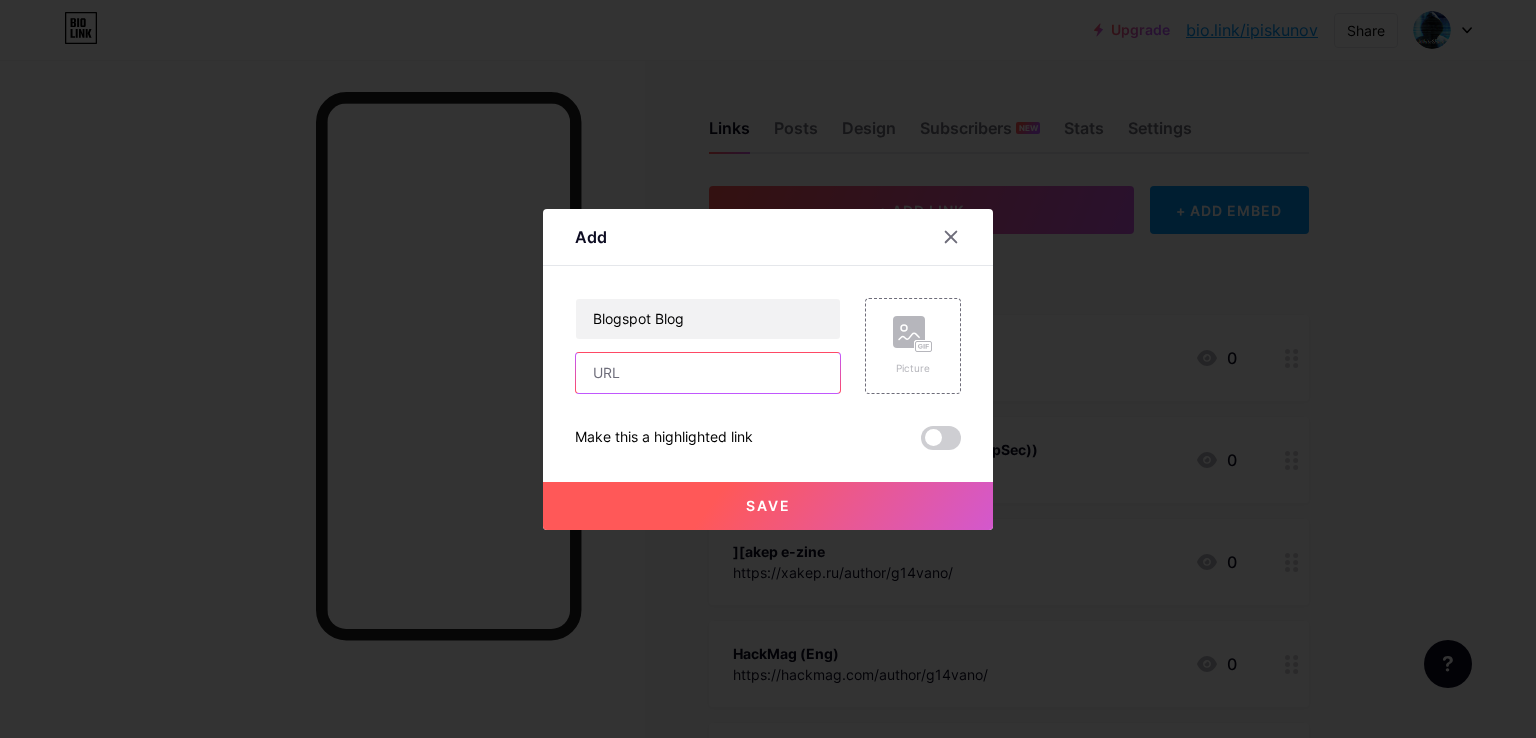 click at bounding box center (708, 373) 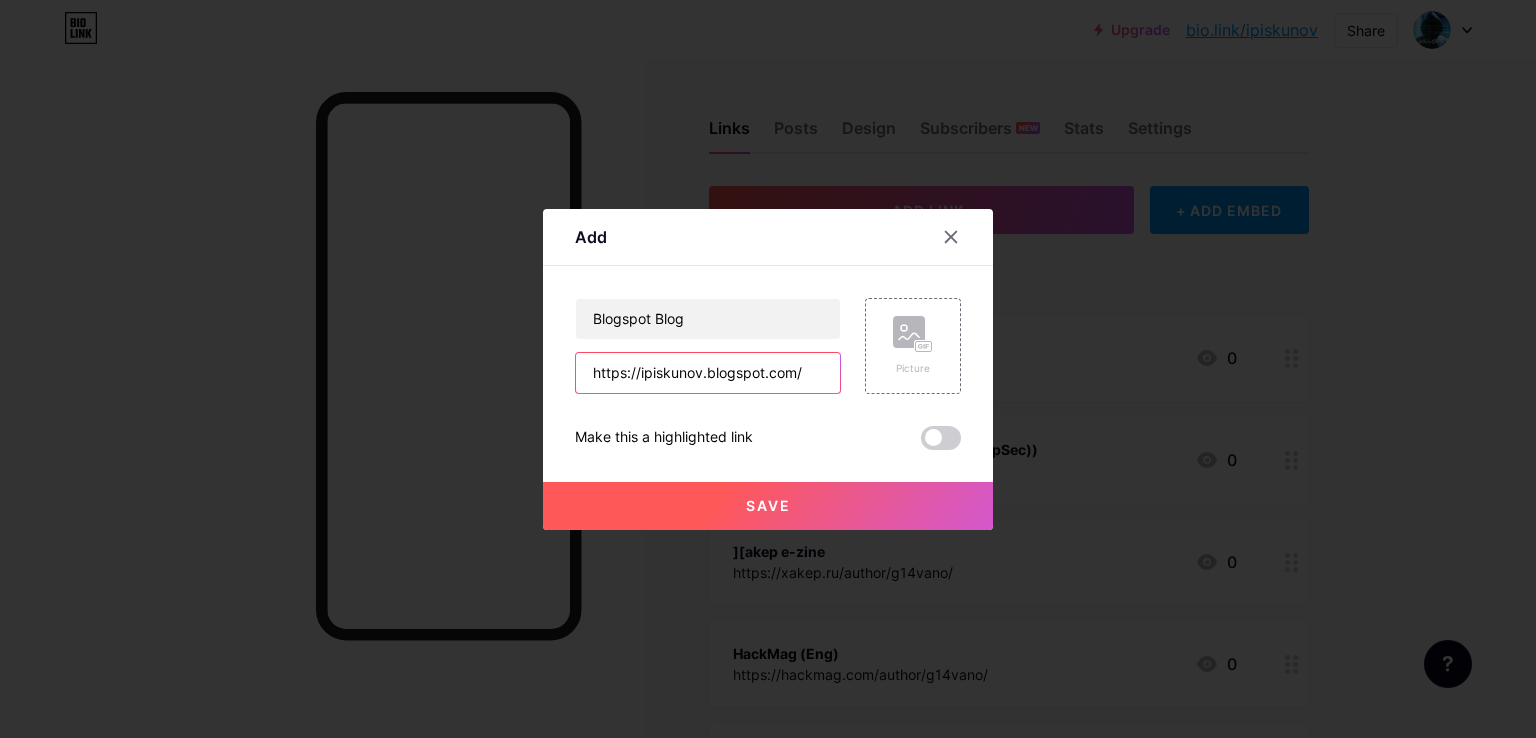 type on "https://ipiskunov.blogspot.com/" 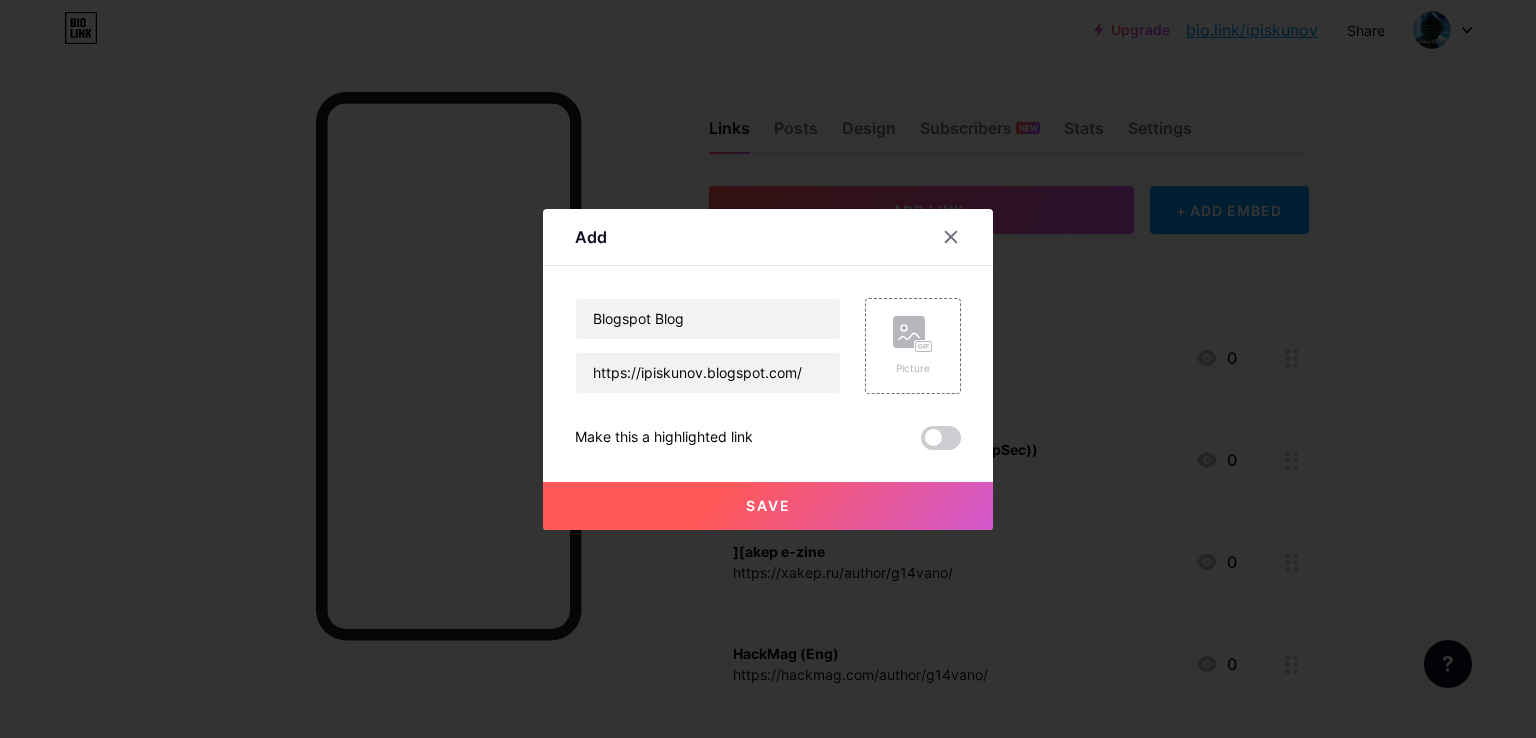 click on "Save" at bounding box center (768, 506) 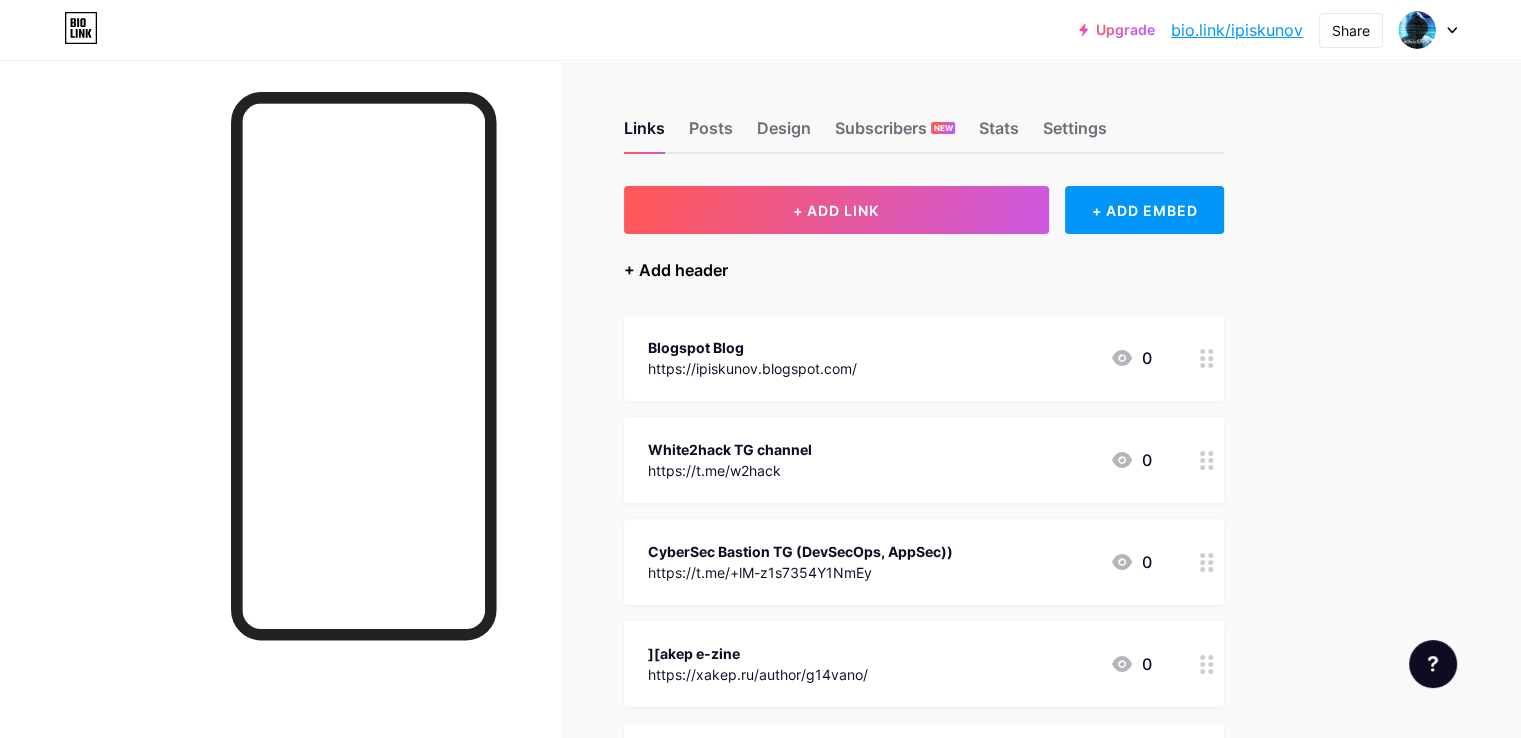 click on "+ Add header" at bounding box center (676, 270) 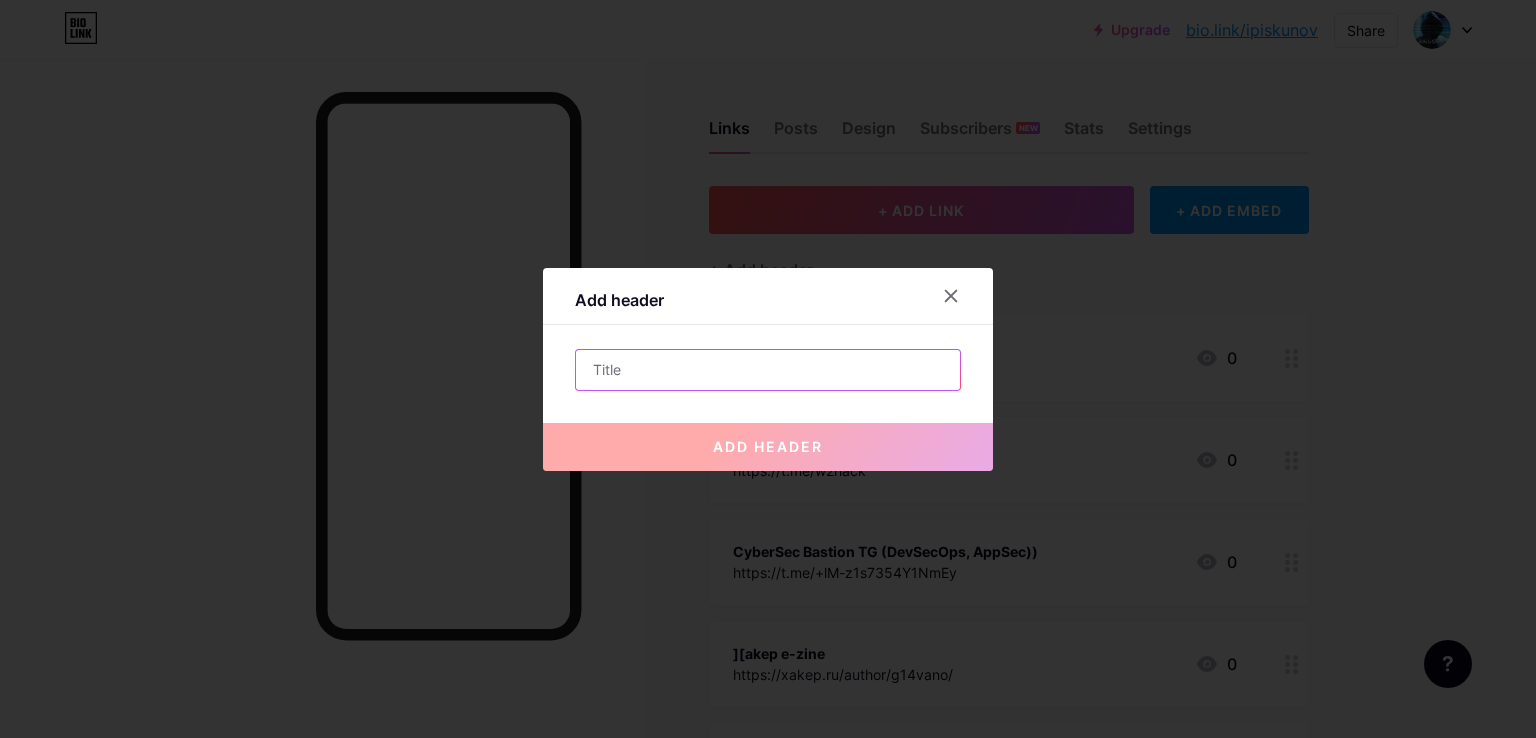 click at bounding box center [768, 370] 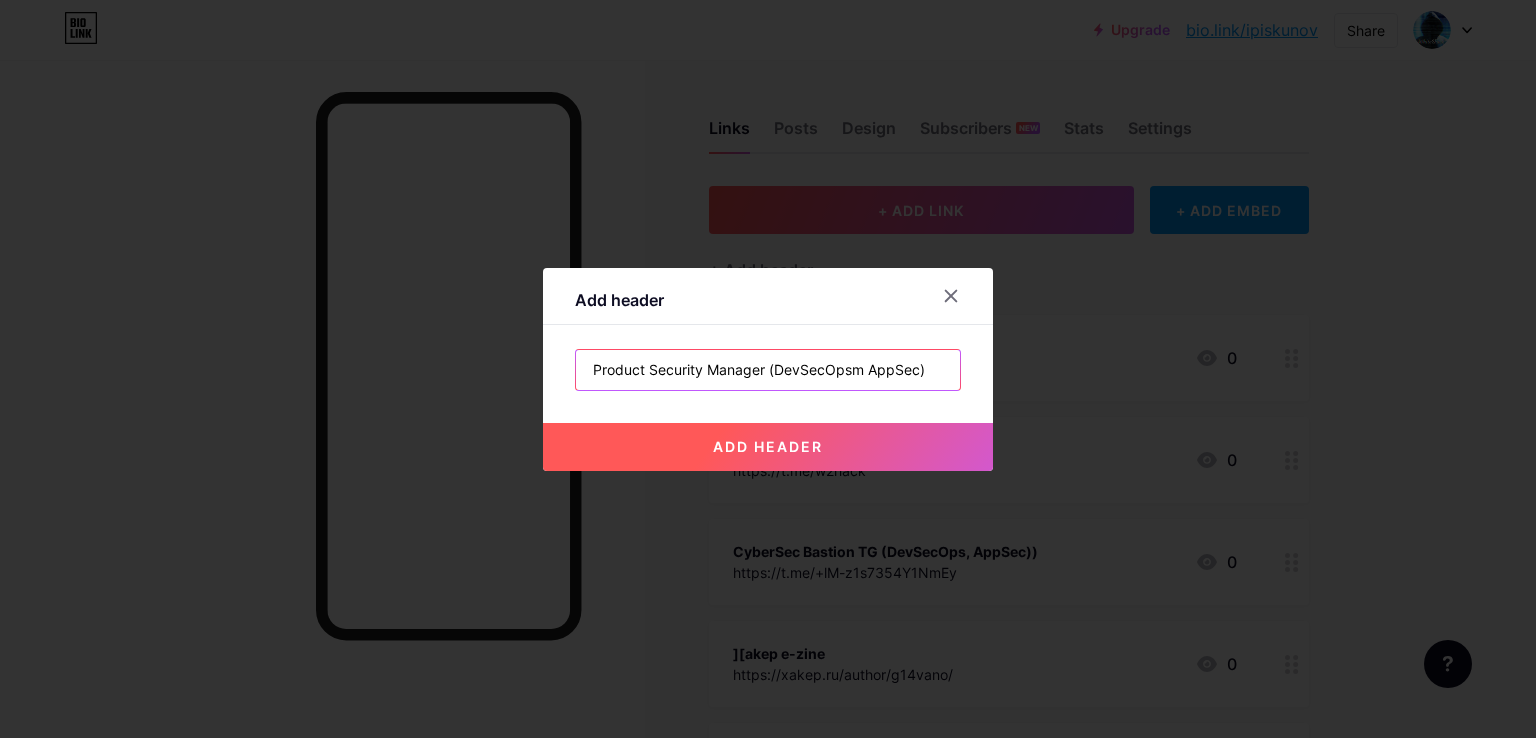 click on "Product Security Manager (DevSecOpsm AppSec)" at bounding box center [768, 370] 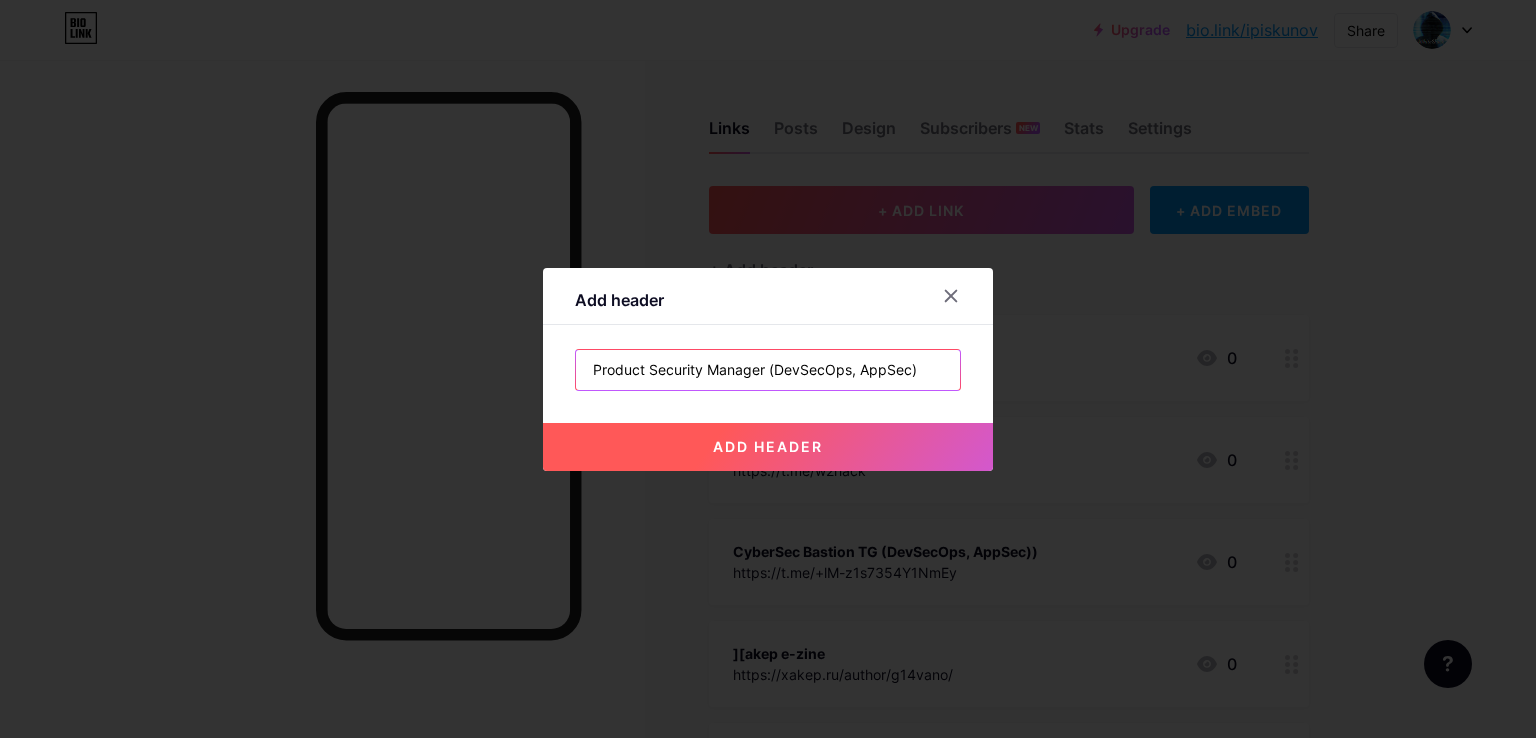 type on "Product Security Manager (DevSecOps, AppSec)" 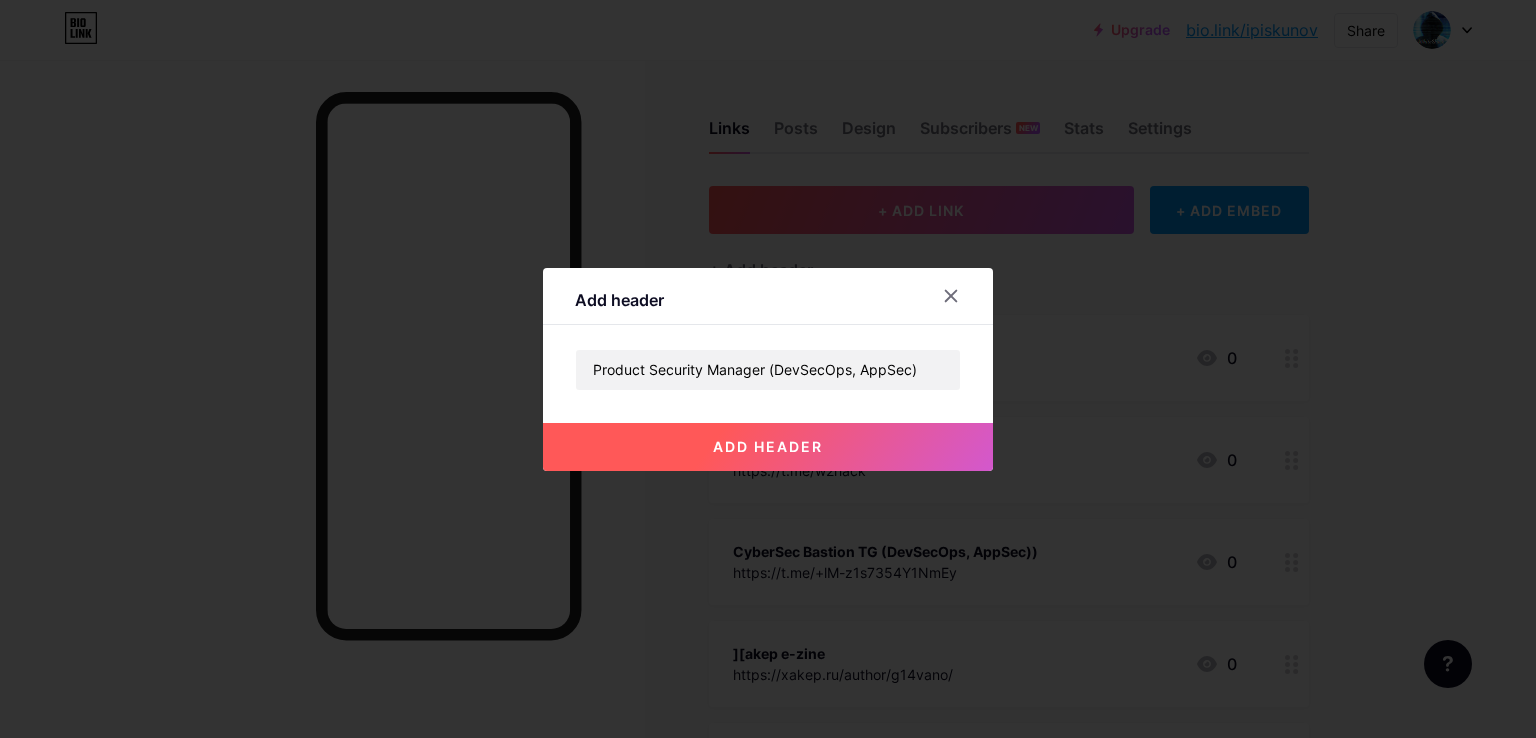 click on "add header" at bounding box center [768, 447] 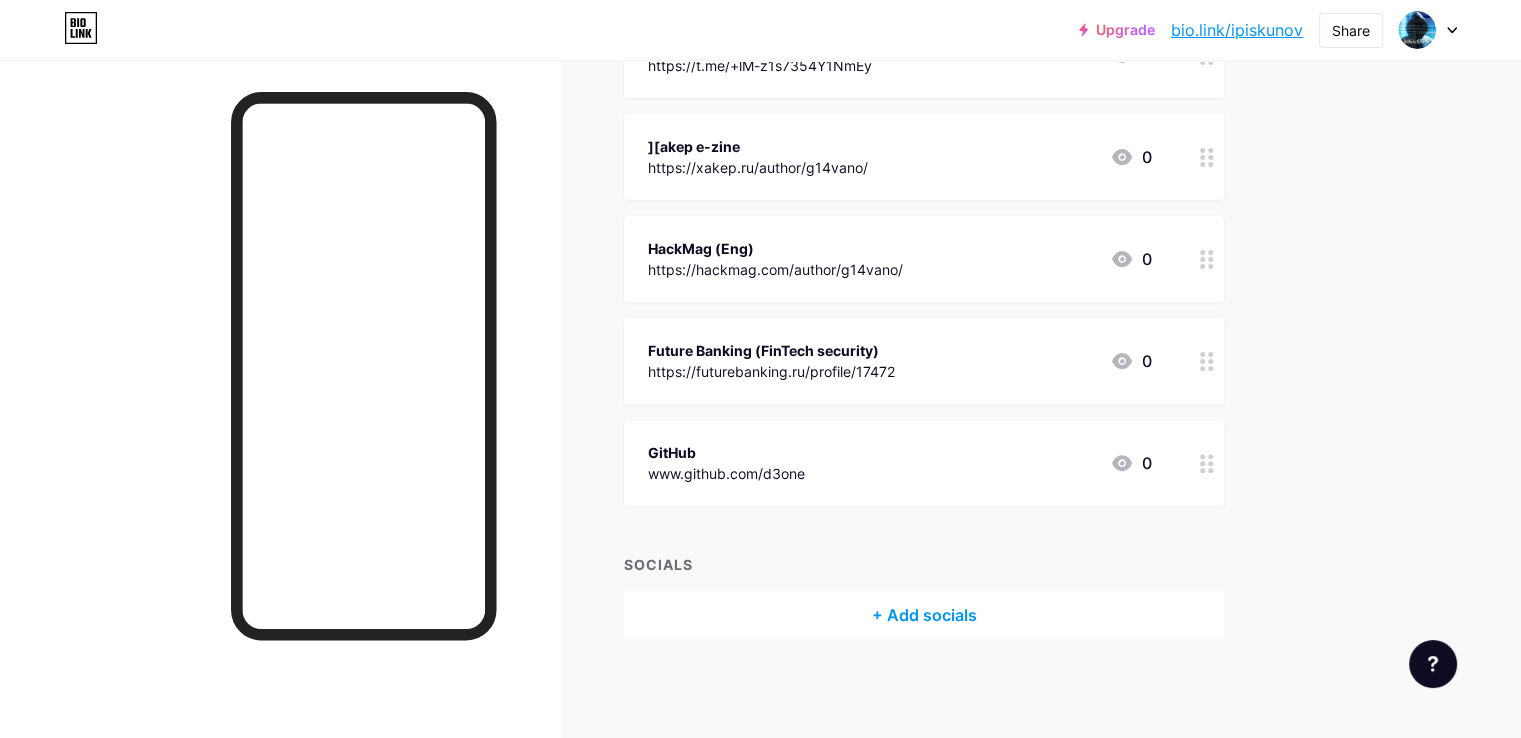 scroll, scrollTop: 0, scrollLeft: 0, axis: both 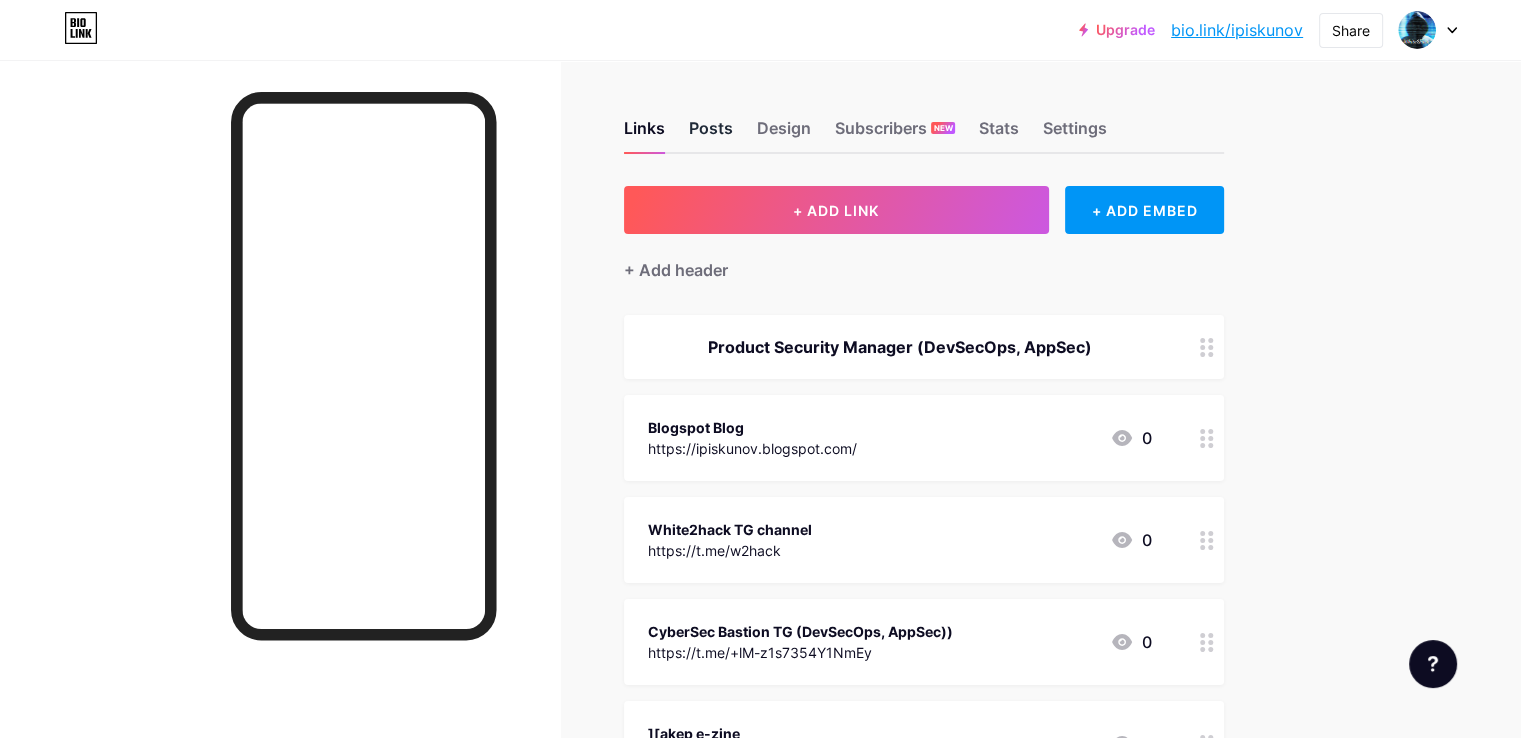 click on "Posts" at bounding box center (711, 134) 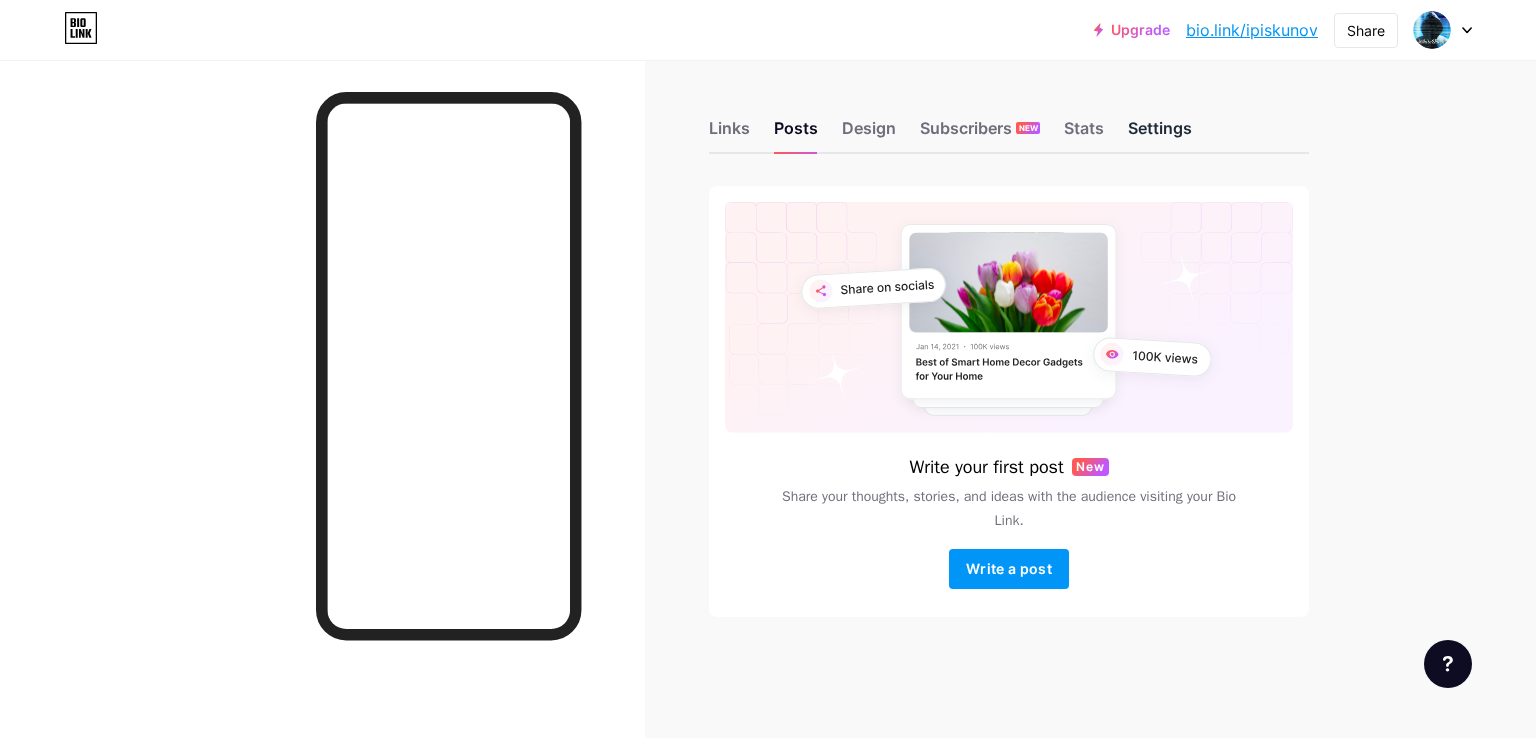 click on "Settings" at bounding box center [1160, 134] 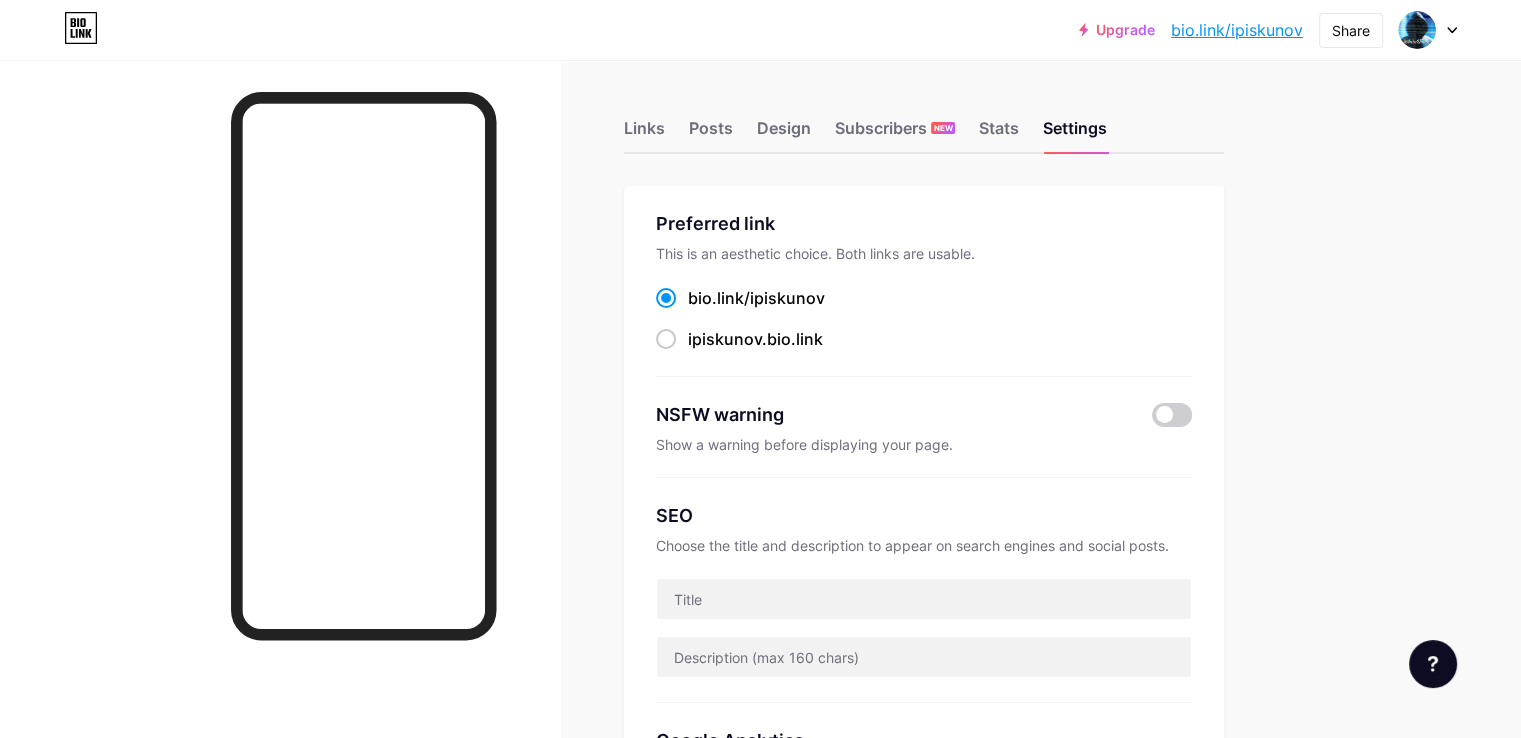 scroll, scrollTop: 300, scrollLeft: 0, axis: vertical 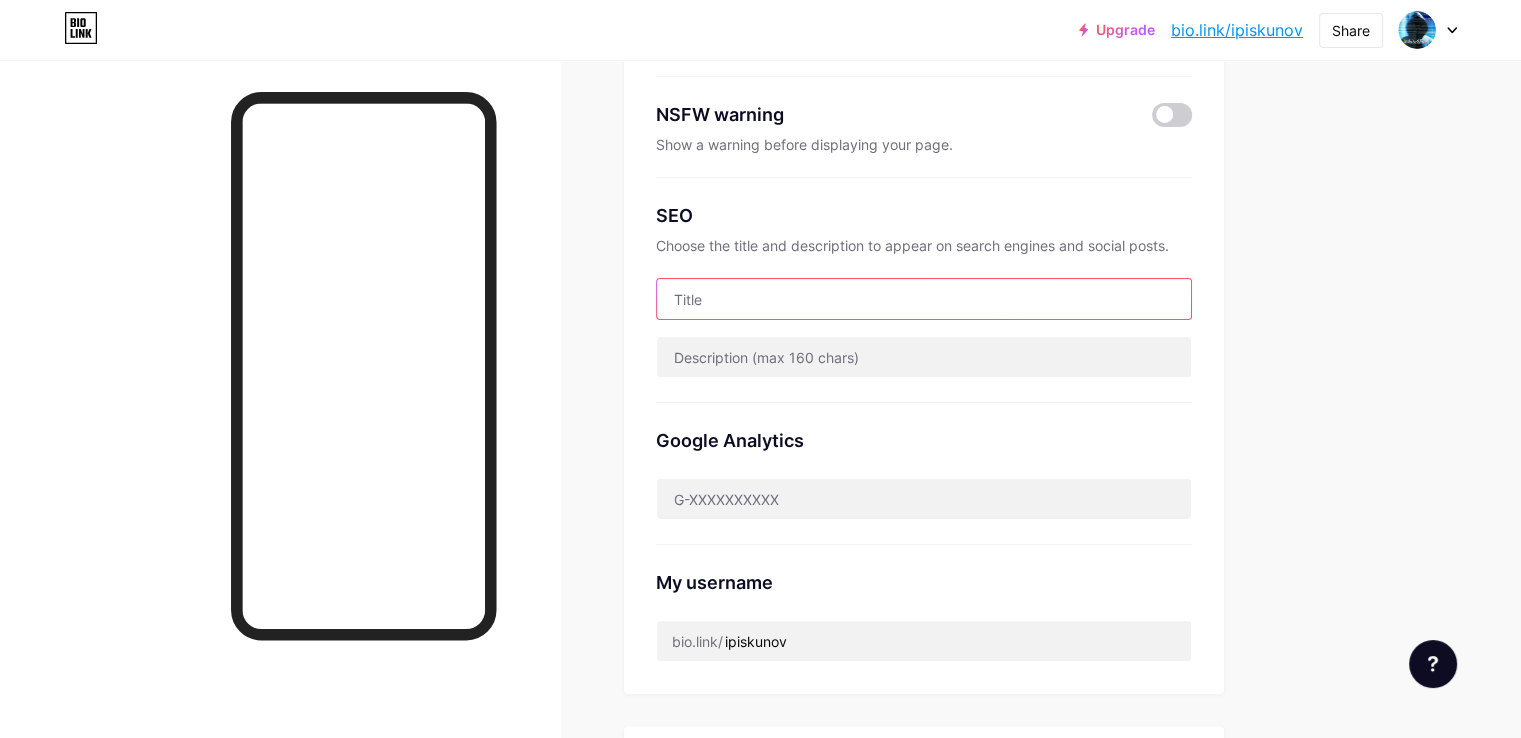 click at bounding box center (924, 299) 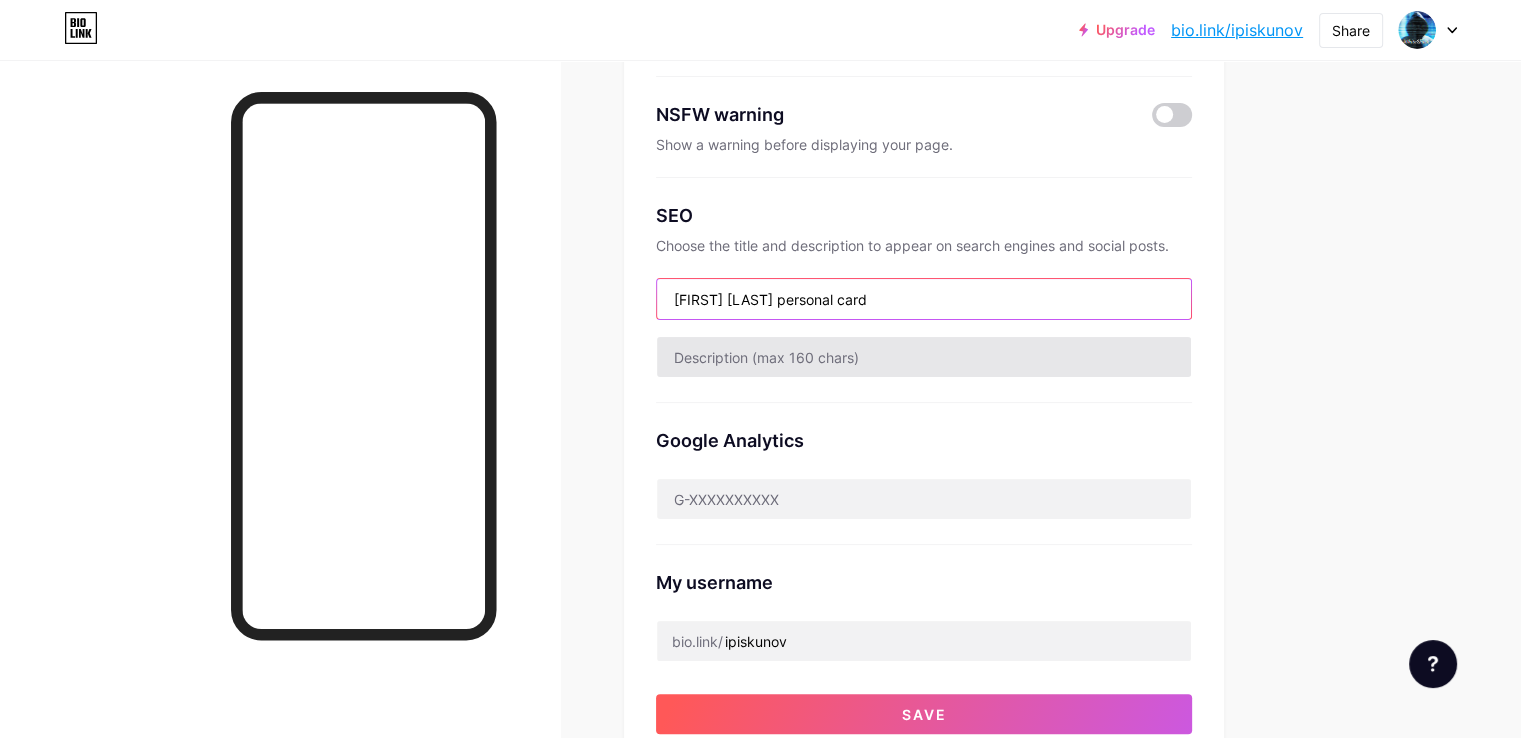 type on "[FIRST] [LAST] personal card" 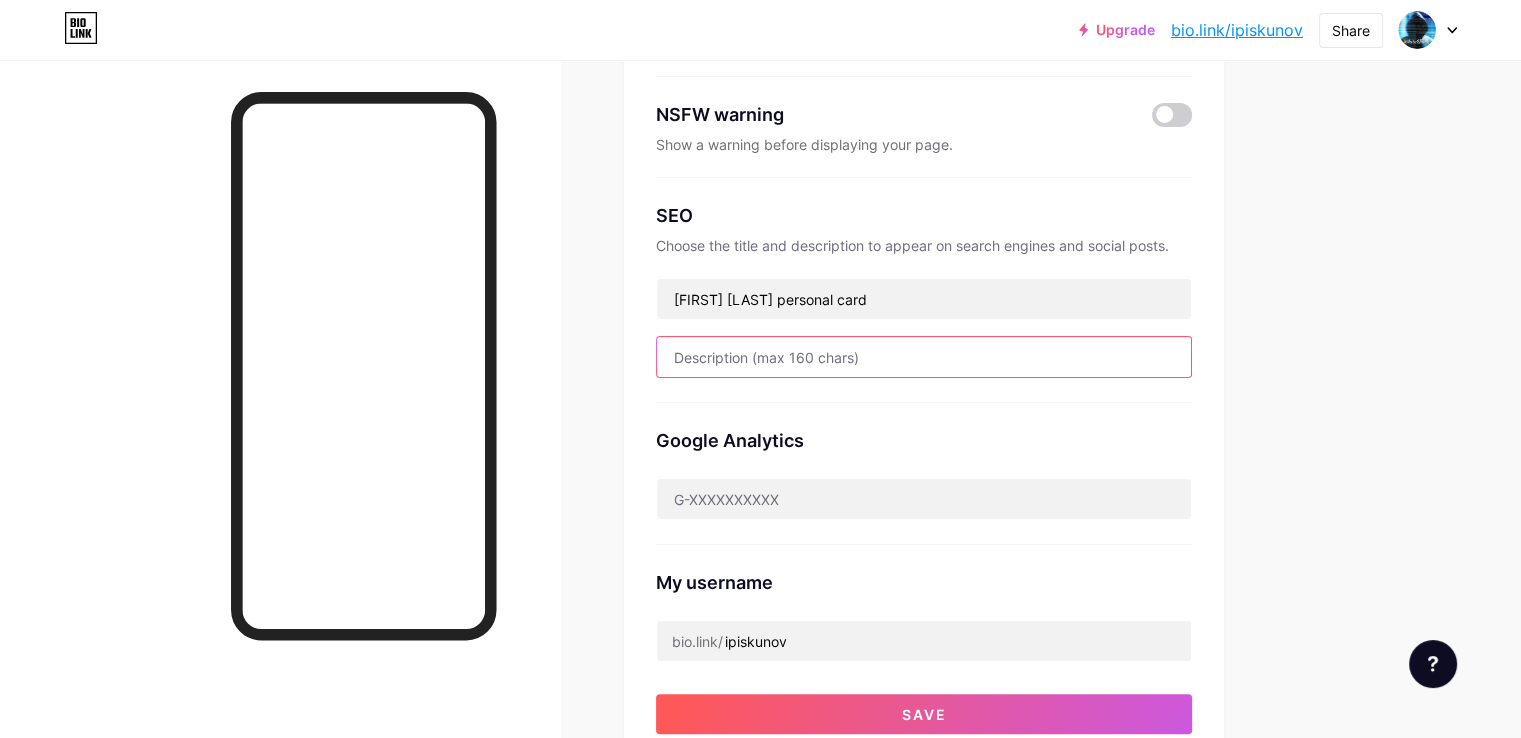 click at bounding box center [924, 357] 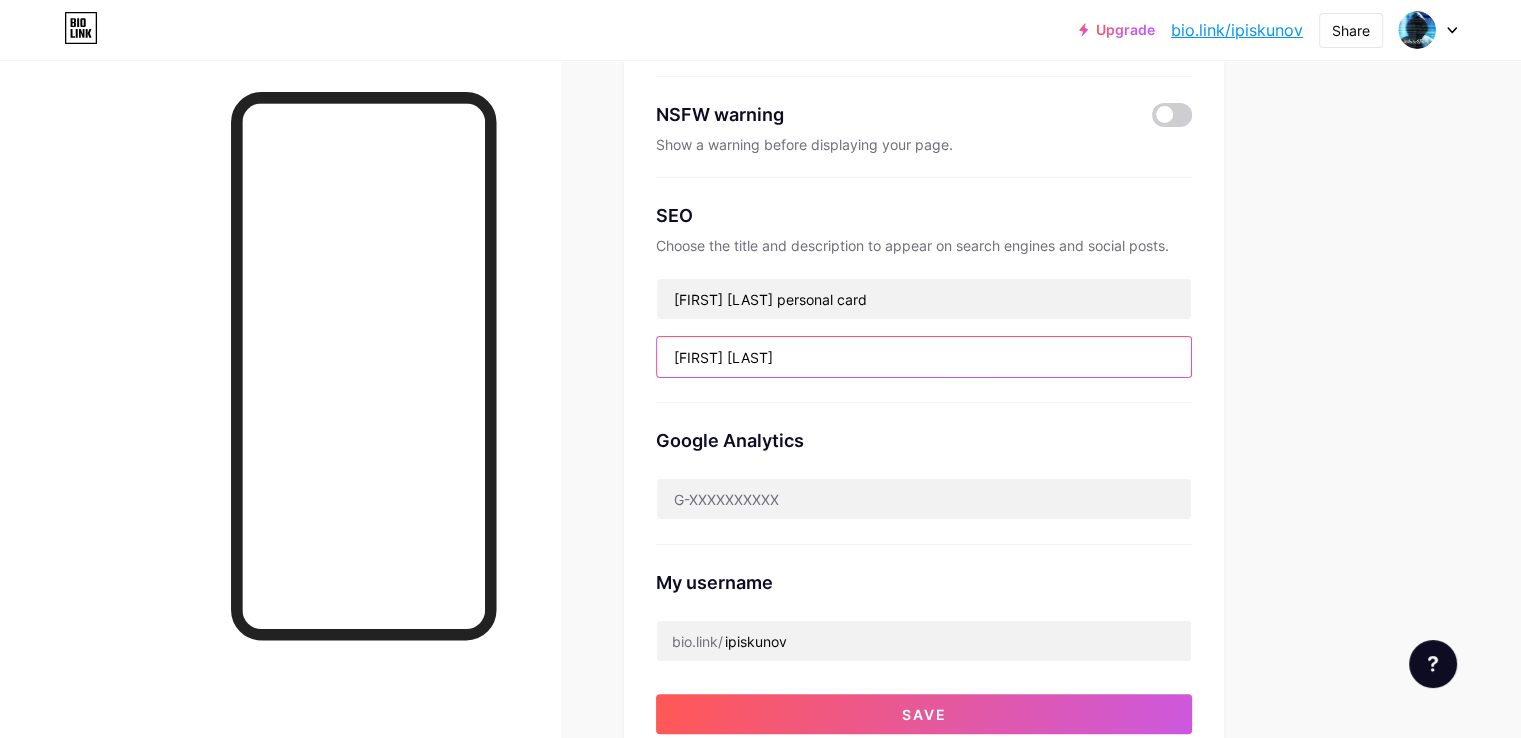 drag, startPoint x: 864, startPoint y: 360, endPoint x: 672, endPoint y: 349, distance: 192.31485 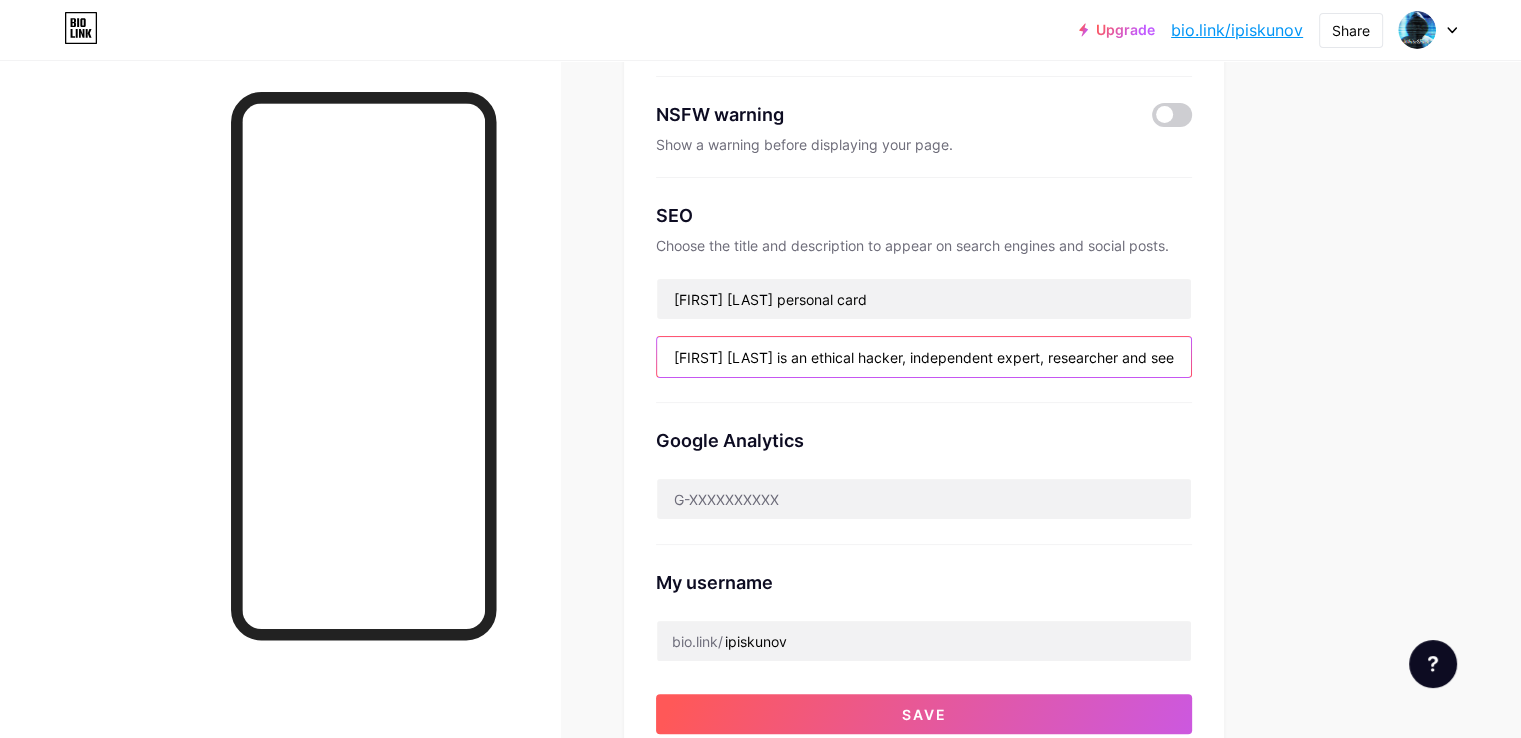 scroll, scrollTop: 0, scrollLeft: 579, axis: horizontal 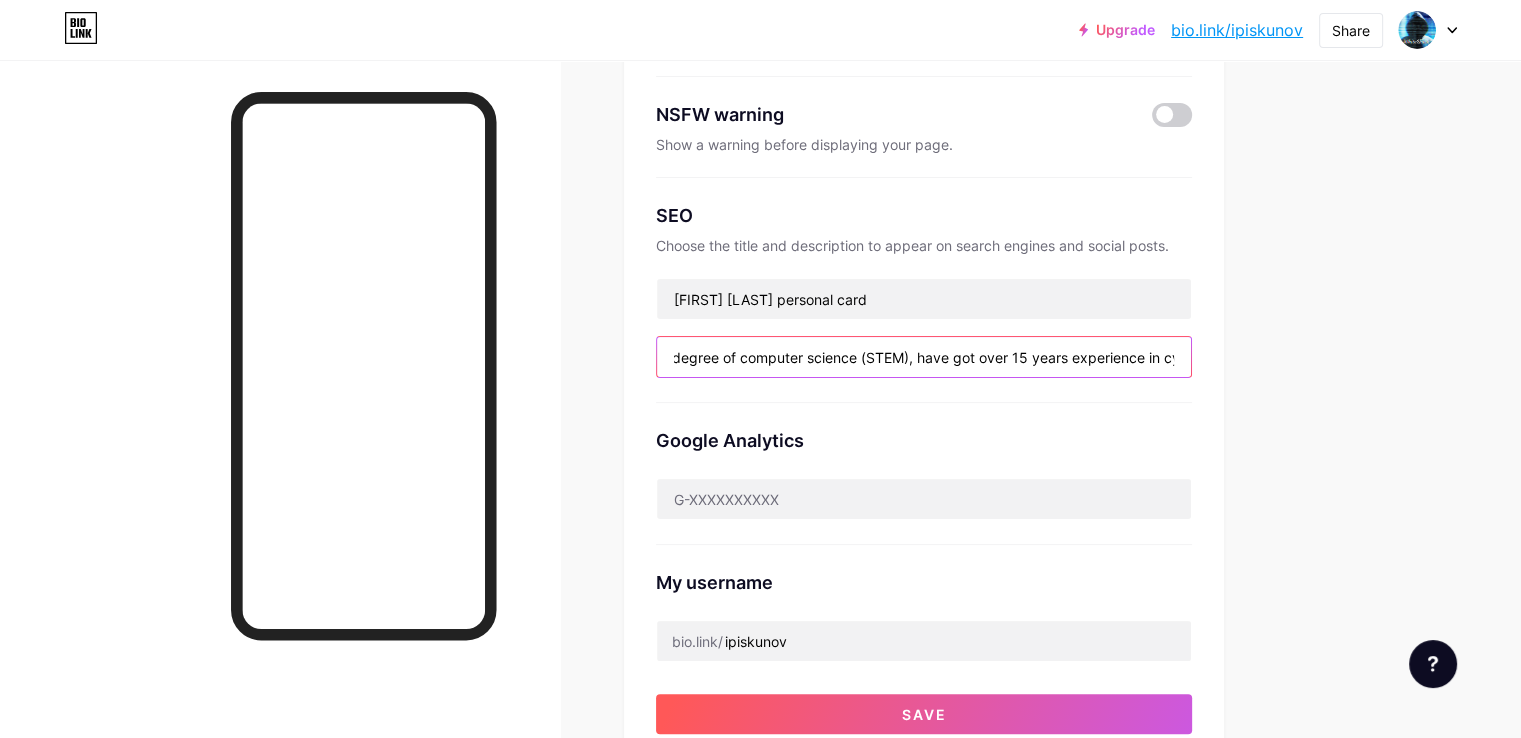 drag, startPoint x: 1104, startPoint y: 369, endPoint x: 1332, endPoint y: 365, distance: 228.03508 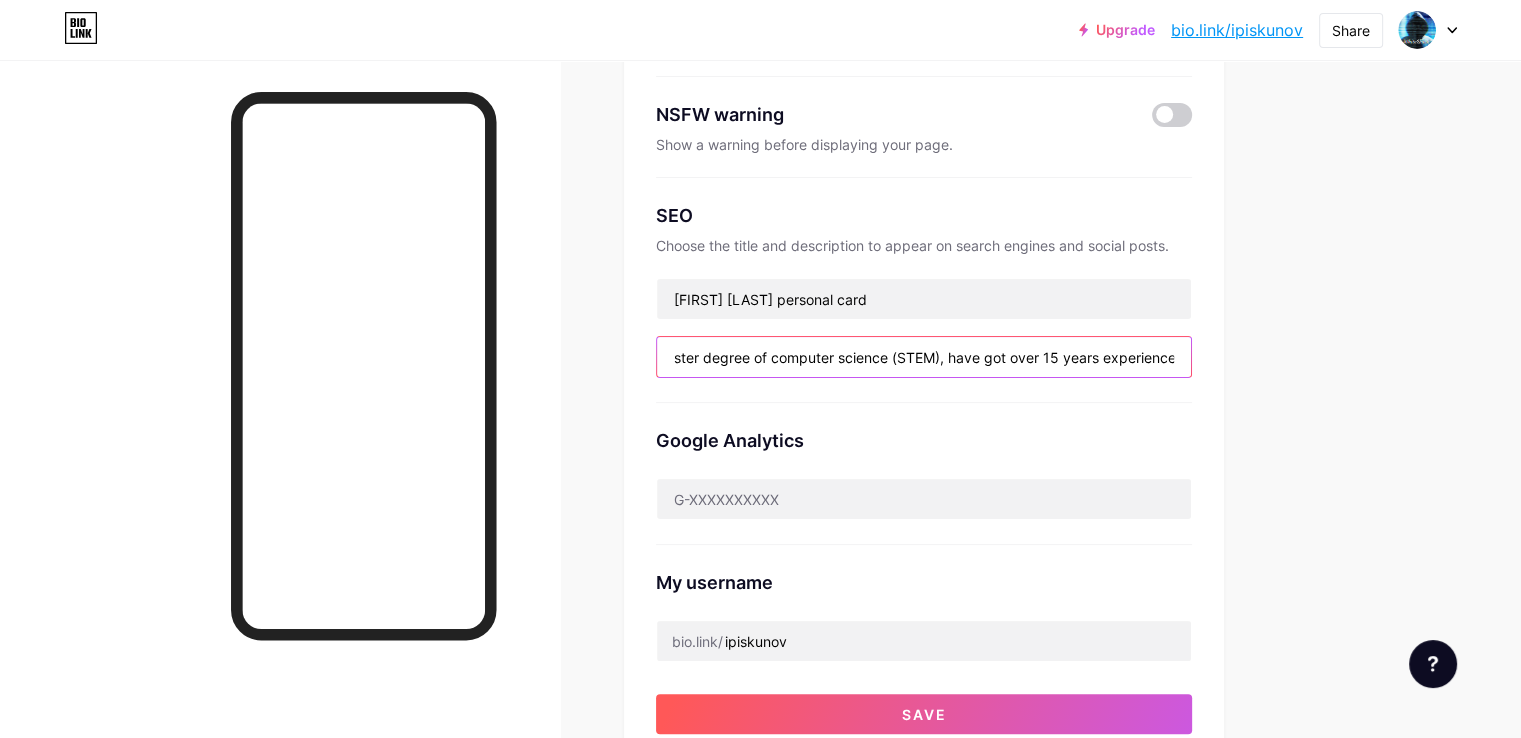 scroll, scrollTop: 0, scrollLeft: 544, axis: horizontal 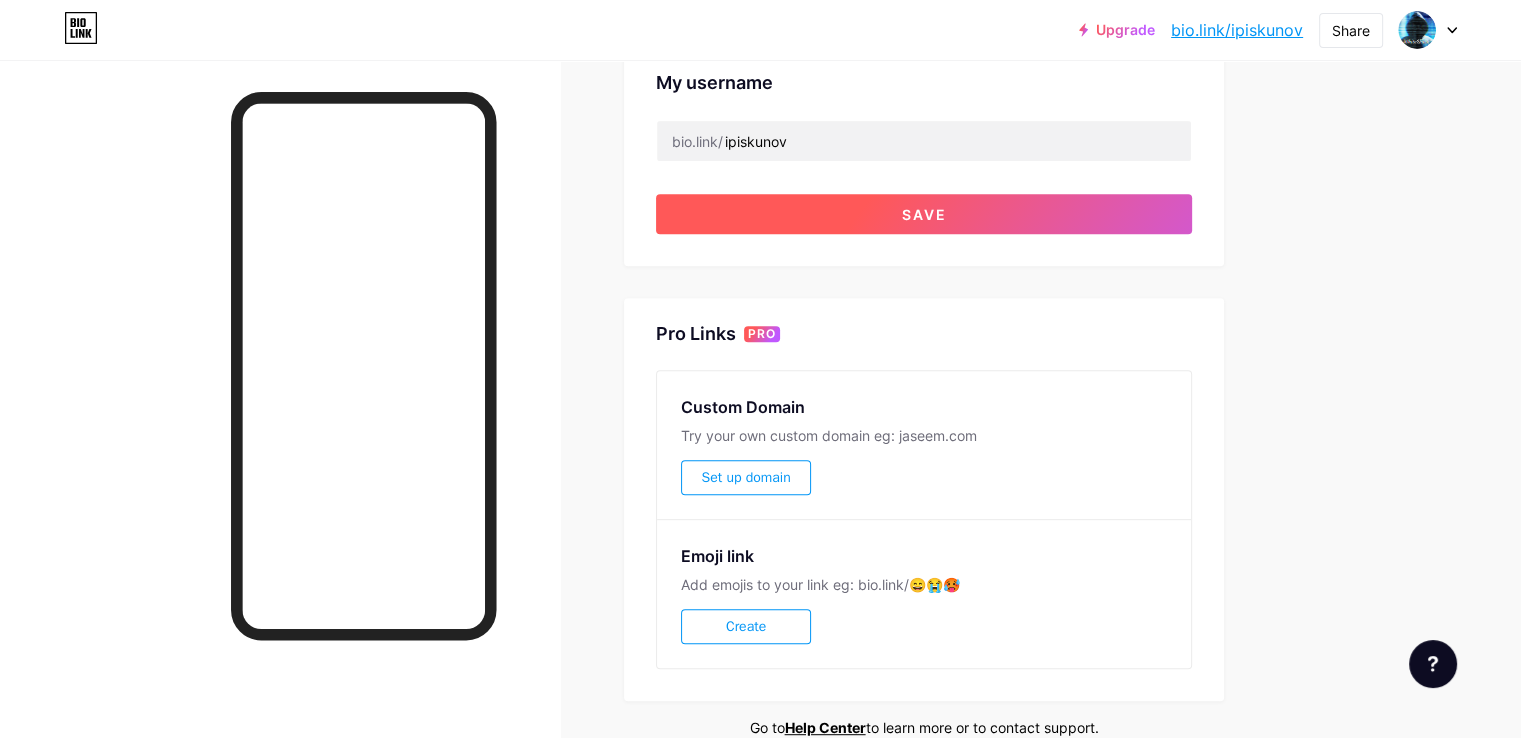 type on "[FIRST] [LAST] is an ethical hacker, independent expert, researcher and seeker. Master degree of computer science (STEM), have got over 15 years experience" 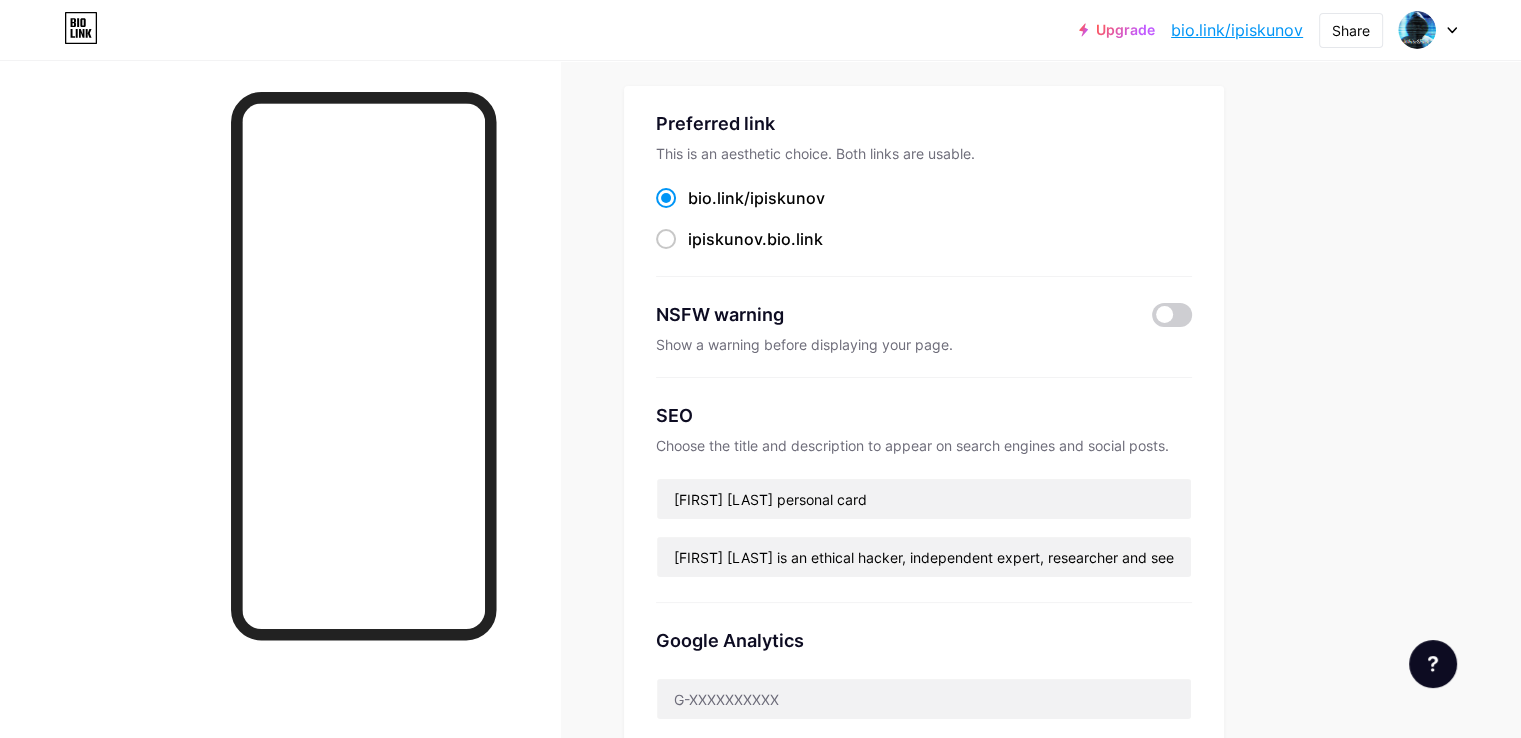 scroll, scrollTop: 0, scrollLeft: 0, axis: both 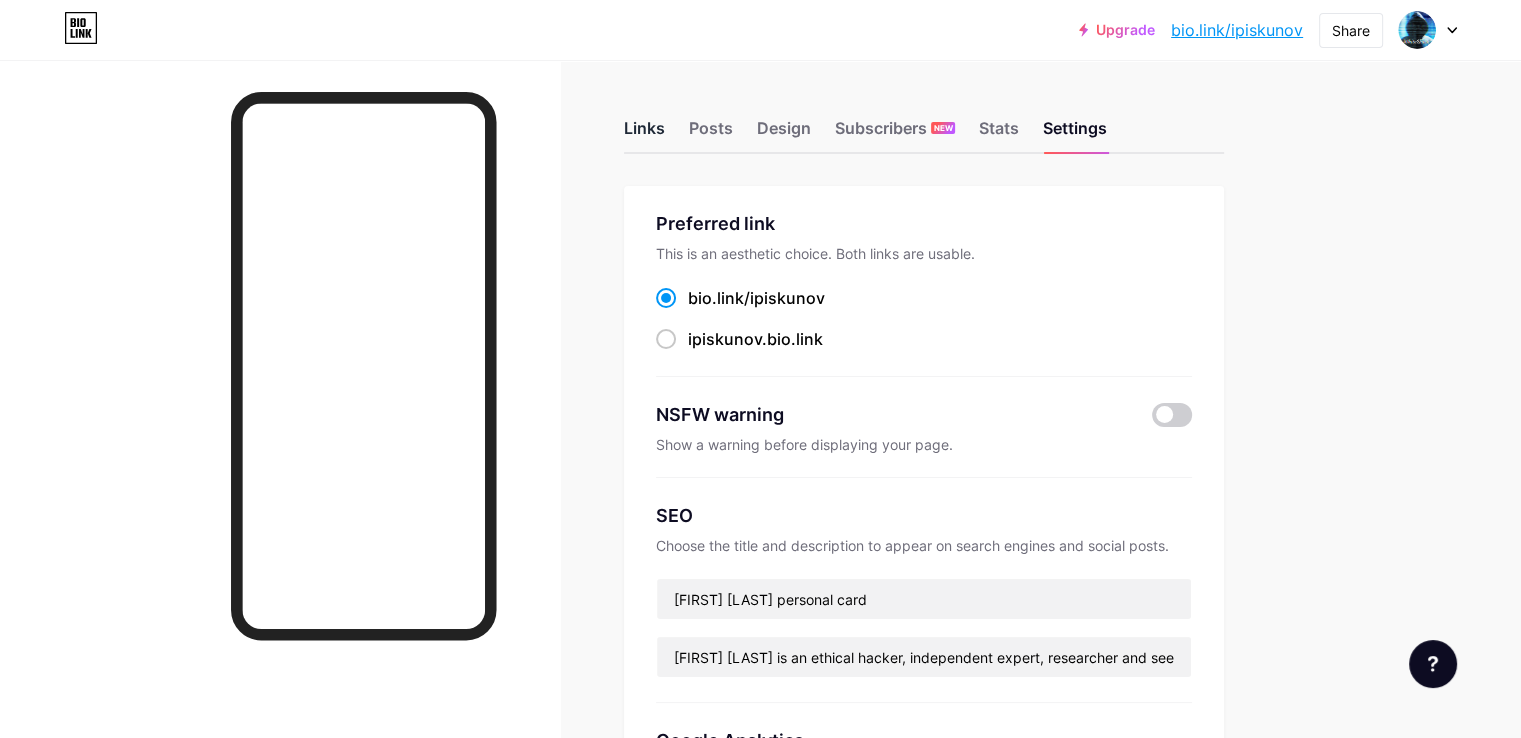 click on "Links" at bounding box center [644, 134] 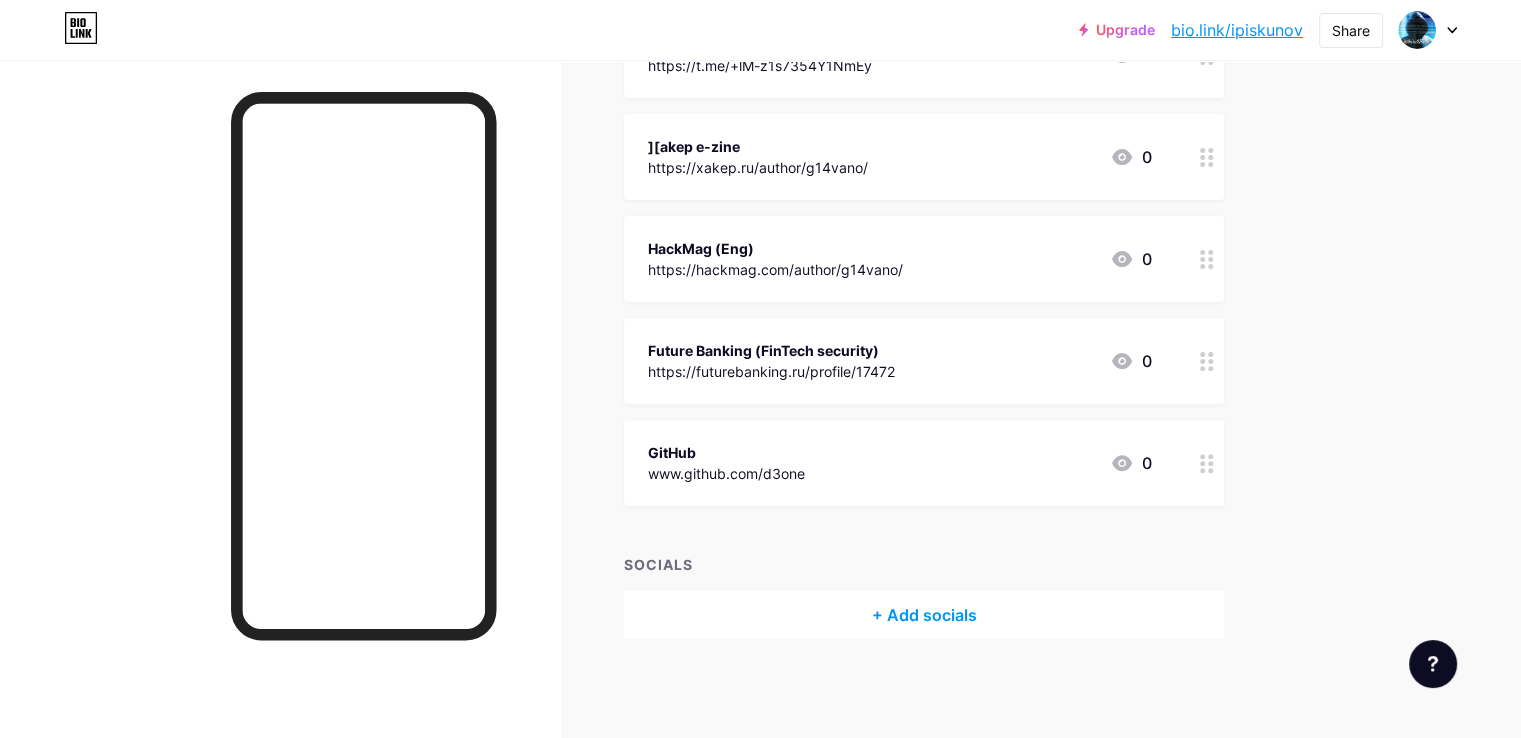 scroll, scrollTop: 0, scrollLeft: 0, axis: both 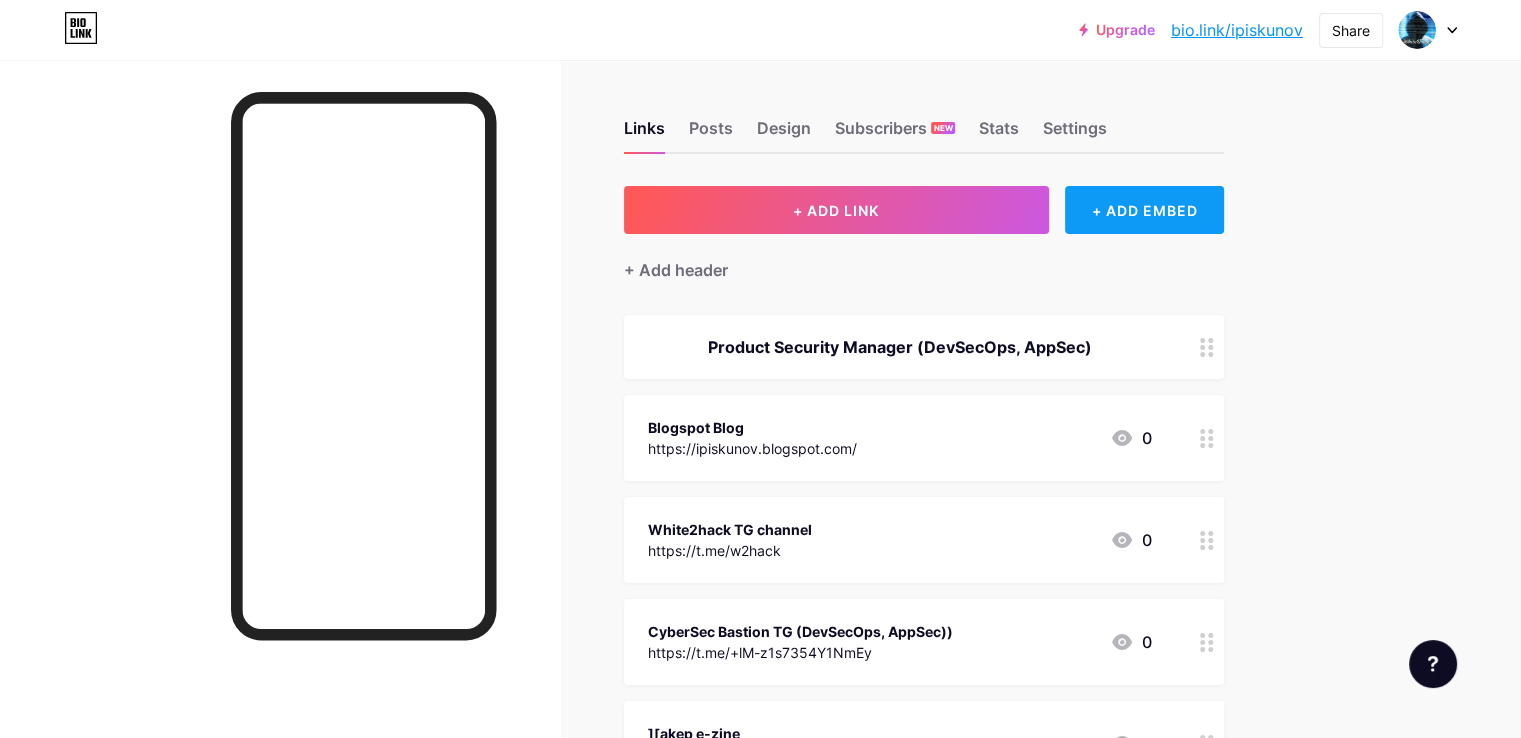 click on "+ ADD EMBED" at bounding box center (1144, 210) 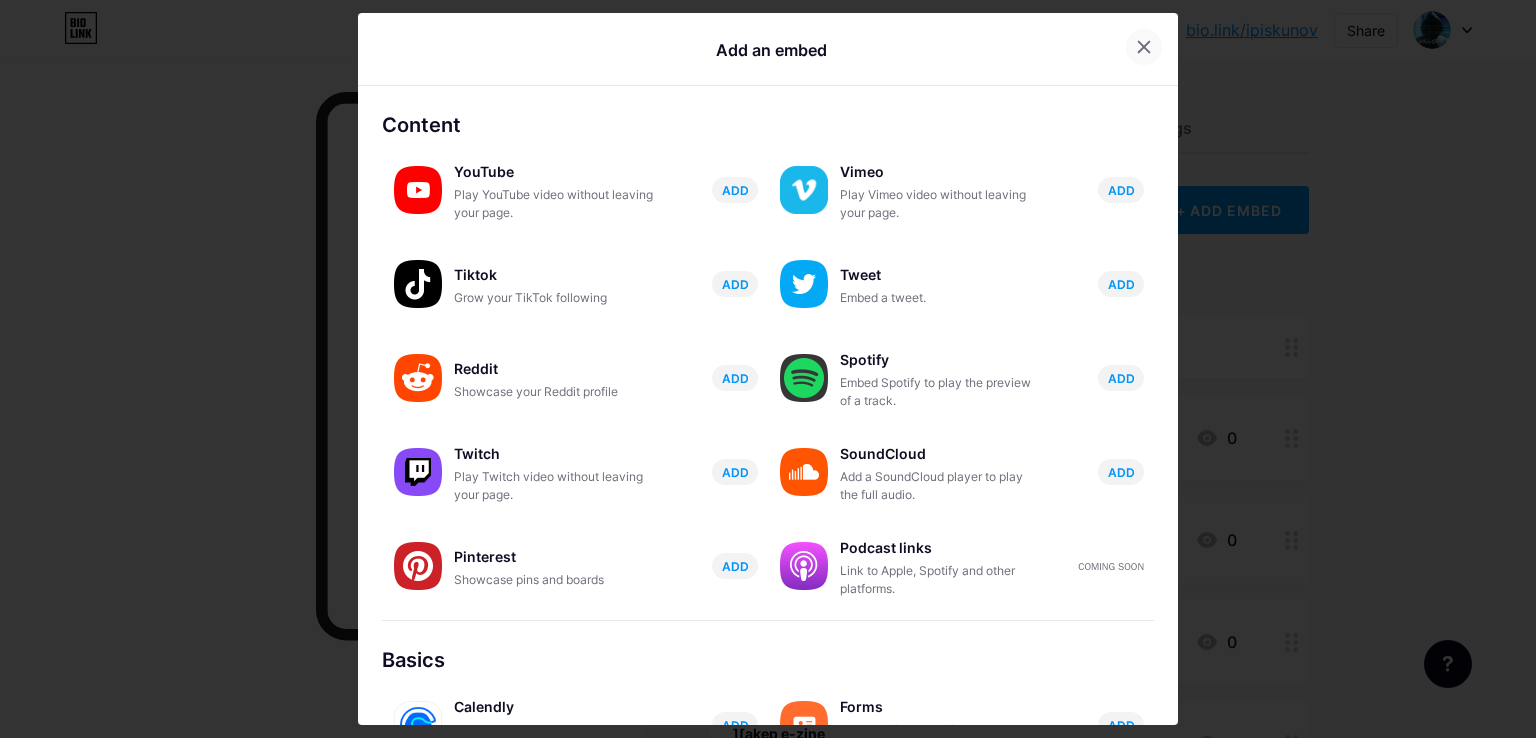 click 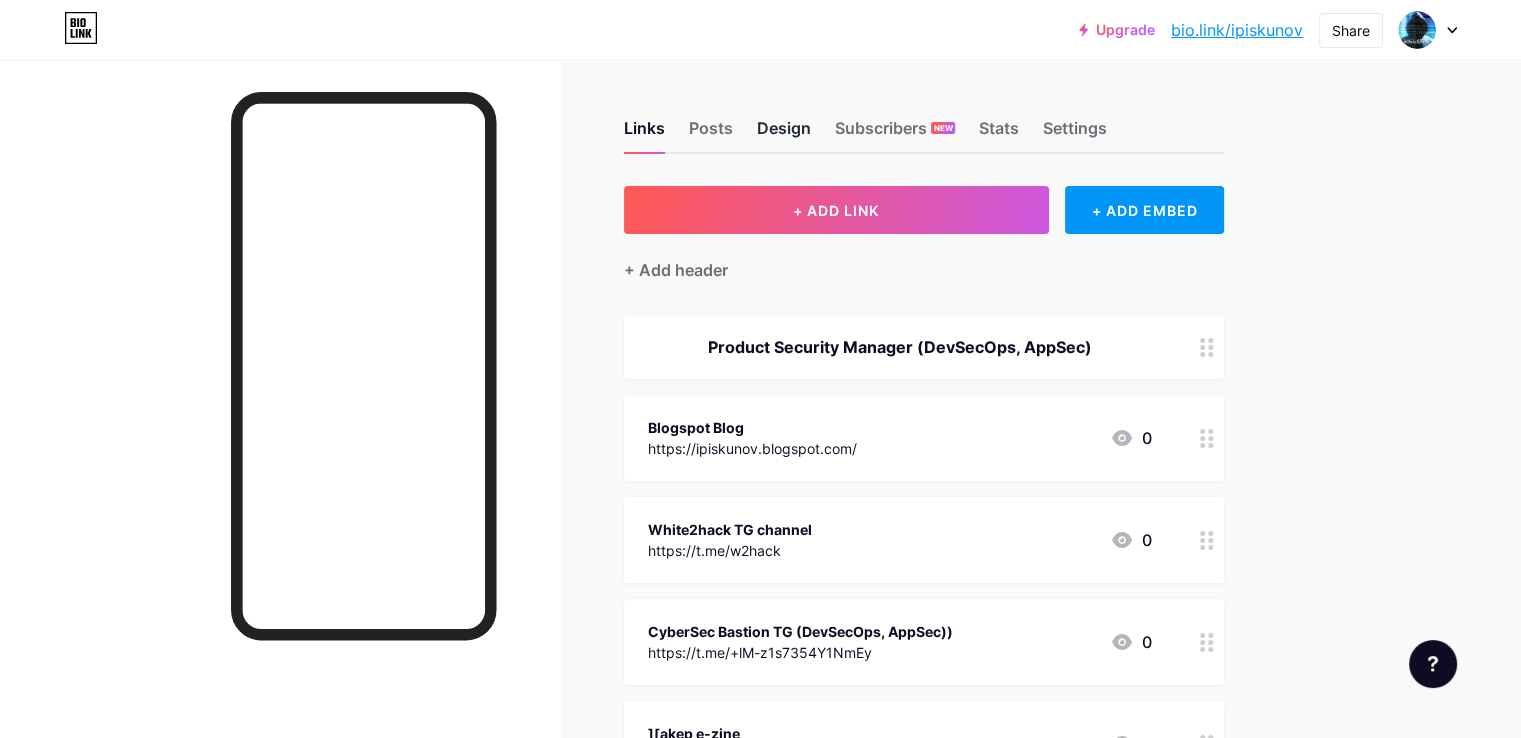 click on "Design" at bounding box center [784, 134] 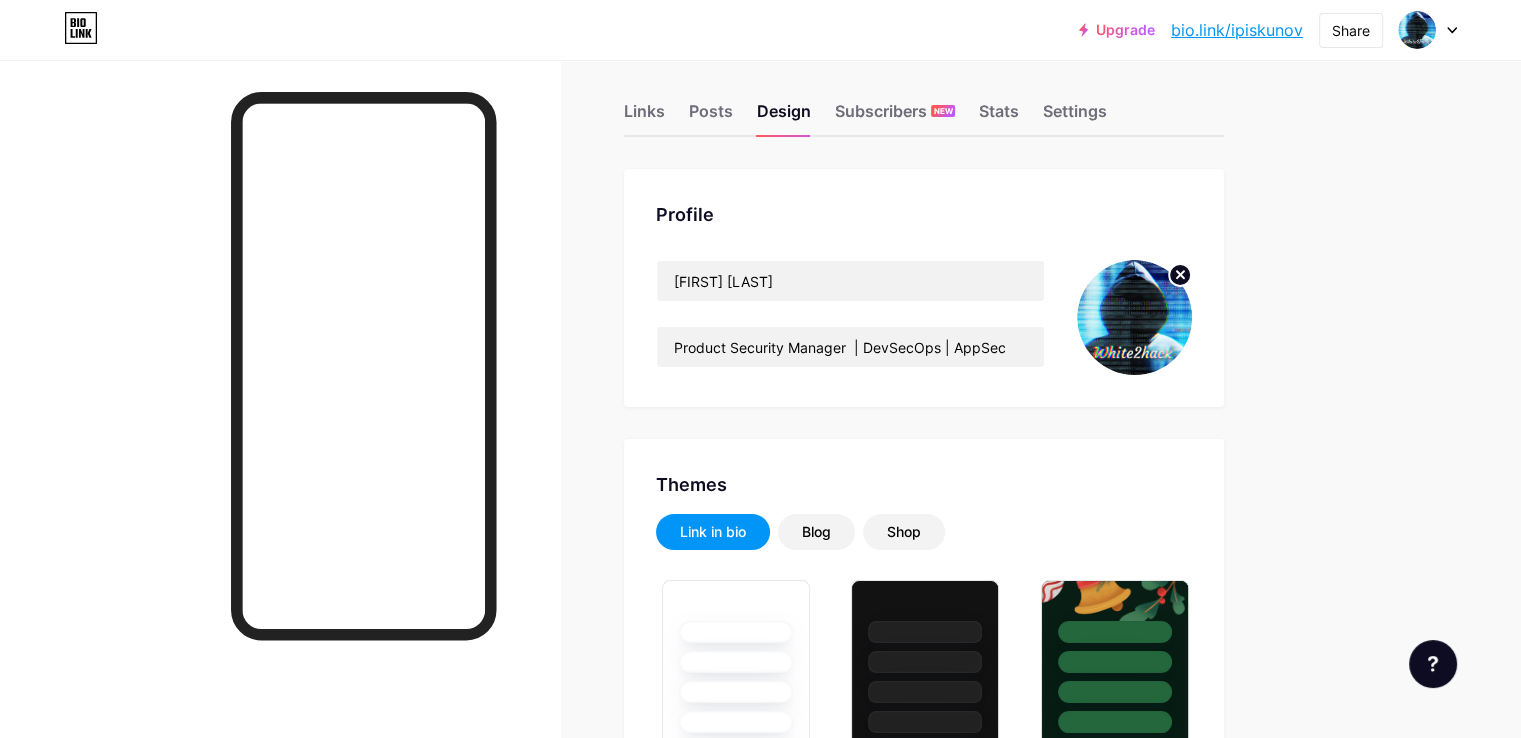 scroll, scrollTop: 0, scrollLeft: 0, axis: both 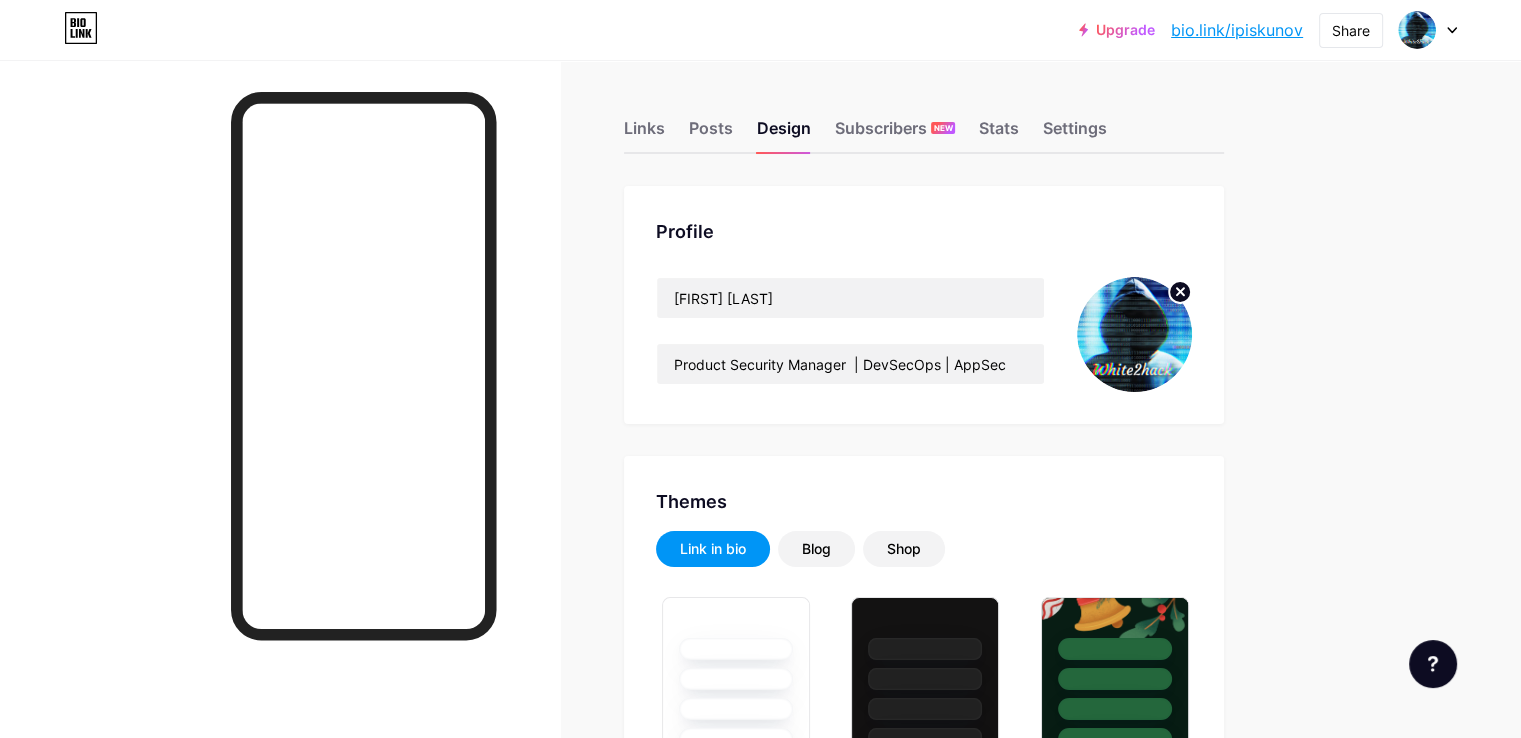 click 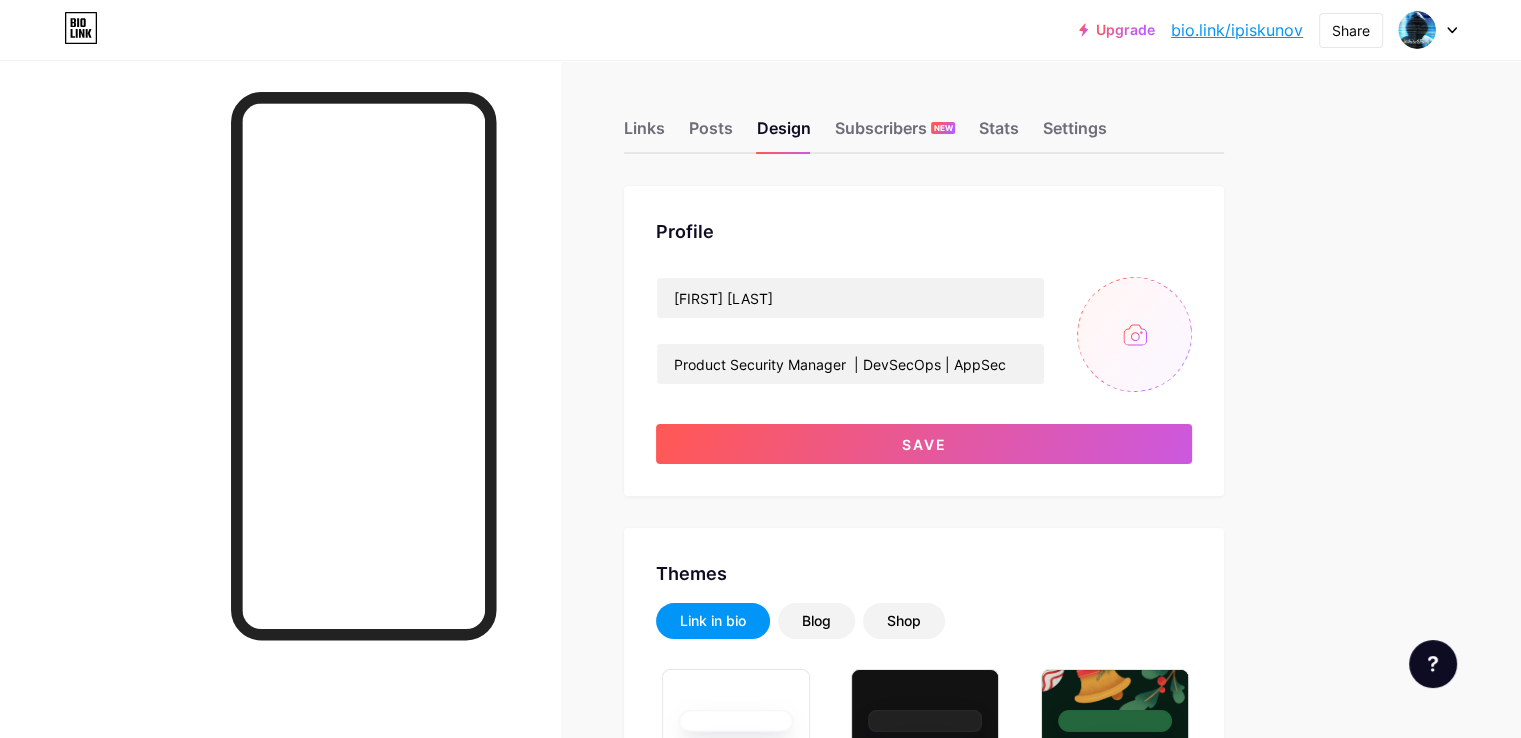click at bounding box center (1134, 334) 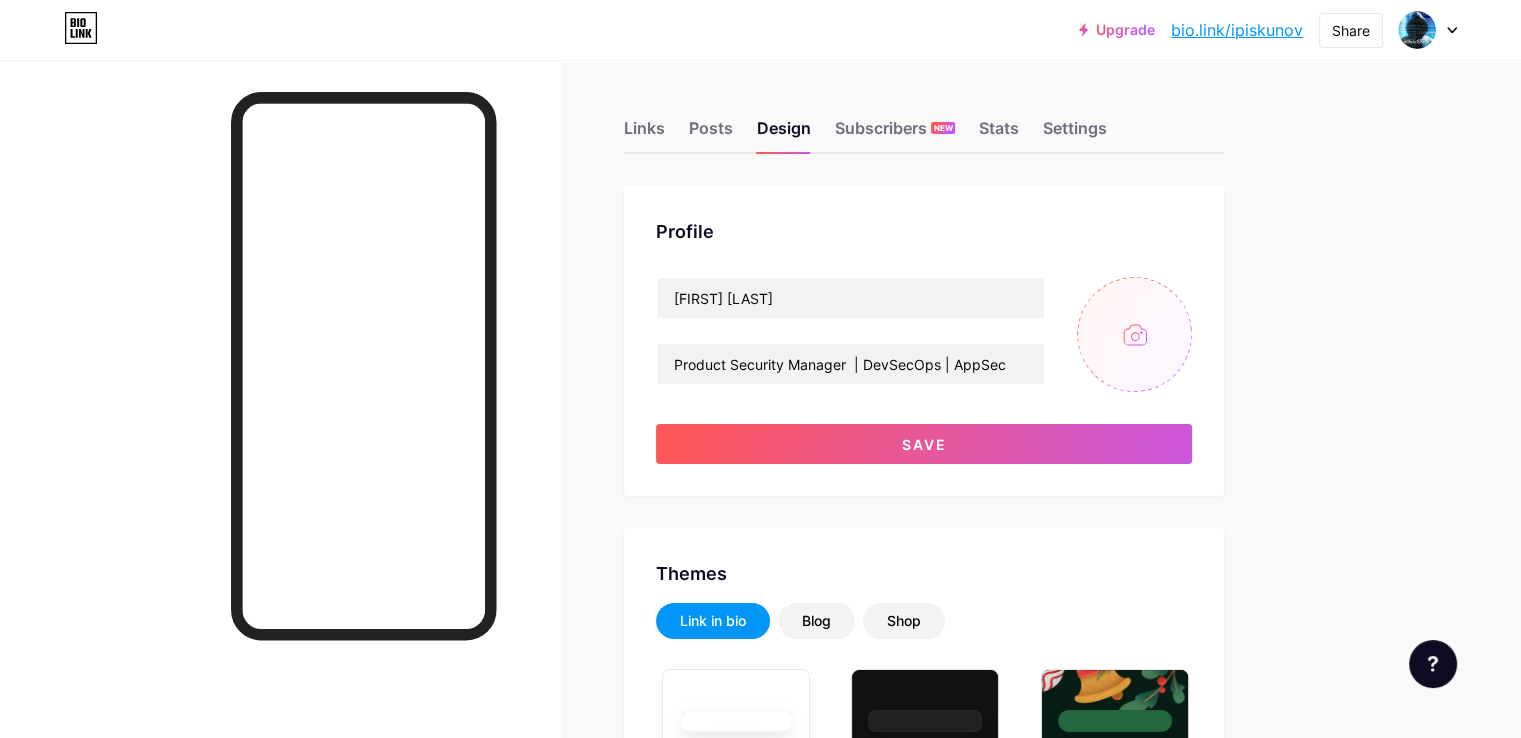 type on "C:\fakepath\Piscunov[1].jpg" 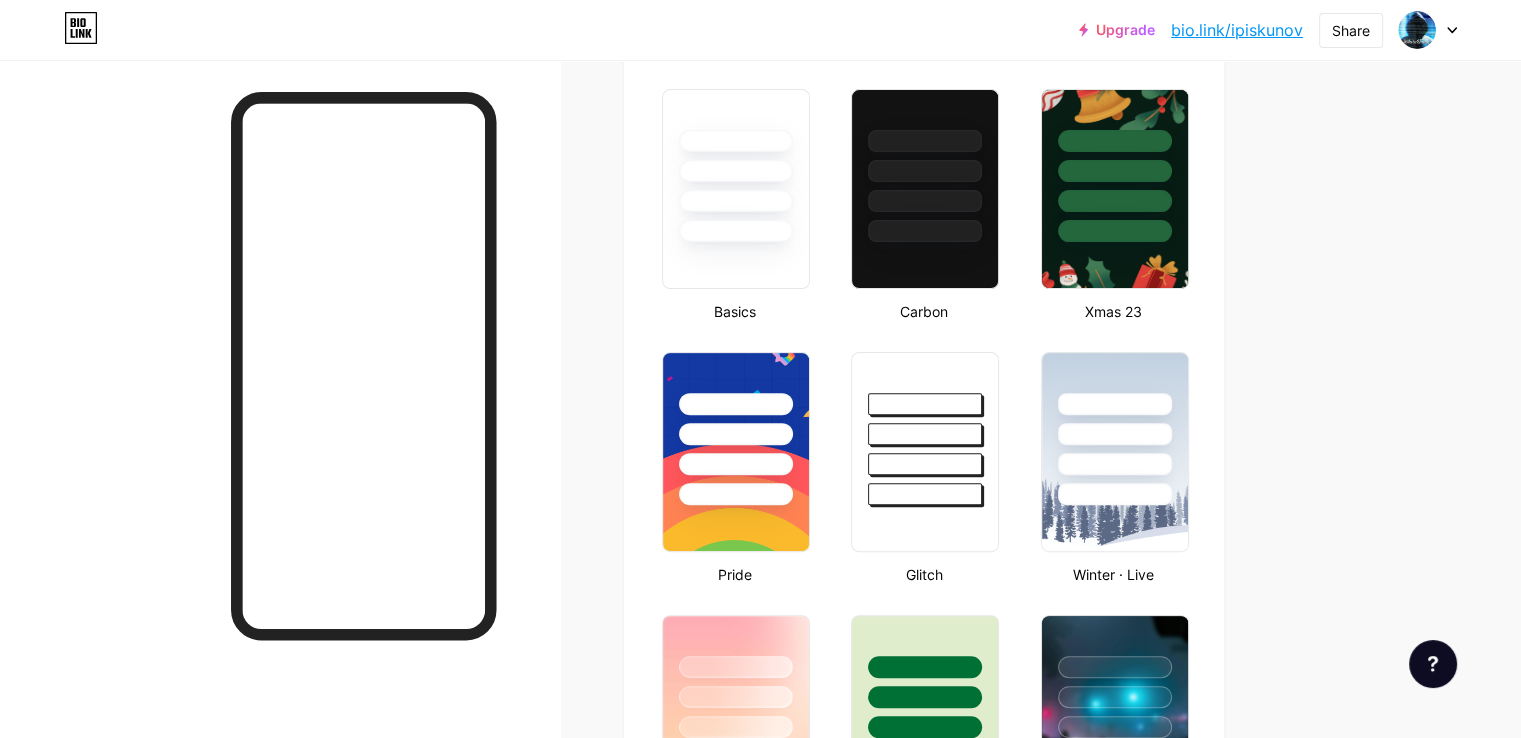 scroll, scrollTop: 0, scrollLeft: 0, axis: both 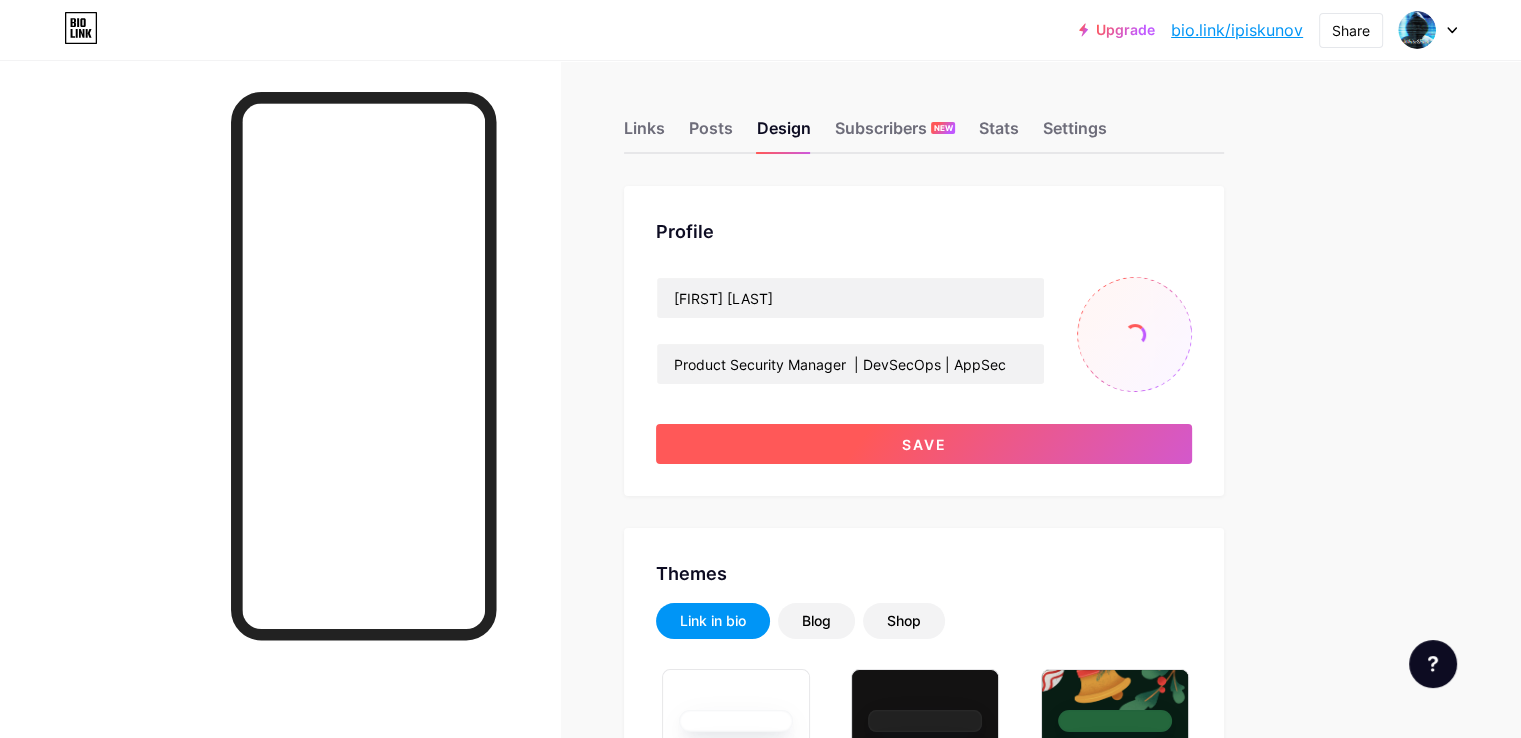 click on "Save" at bounding box center [924, 444] 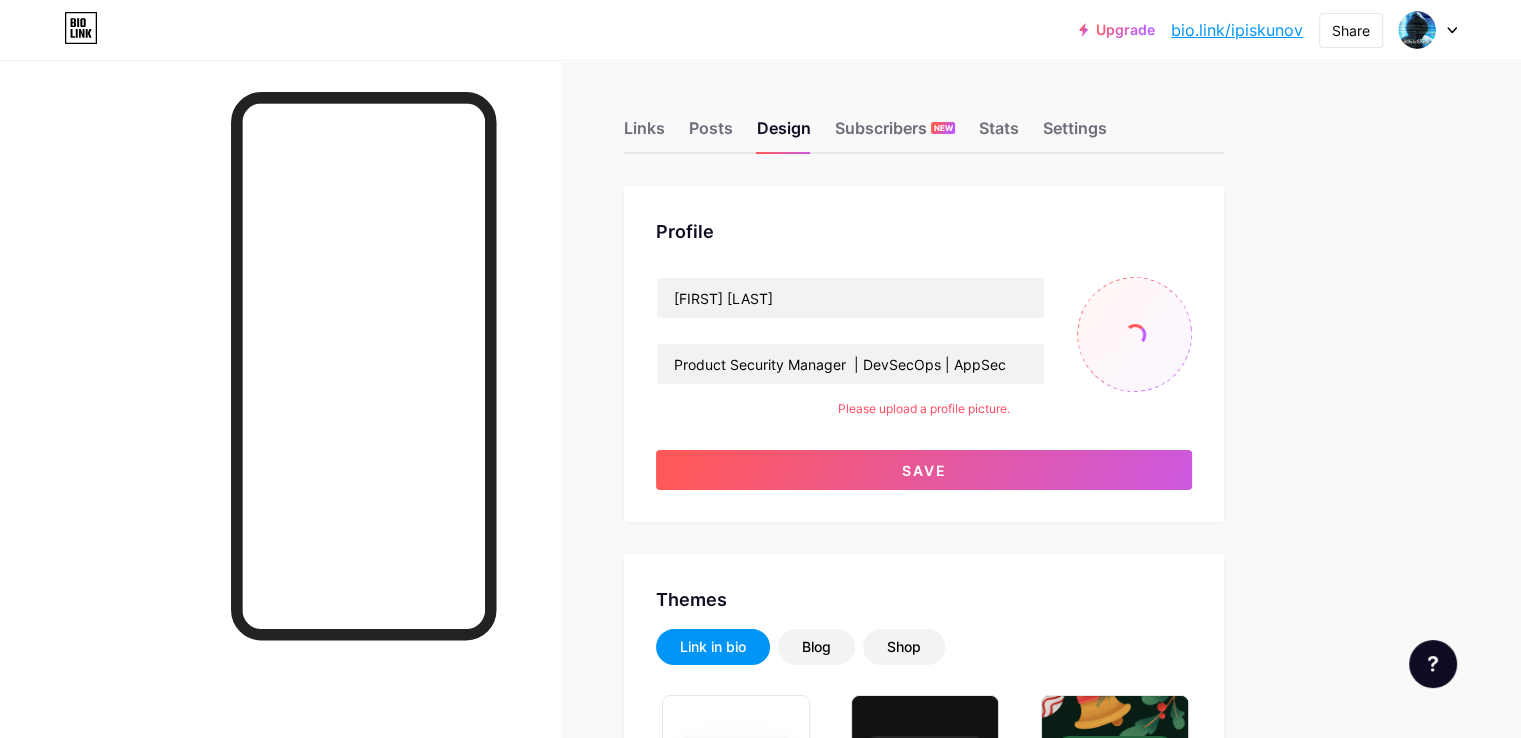 click at bounding box center (1135, 335) 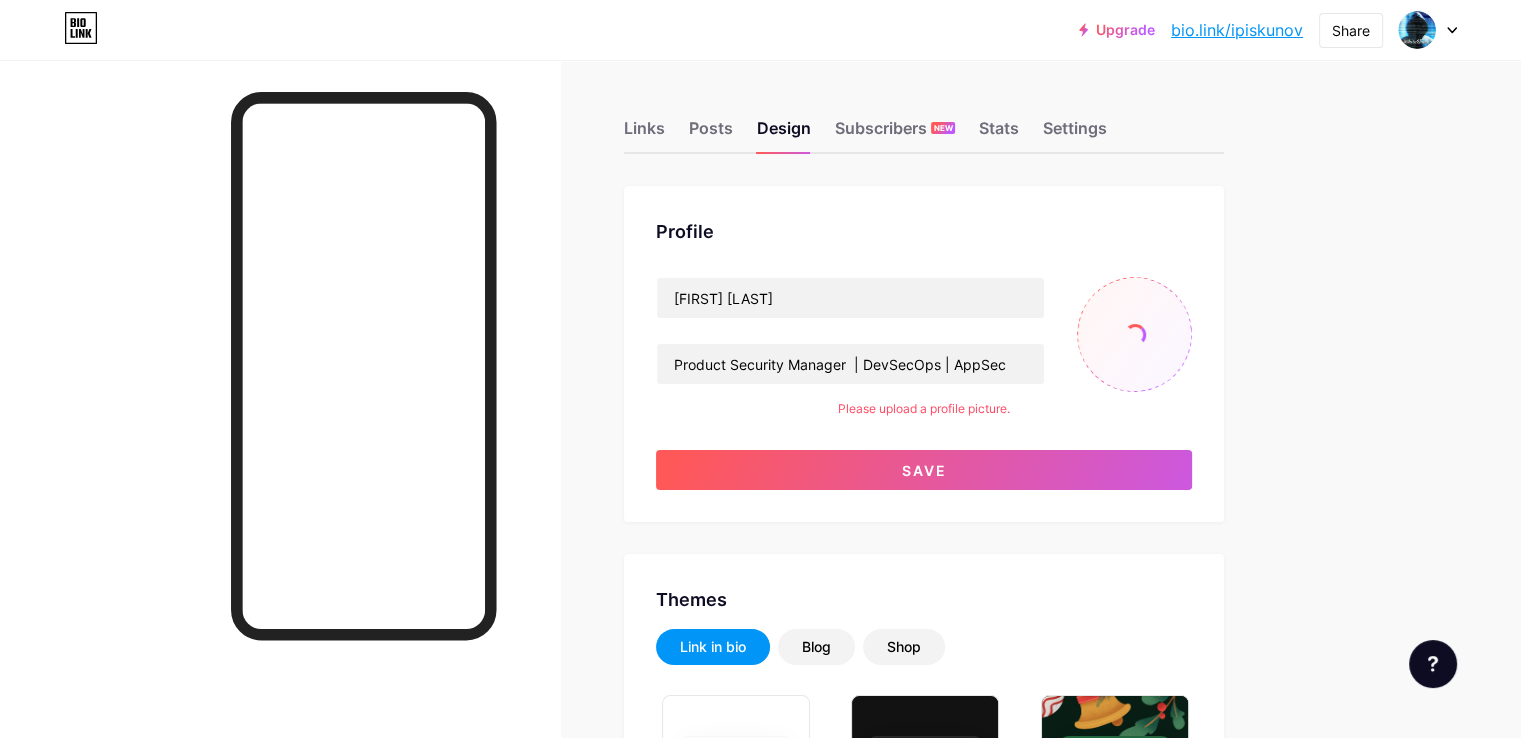 click at bounding box center (1134, 334) 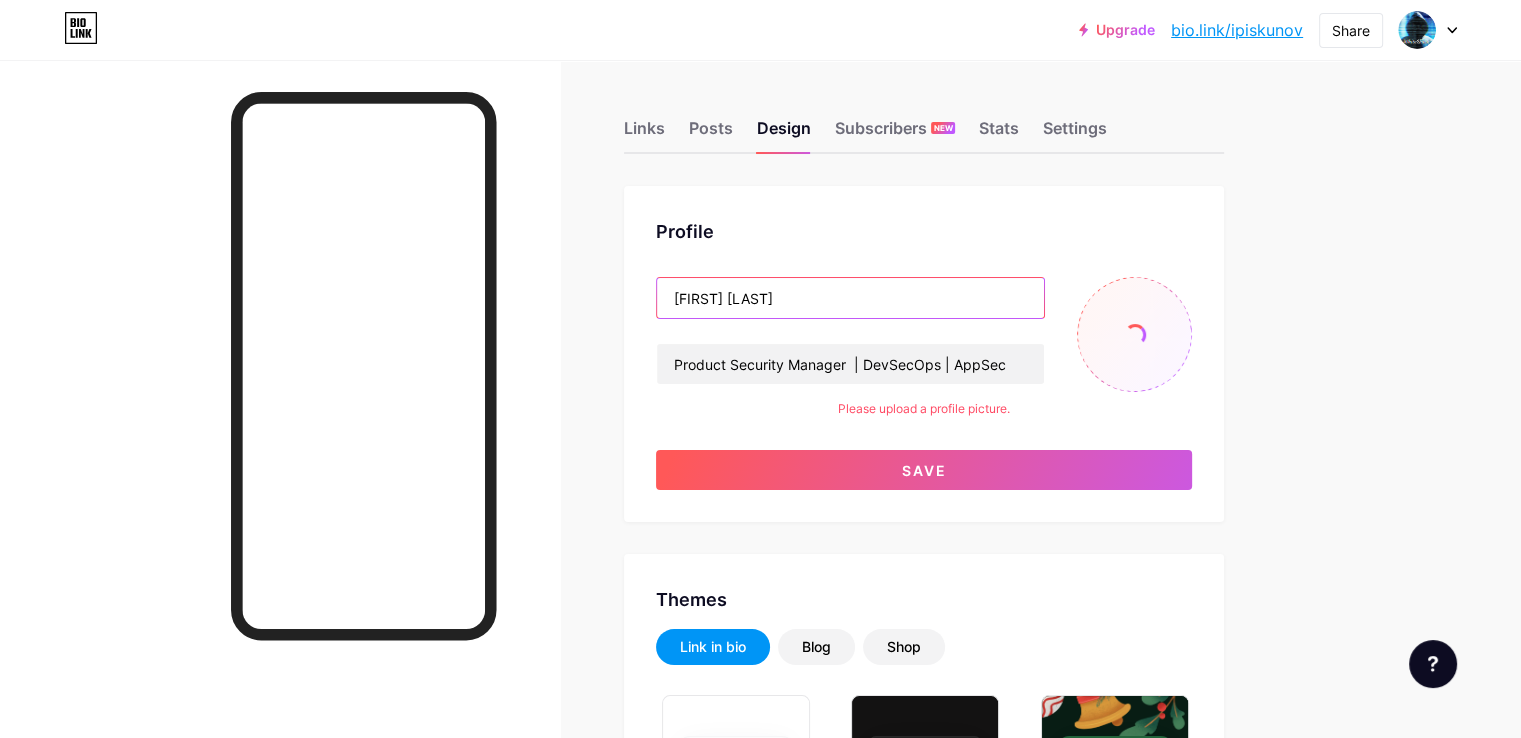 click on "[FIRST] [LAST]" at bounding box center (850, 298) 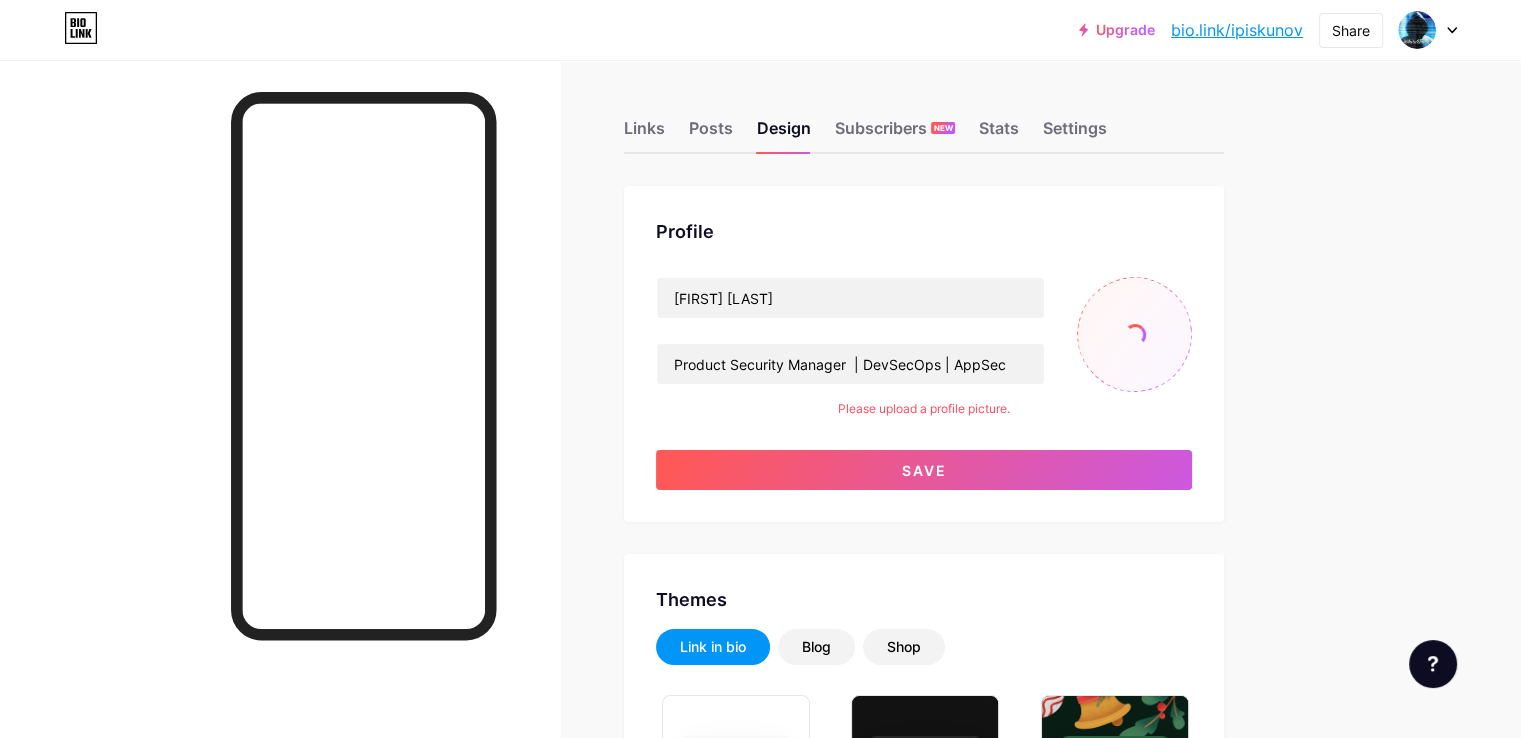 click at bounding box center [1134, 334] 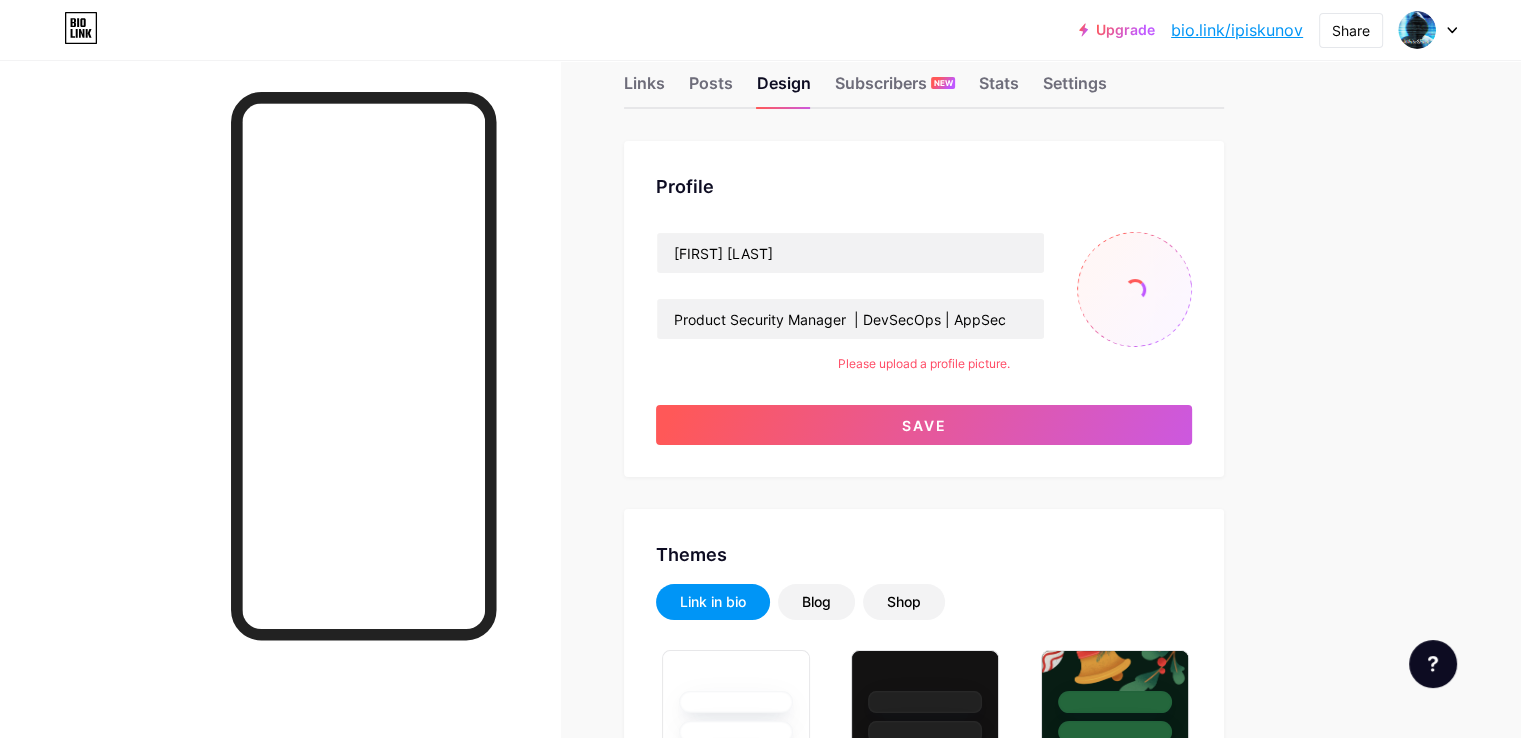 scroll, scrollTop: 0, scrollLeft: 0, axis: both 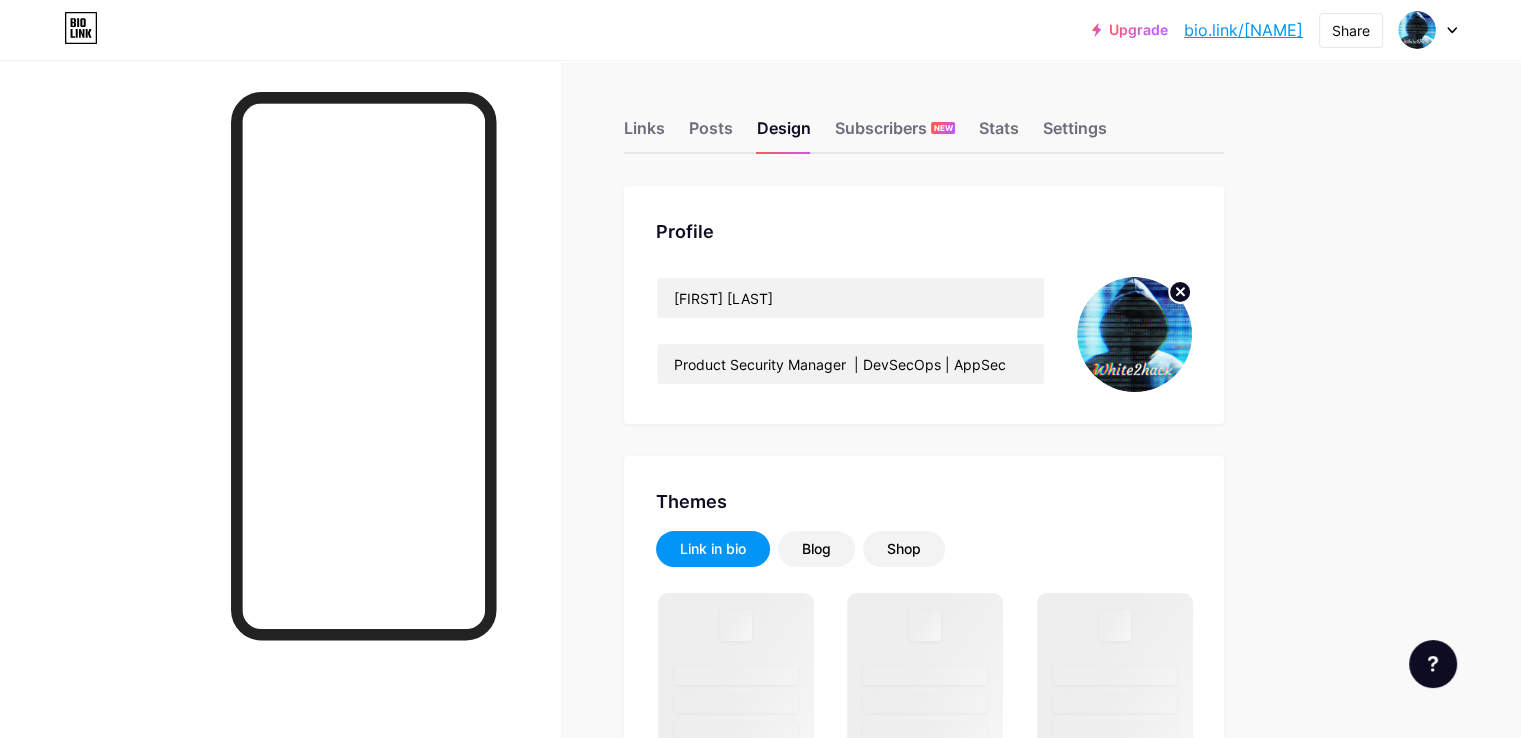 click 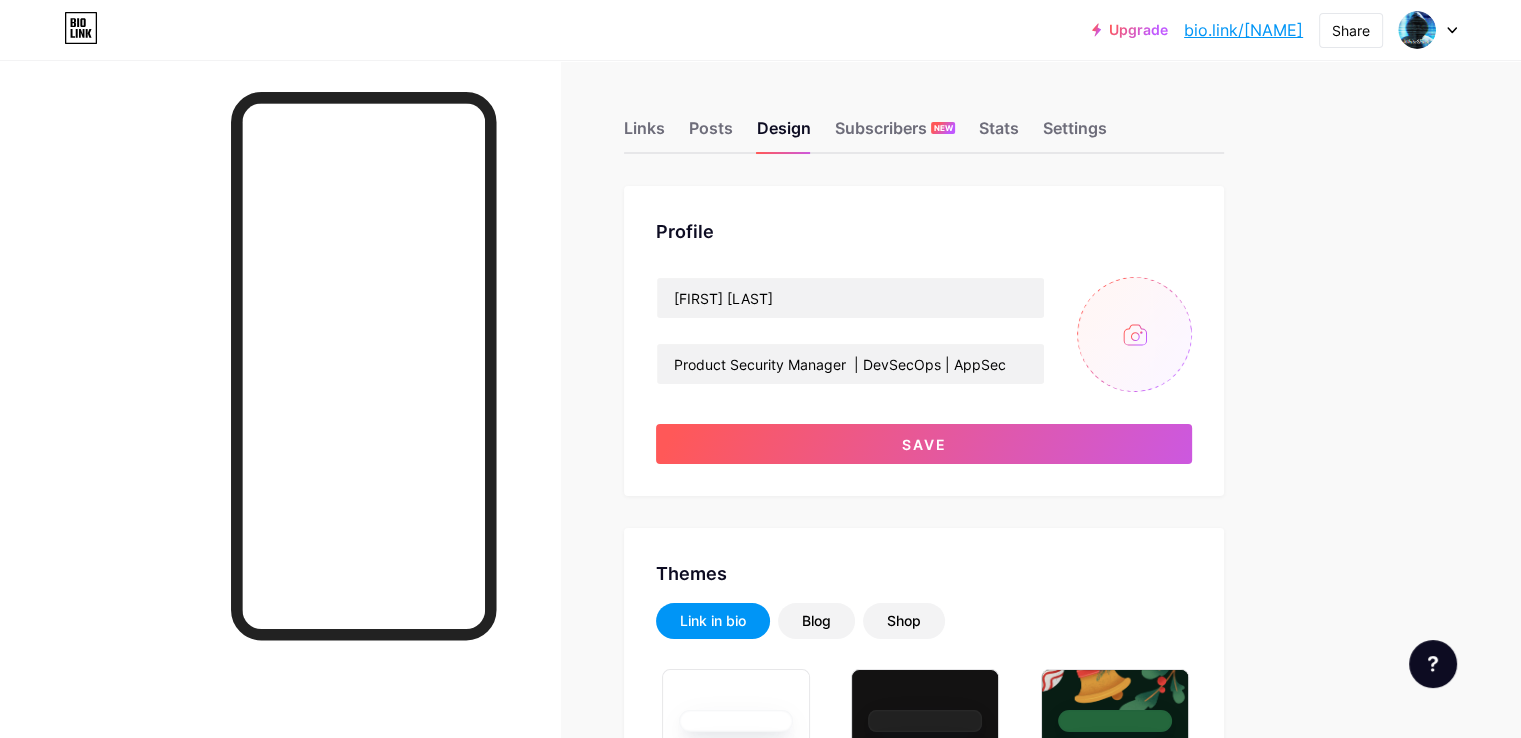 click at bounding box center [1134, 334] 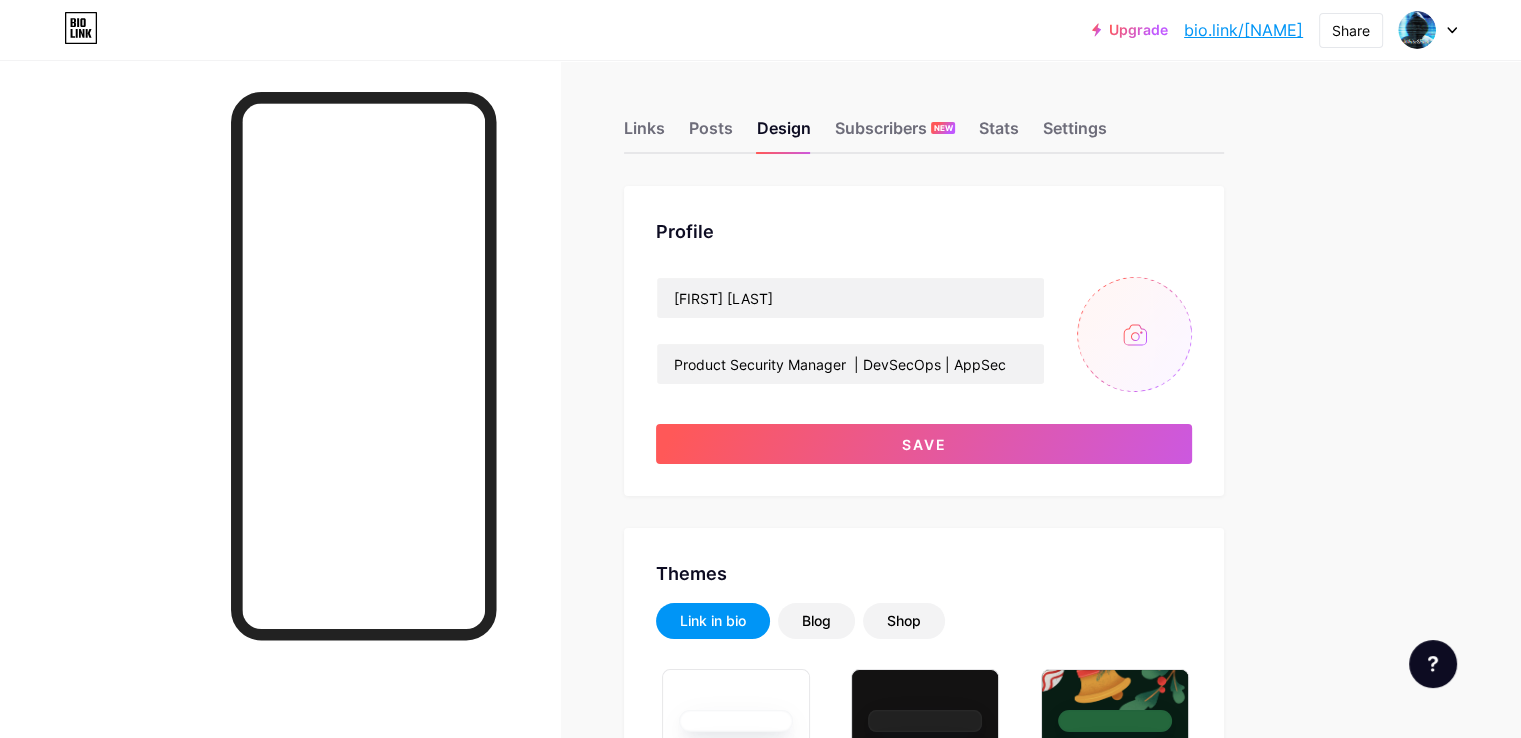 type on "C:\fakepath\Piscunov[1].jpg" 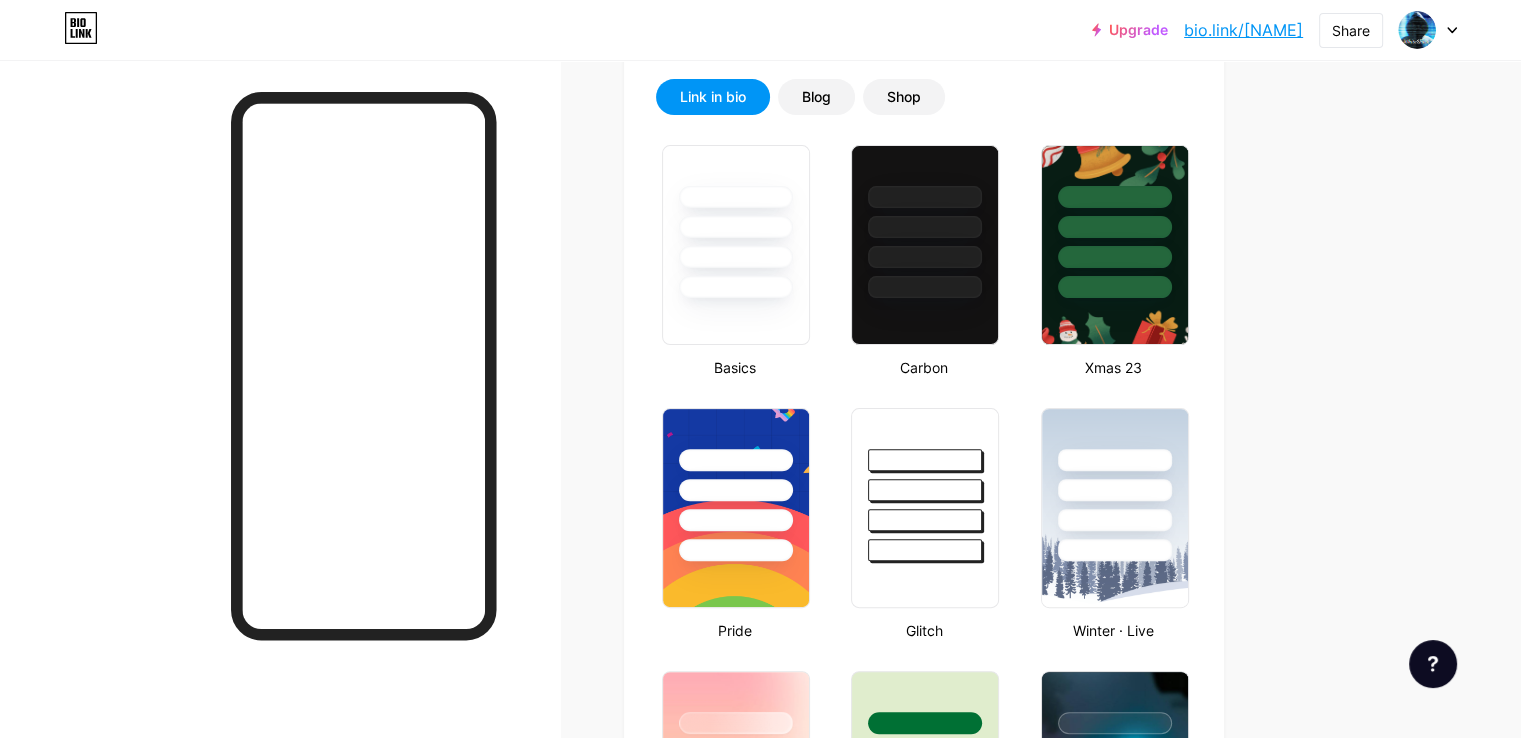 scroll, scrollTop: 0, scrollLeft: 0, axis: both 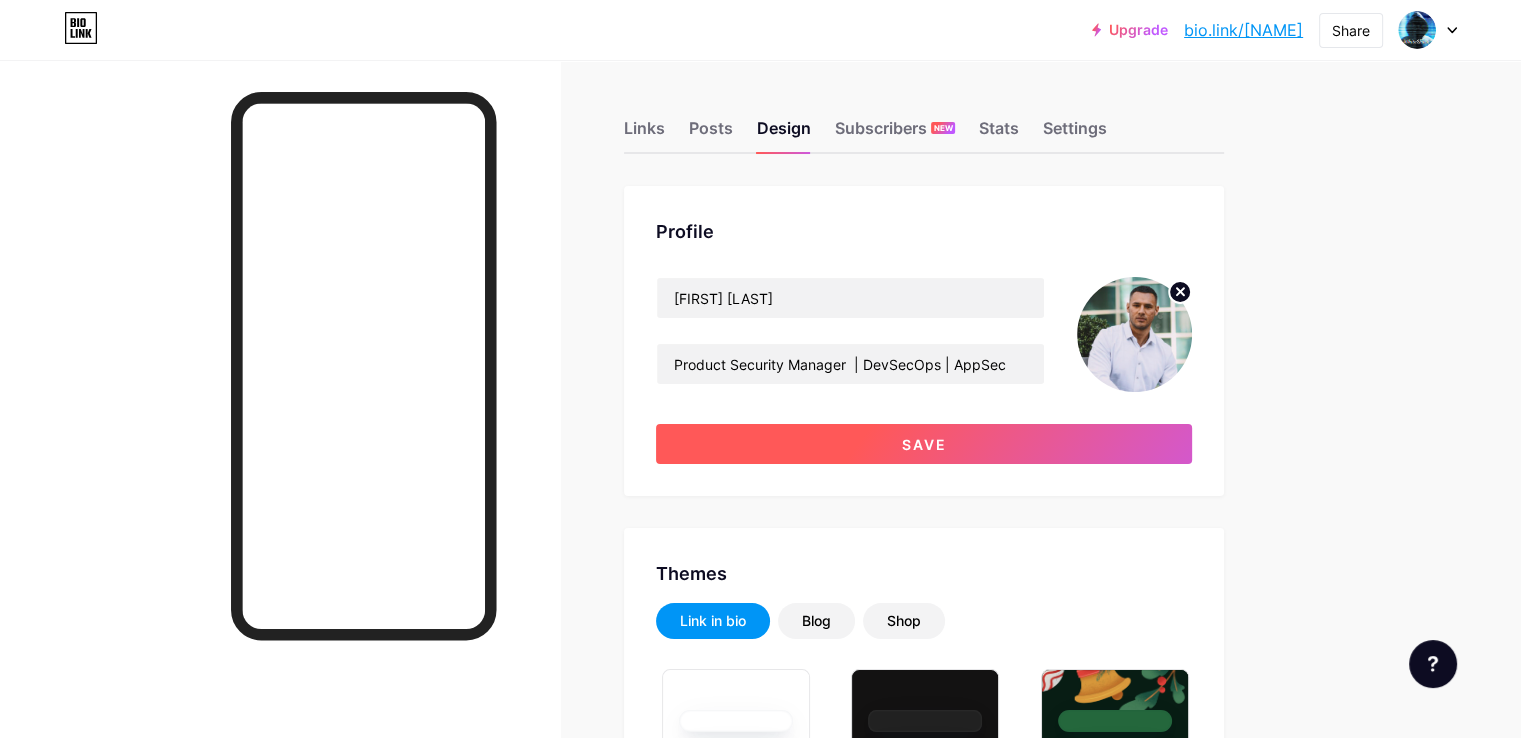 click on "Save" at bounding box center (924, 444) 